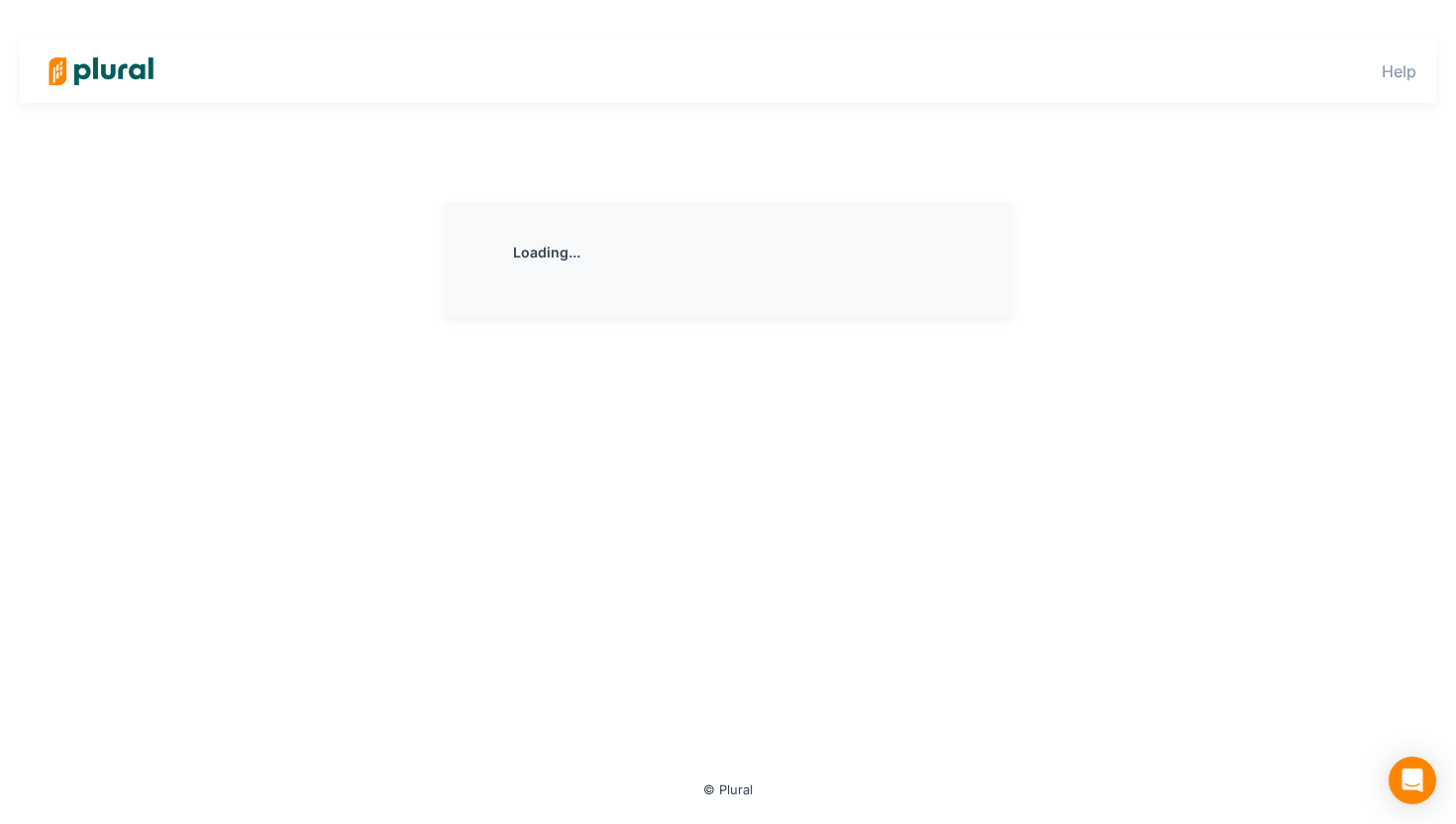 scroll, scrollTop: 0, scrollLeft: 0, axis: both 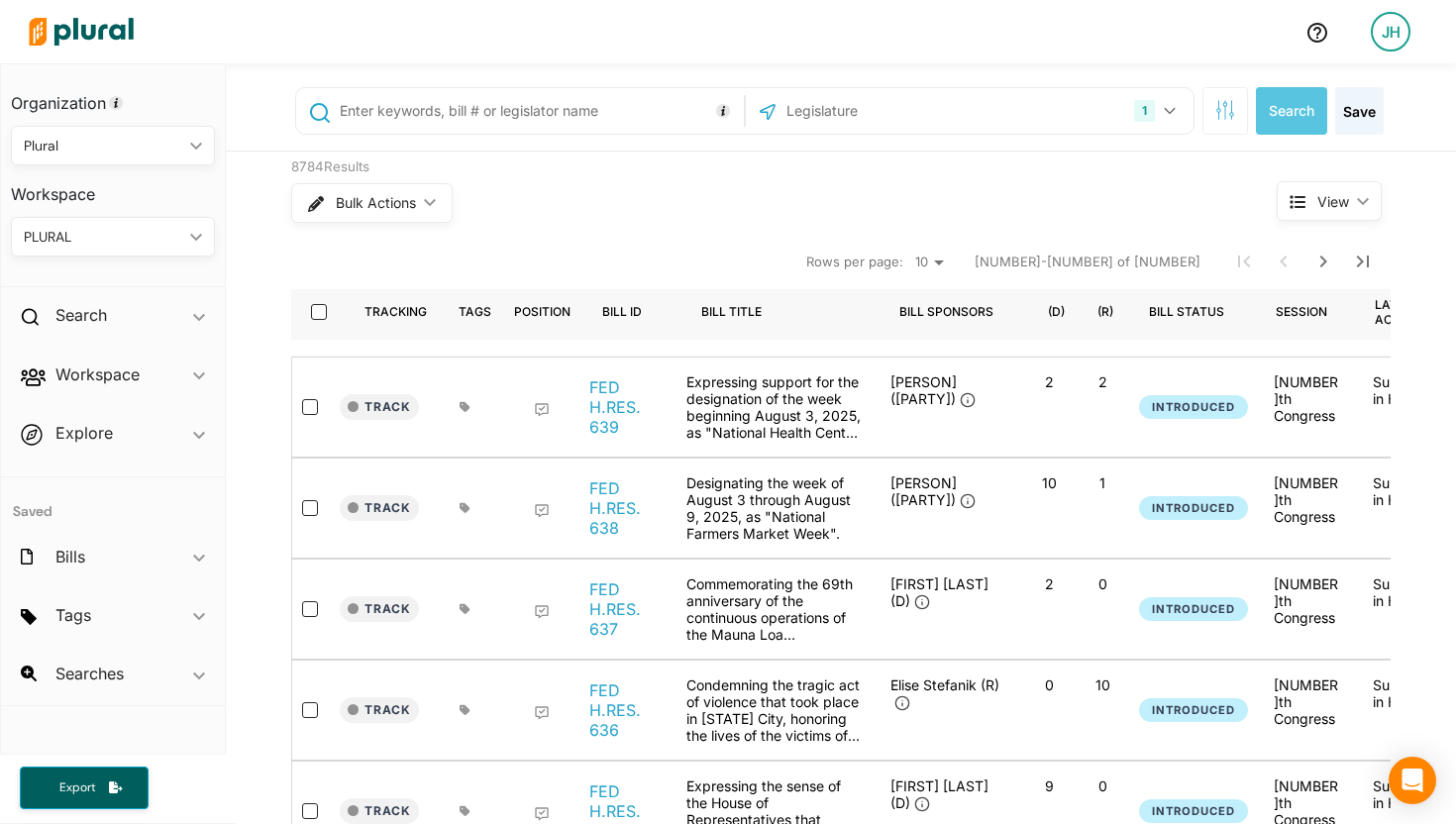 click on "JH" at bounding box center [1391, 32] 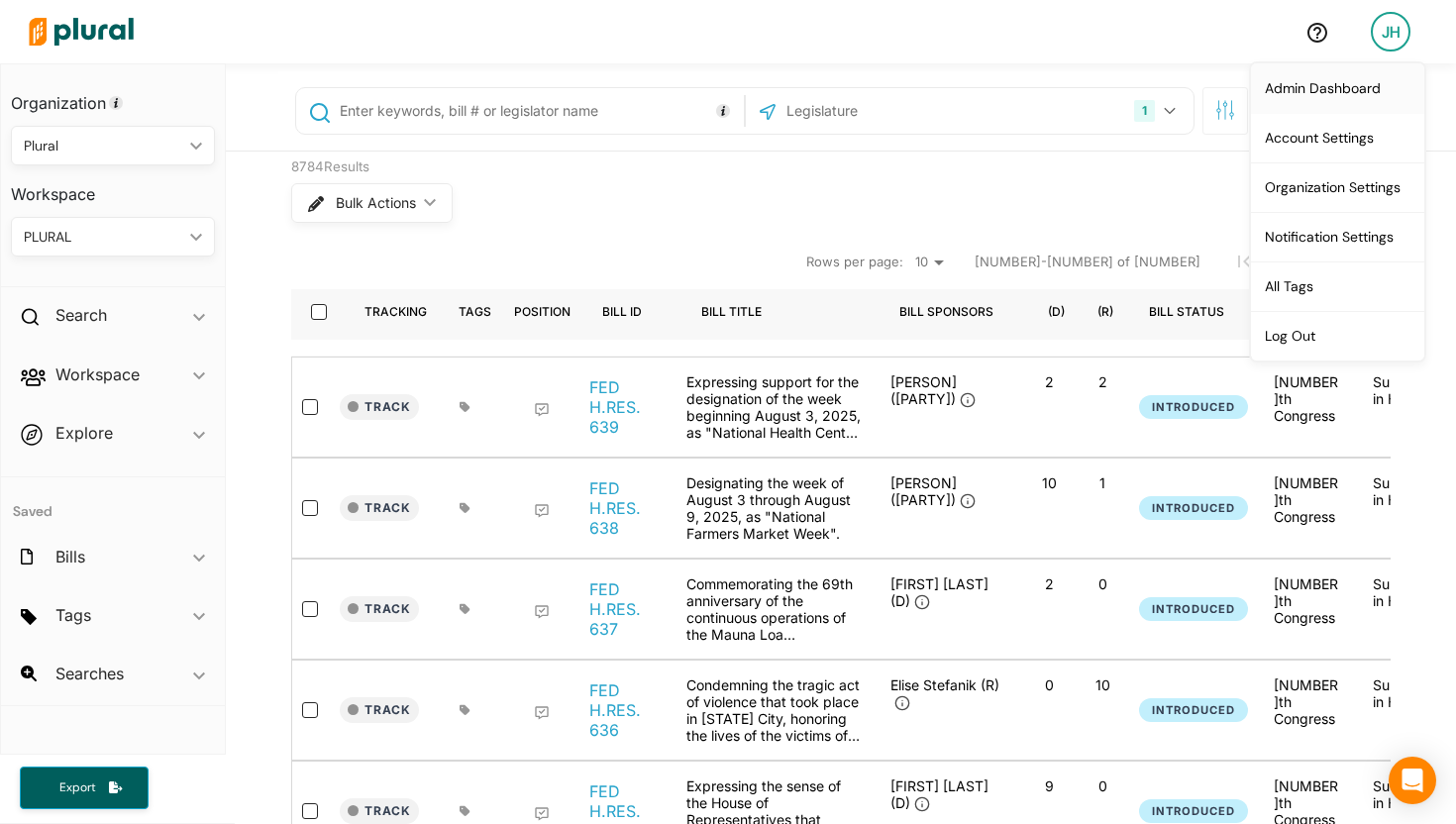 click on "Admin Dashboard" at bounding box center (1337, 88) 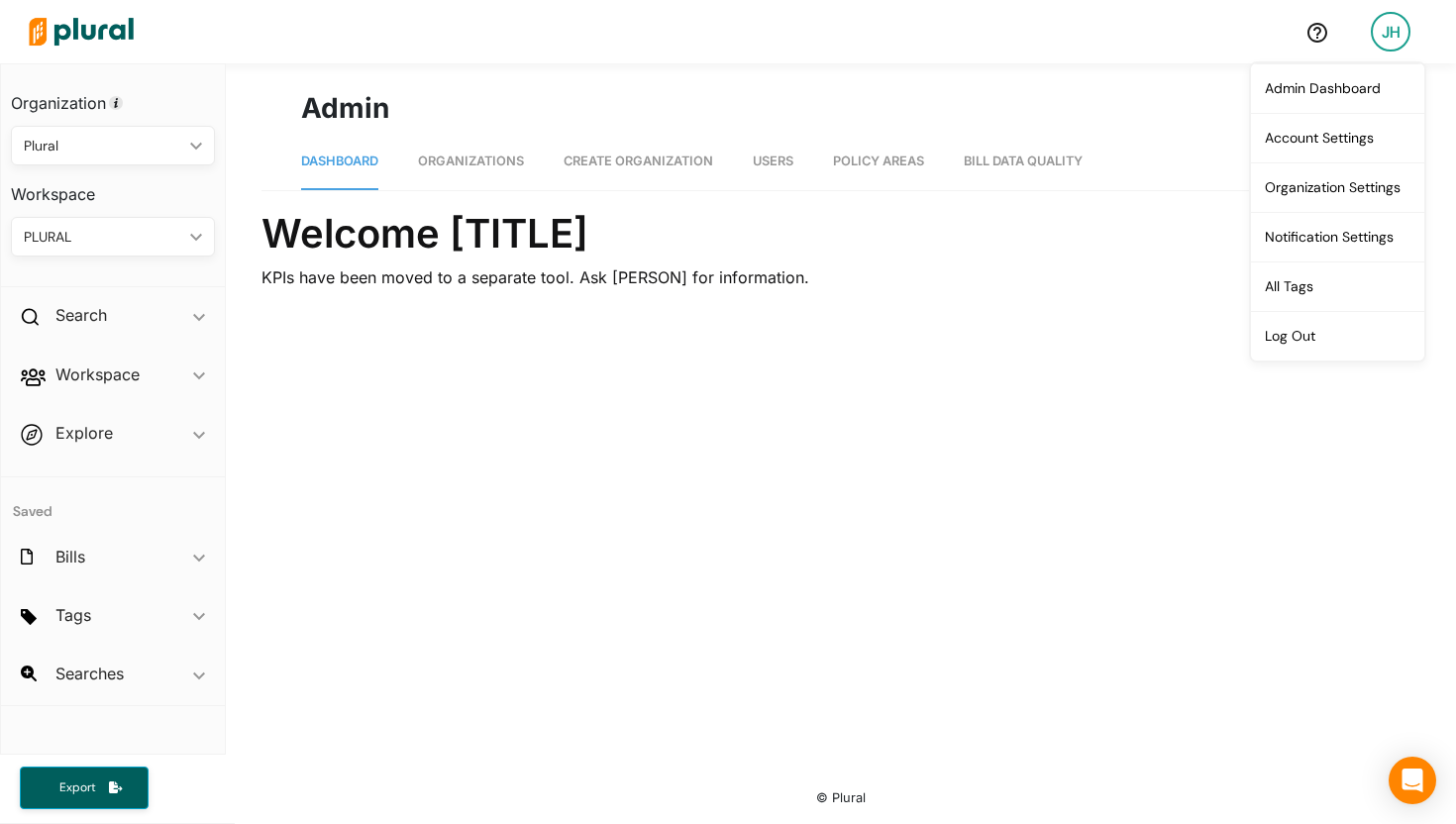 click on "Organizations" at bounding box center [470, 161] 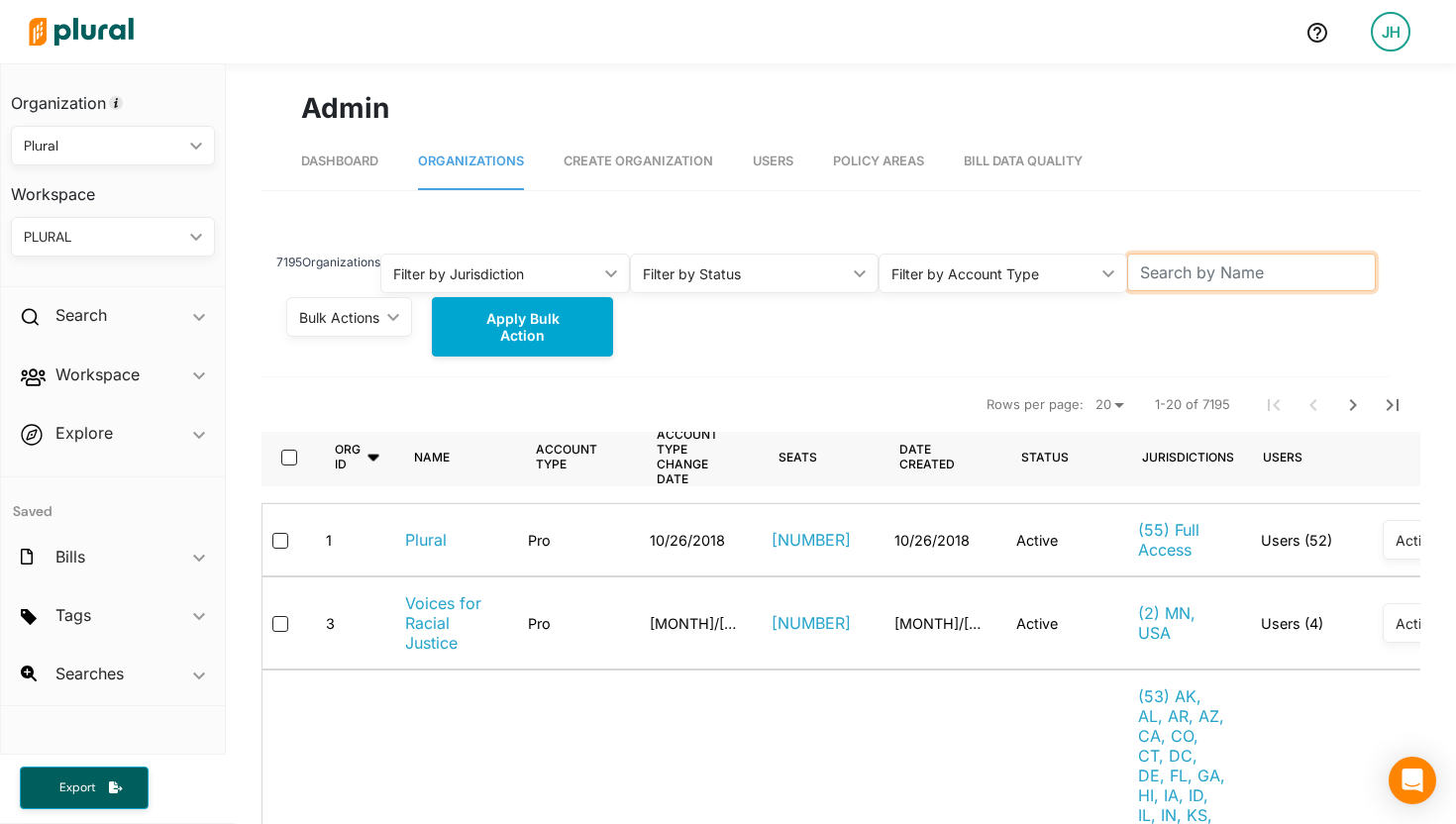 click at bounding box center (1251, 272) 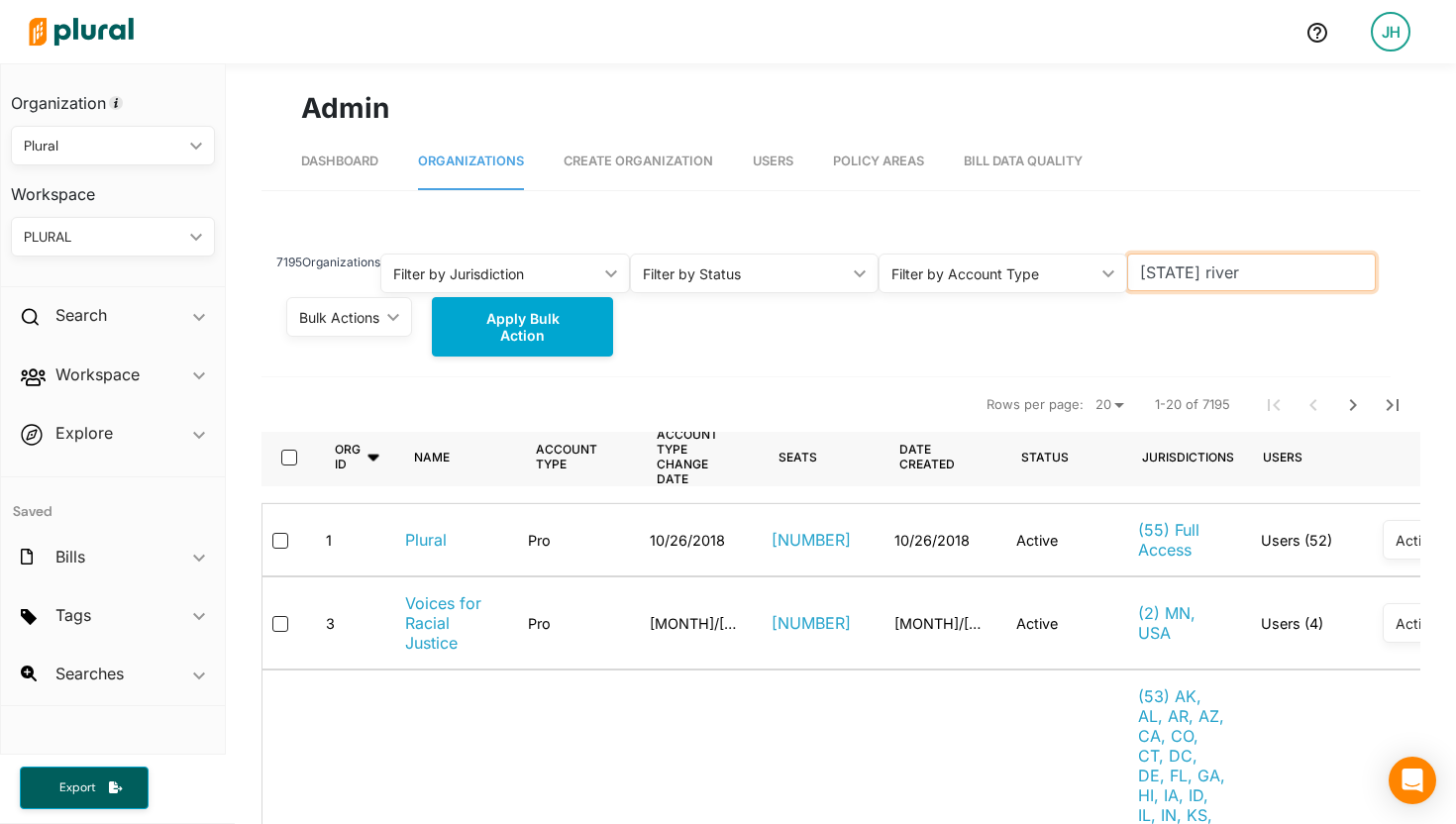 type on "[STATE] river" 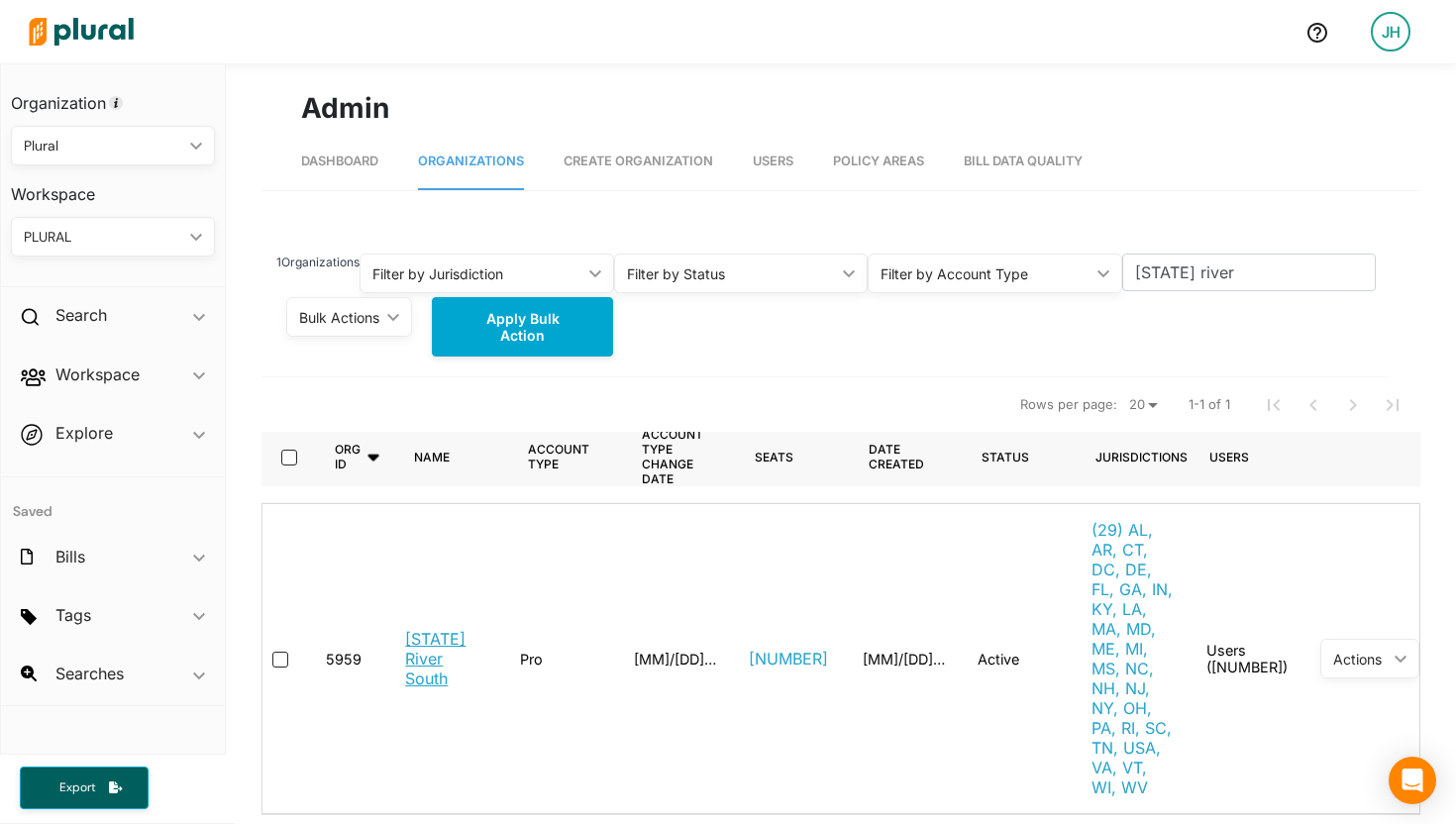 click on "[STATE] River South" at bounding box center (447, 659) 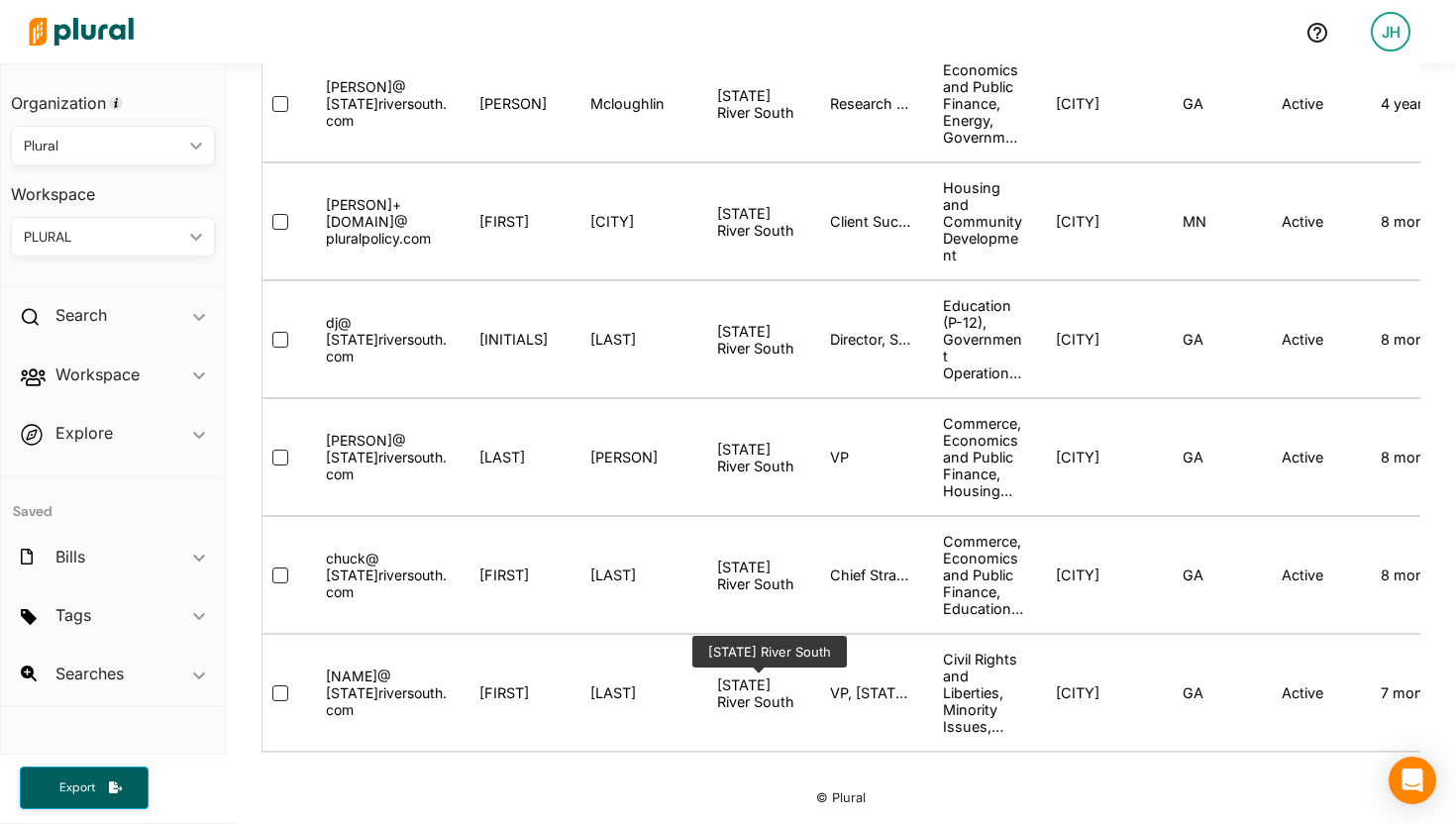 scroll, scrollTop: 684, scrollLeft: 0, axis: vertical 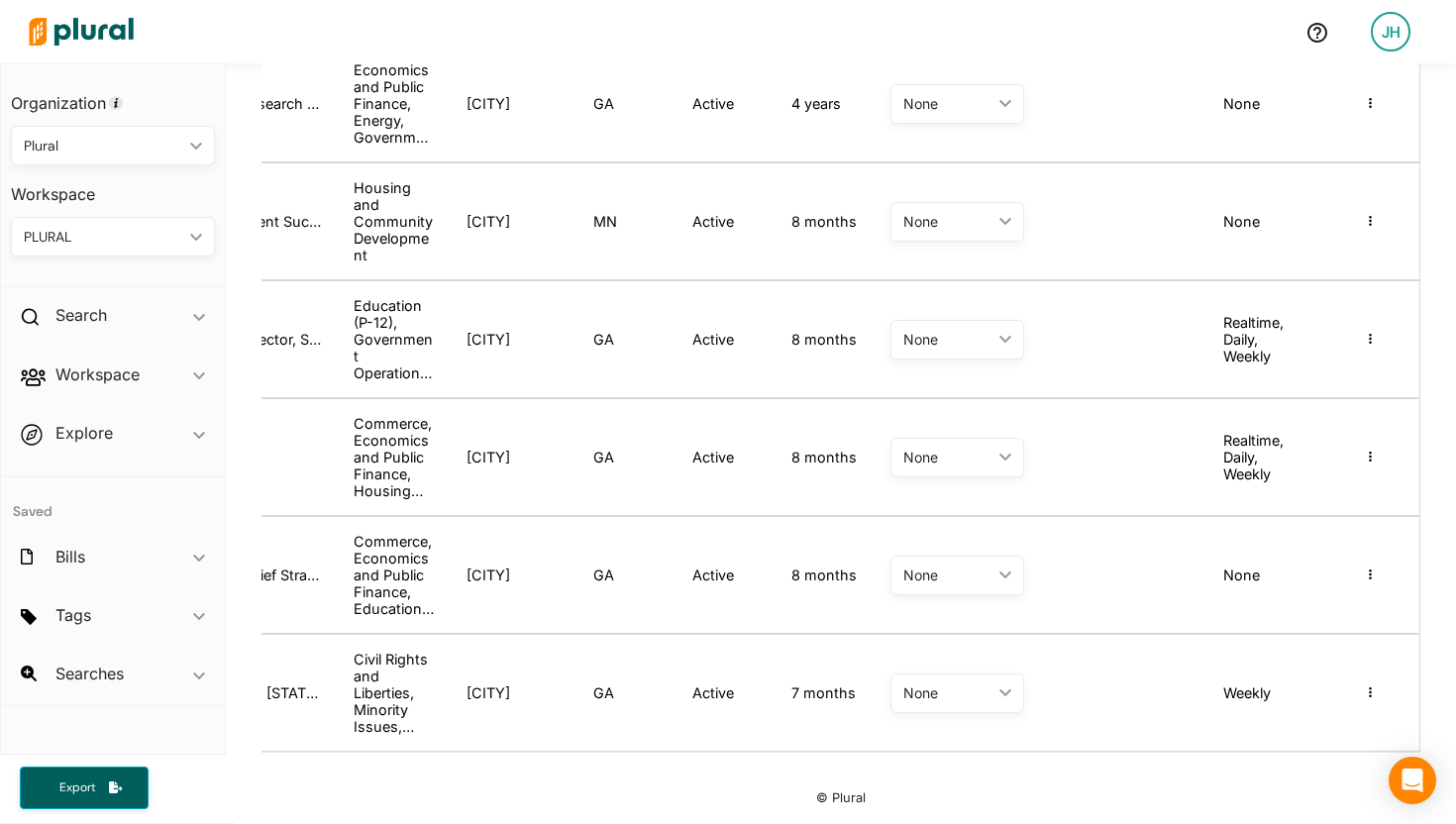 click on "Masquerade as user Reset password Revoke Org Admin" at bounding box center [1370, 457] 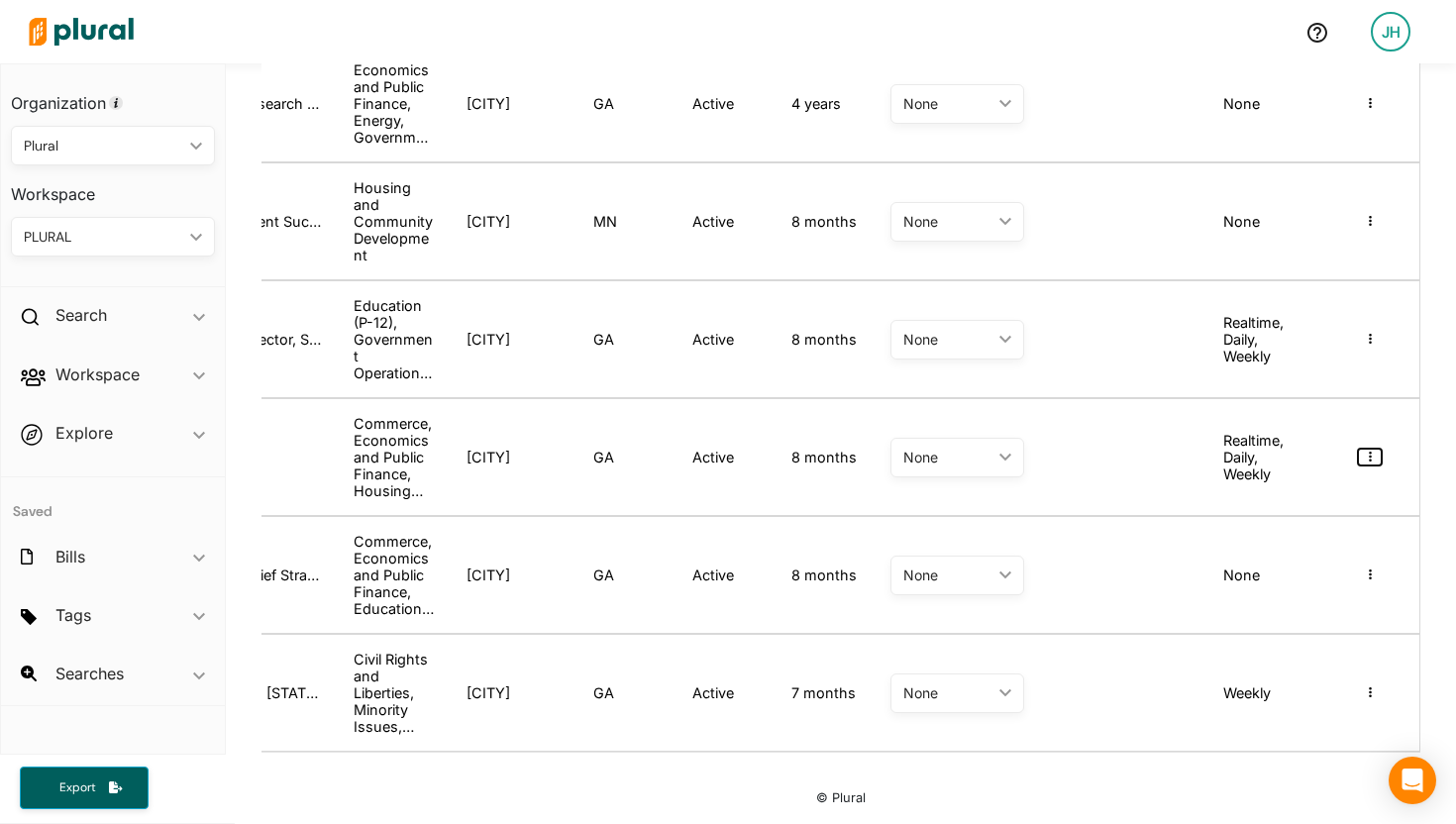 click 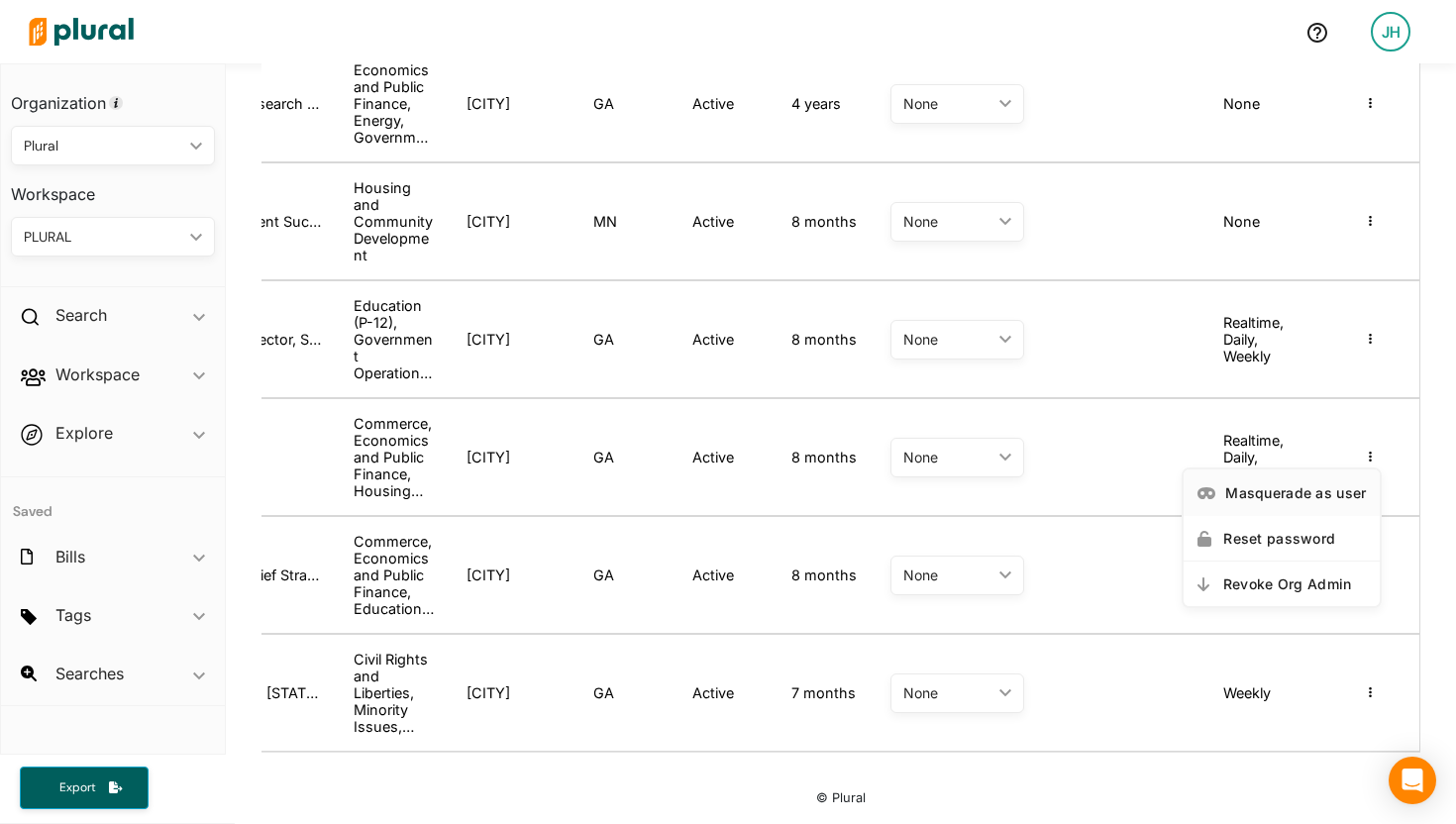 click on "Masquerade as user" at bounding box center [1296, 492] 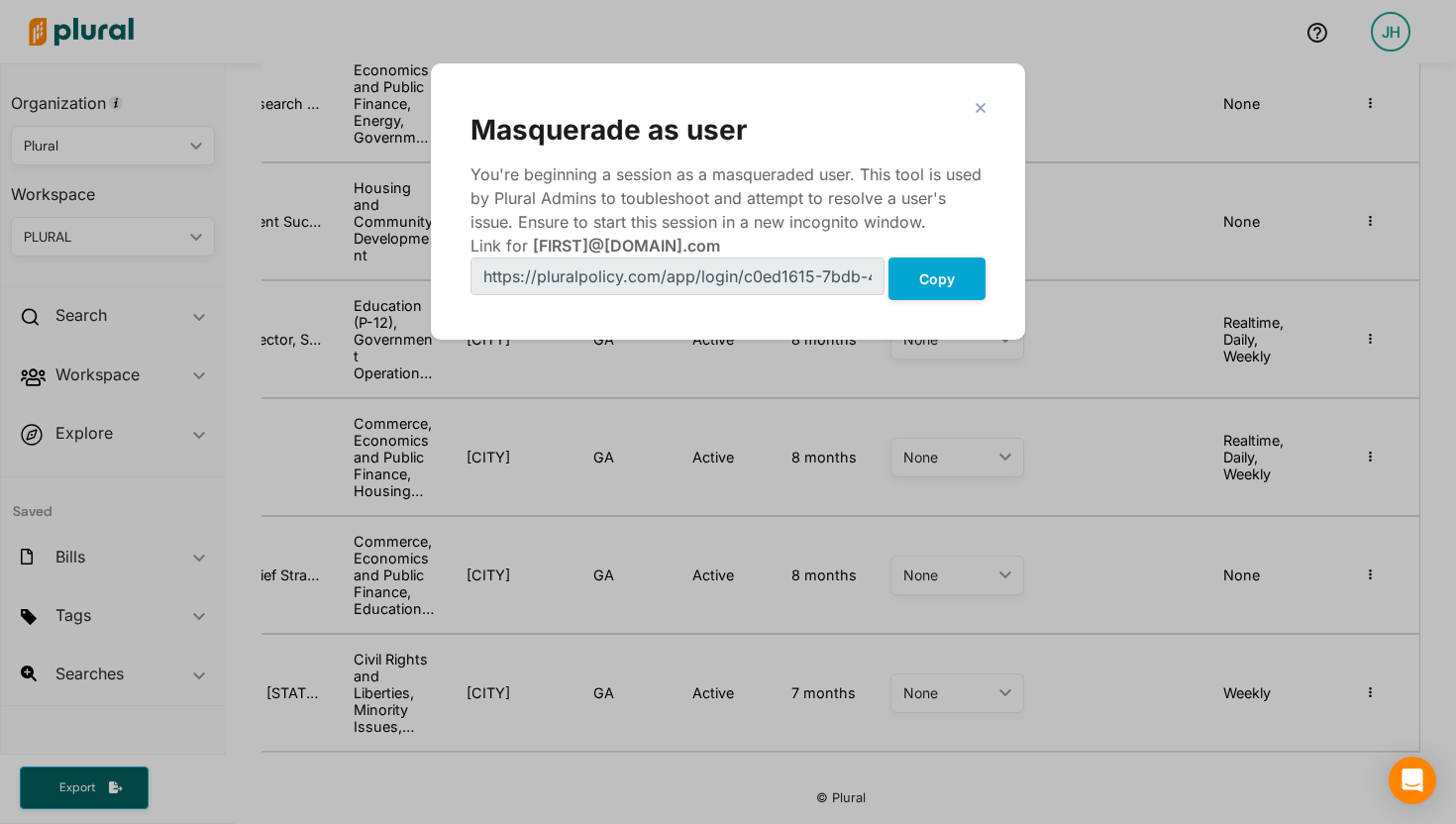 click 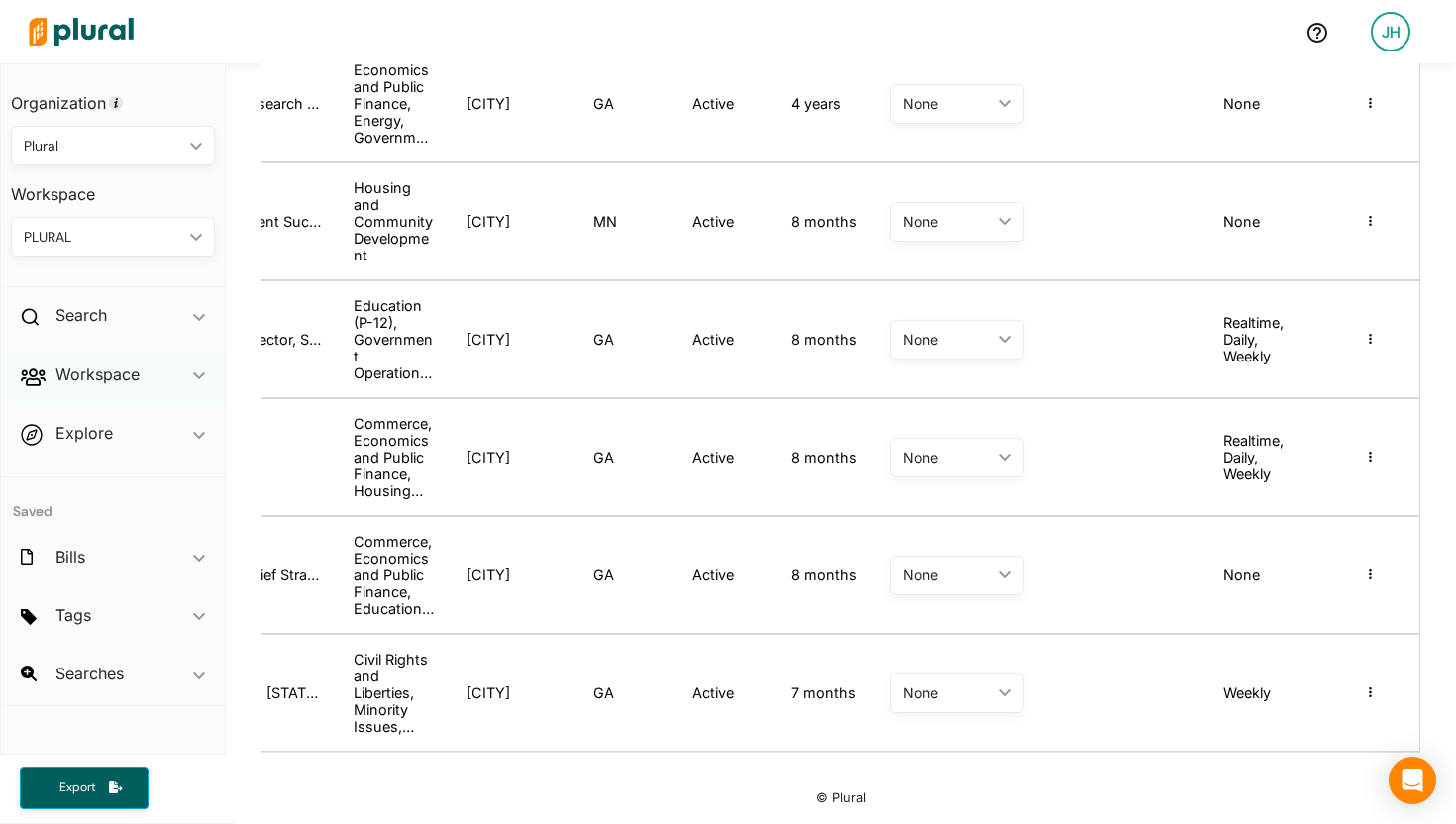 click on "Workspace ic_keyboard_arrow_down" at bounding box center [113, 378] 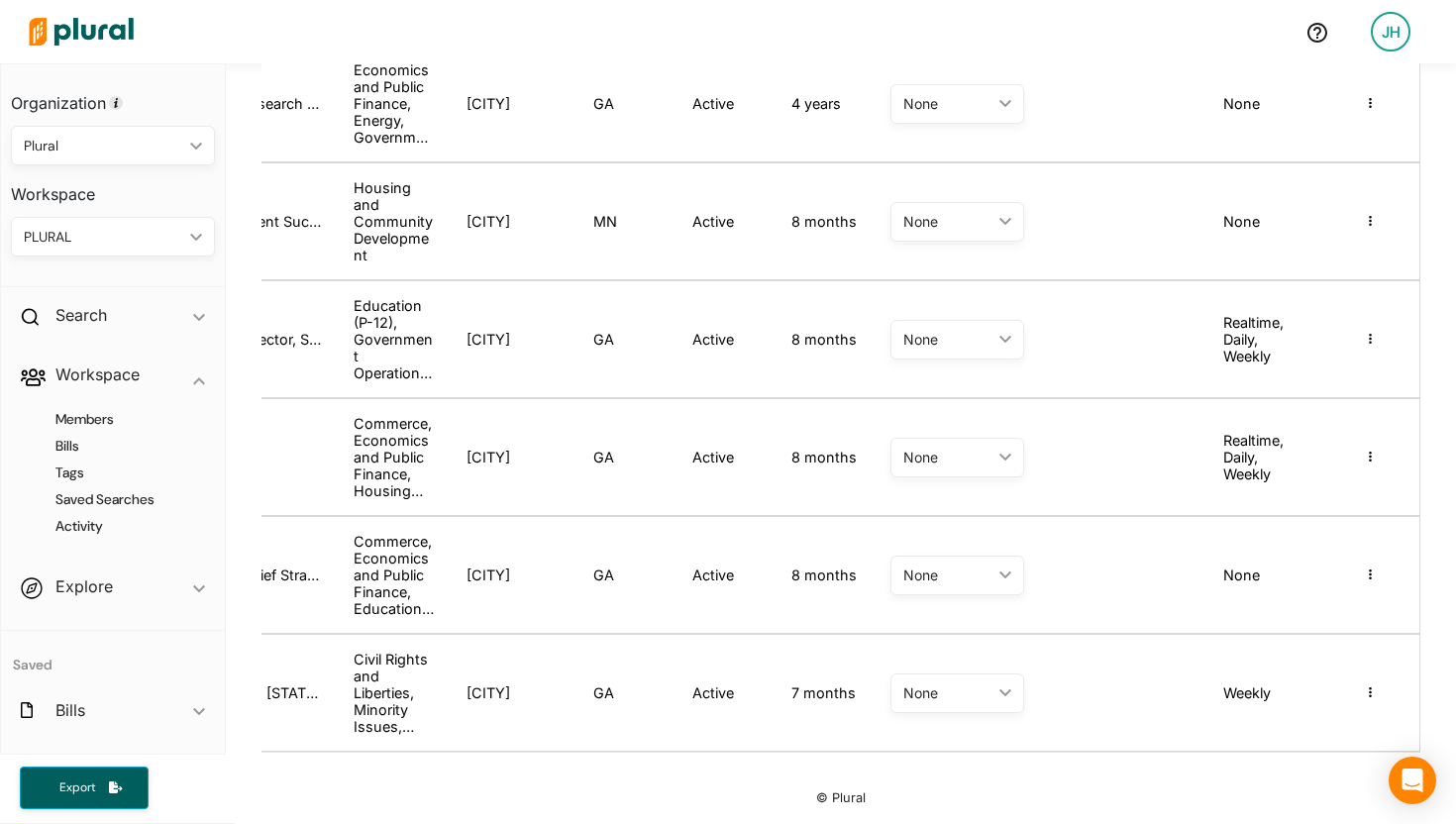 scroll, scrollTop: 0, scrollLeft: 0, axis: both 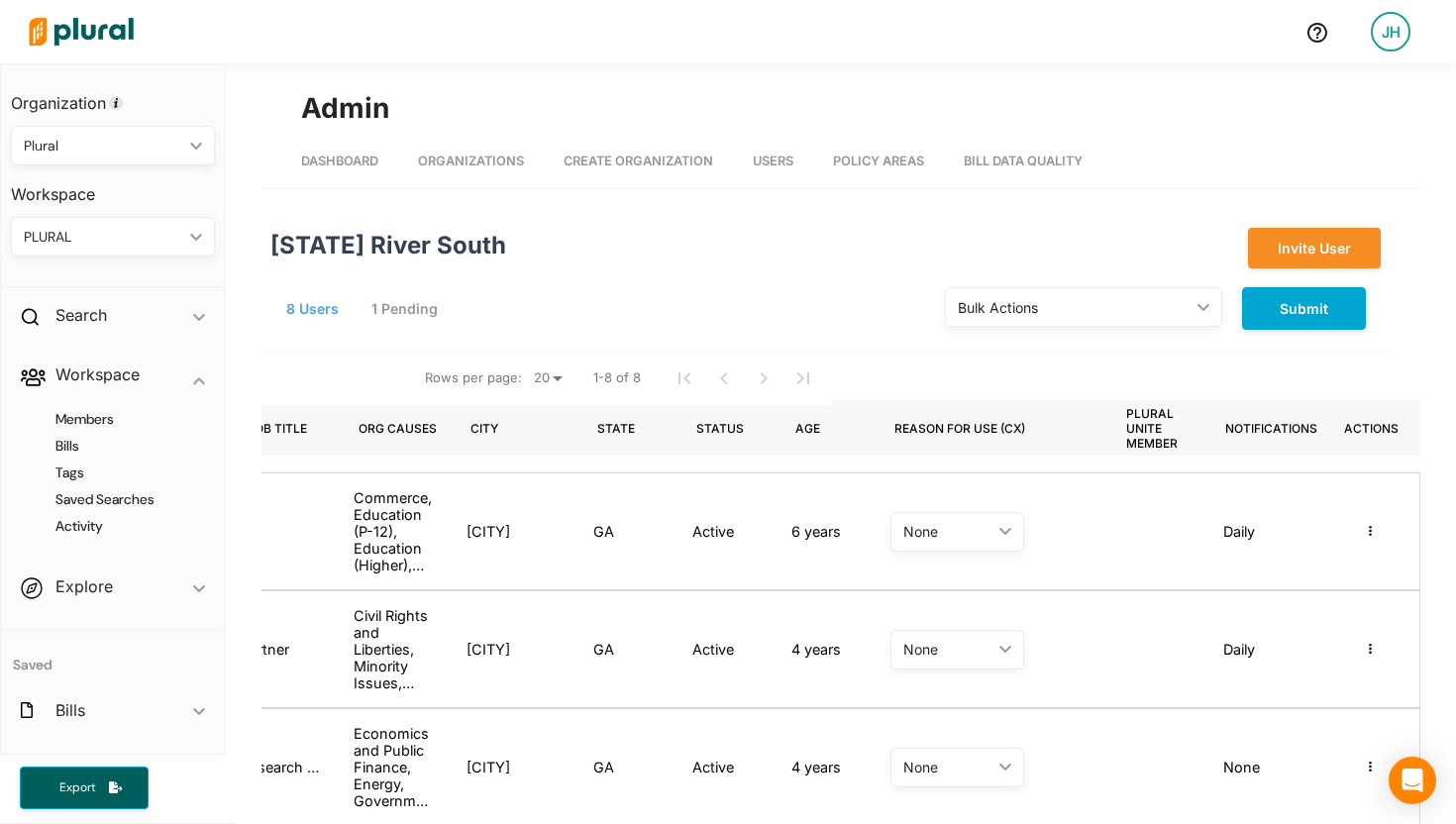 click at bounding box center [81, 32] 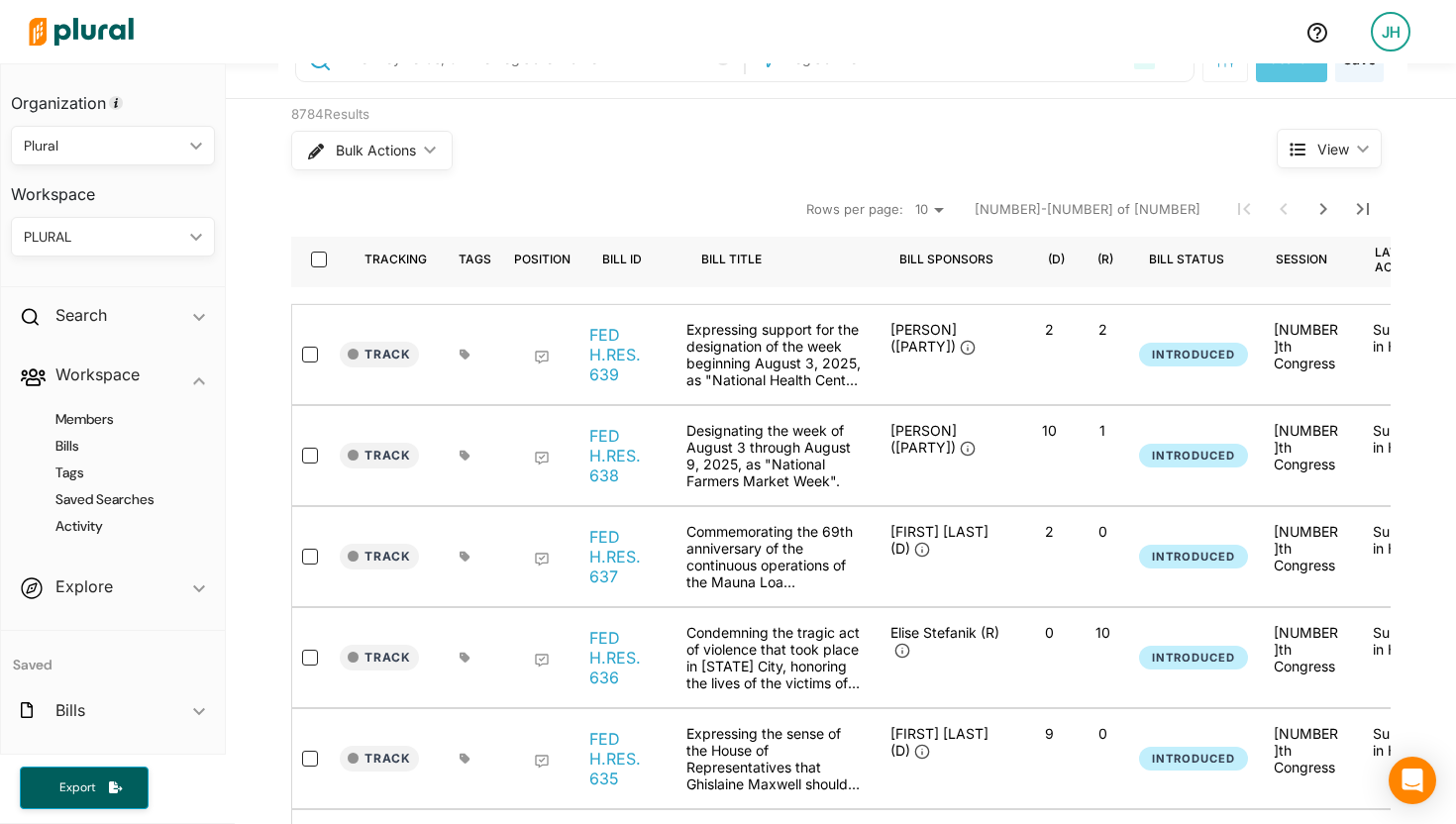 scroll, scrollTop: 0, scrollLeft: 0, axis: both 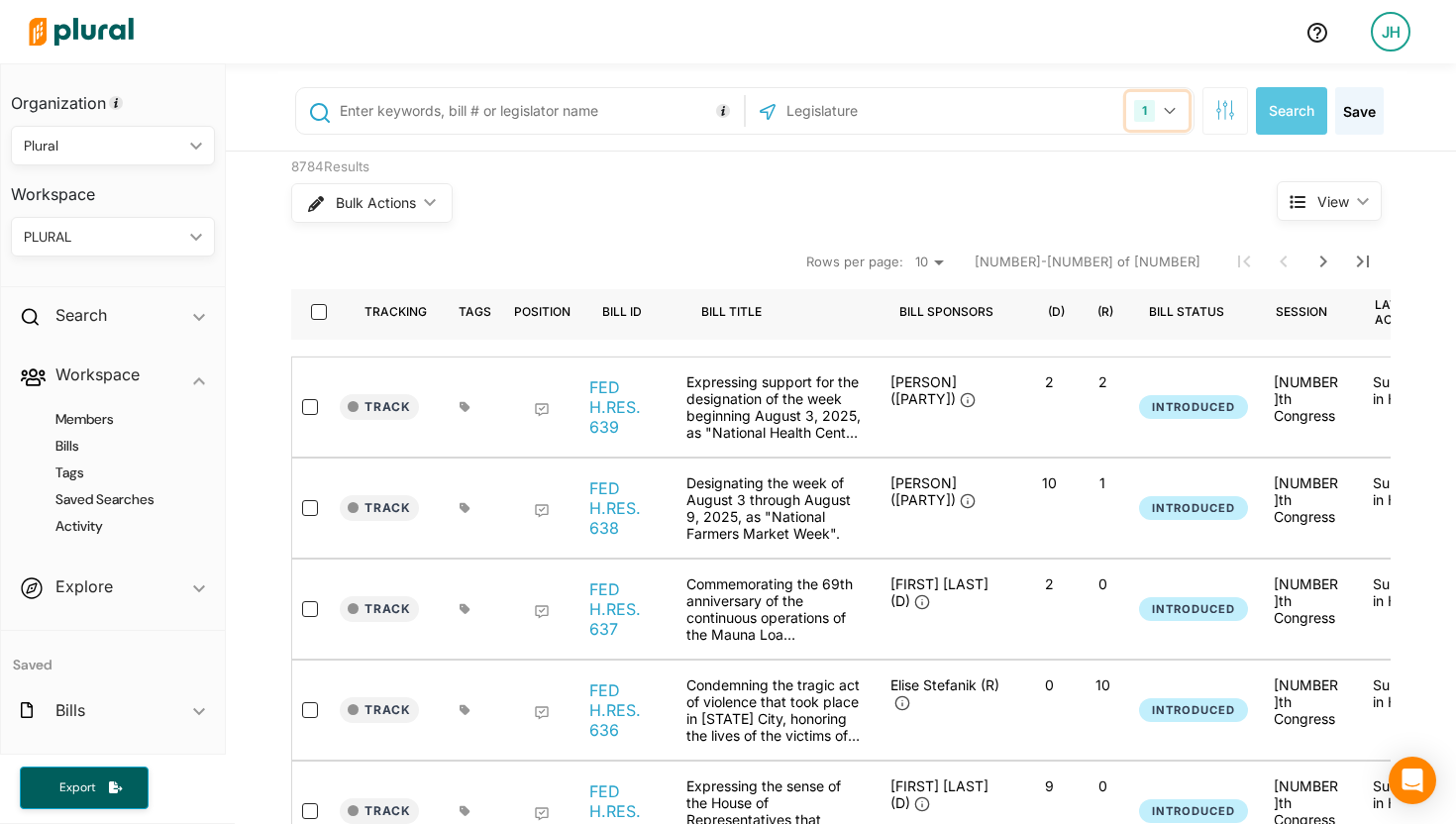 click 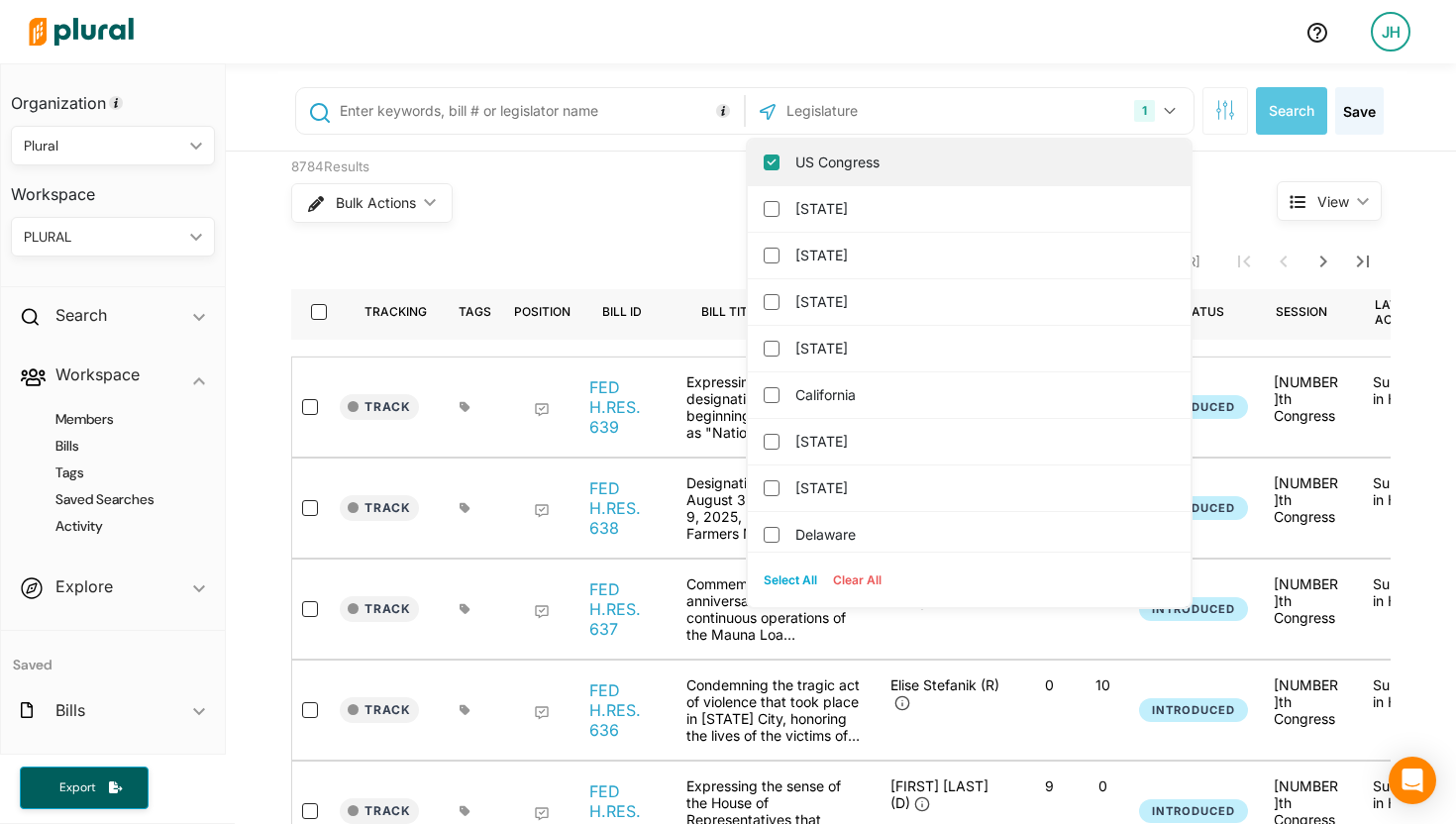 click on "US Congress" at bounding box center (983, 162) 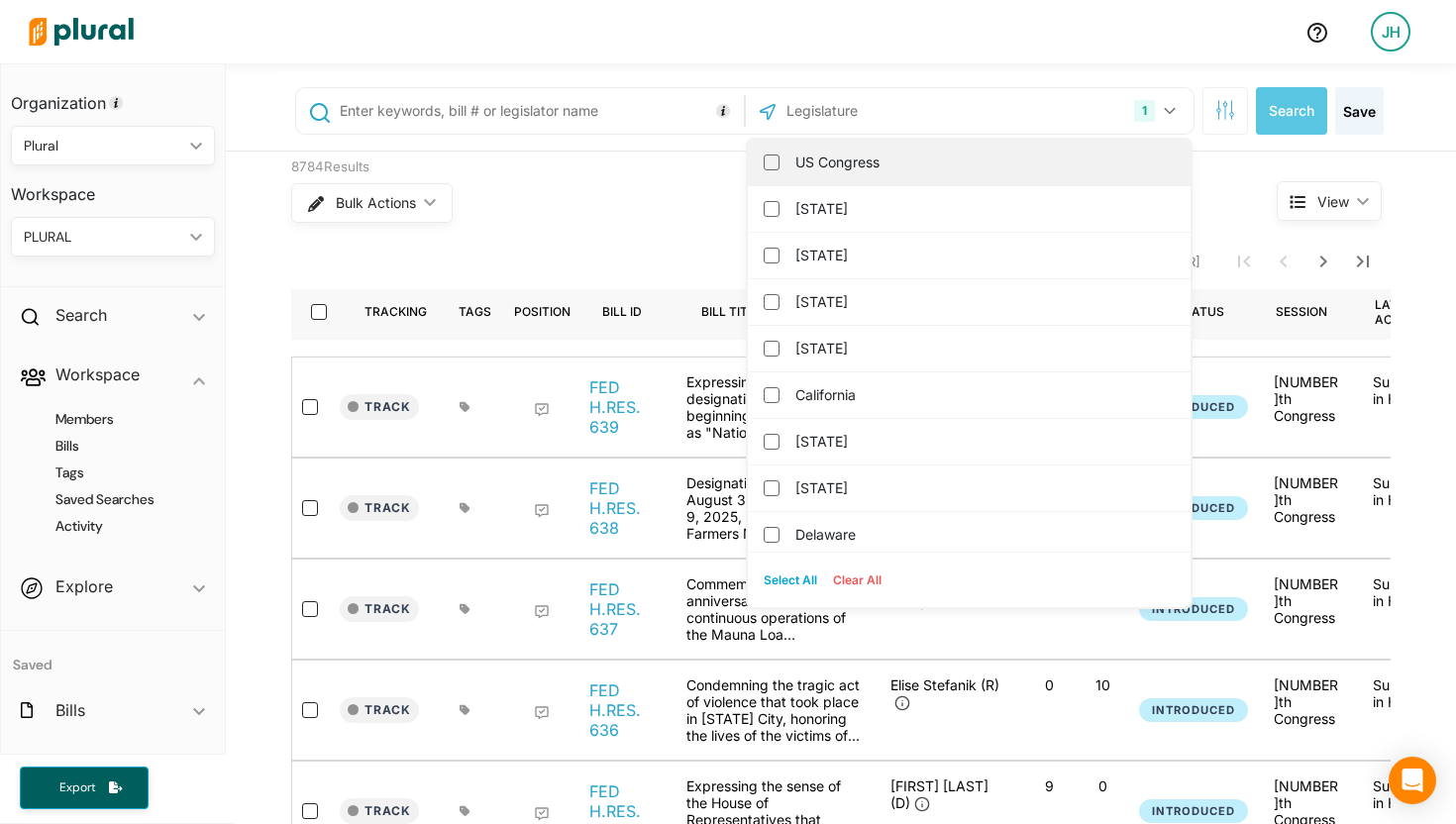 checkbox on "false" 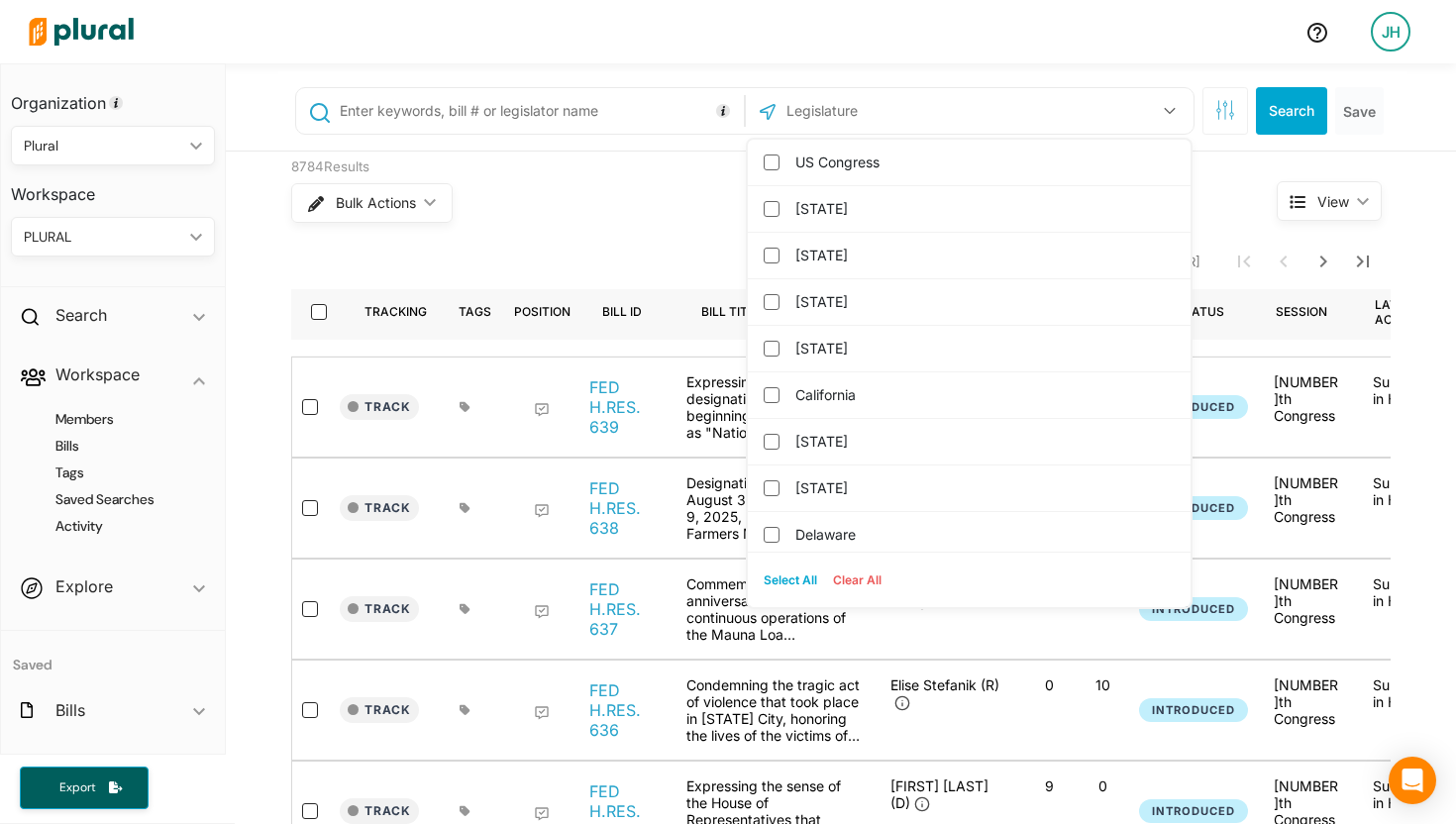 click at bounding box center [890, 111] 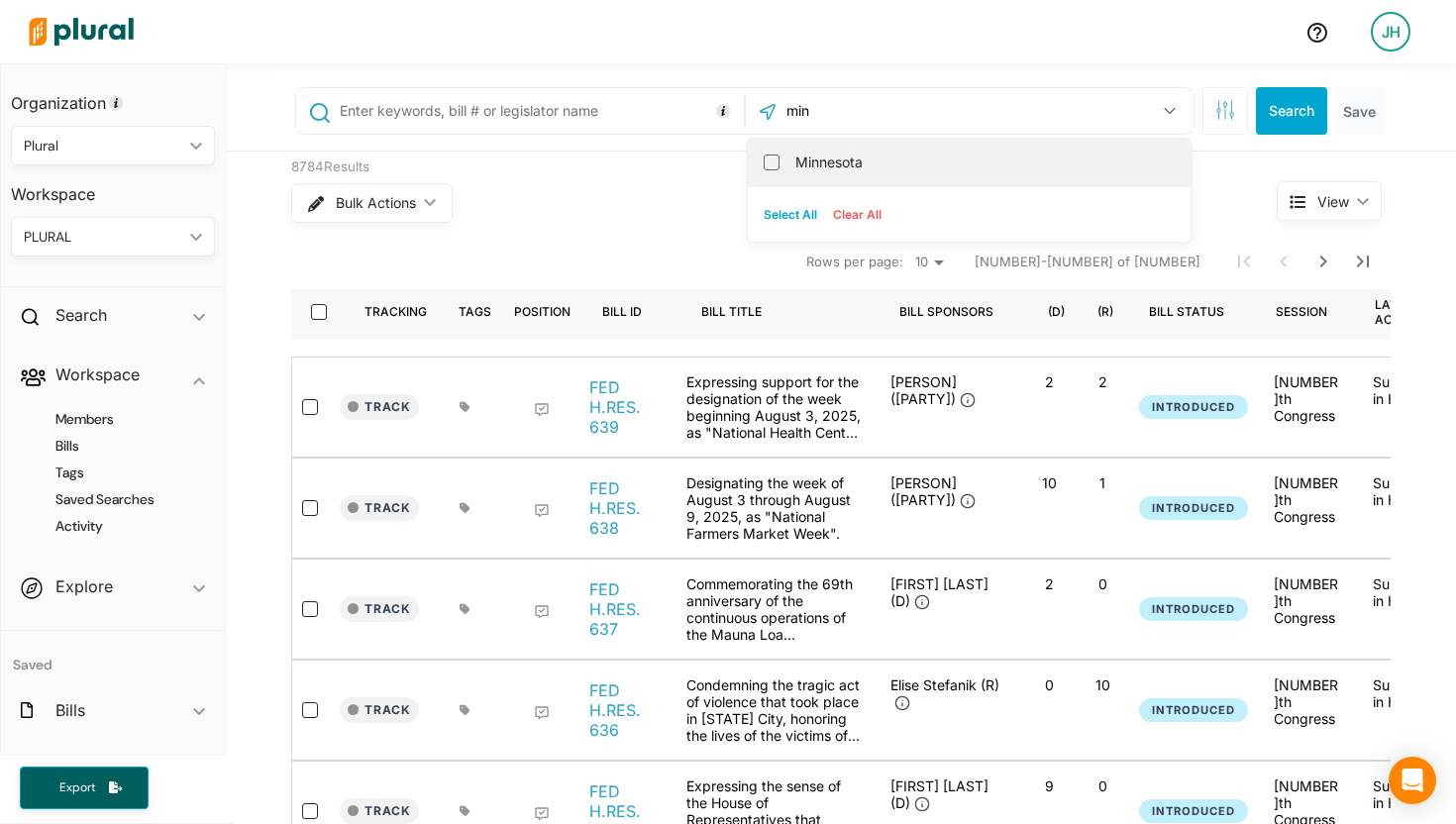 type on "min" 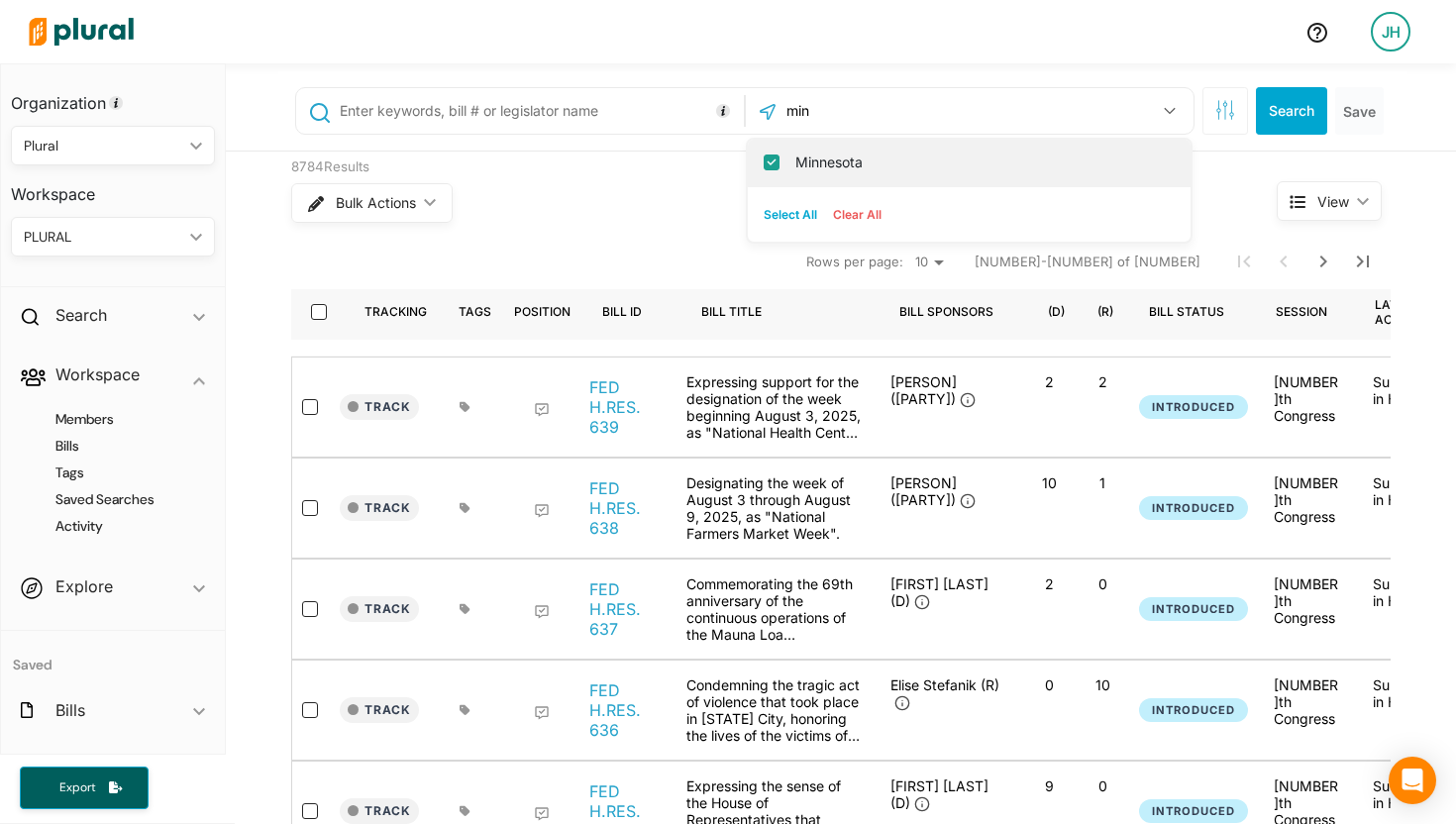 checkbox on "true" 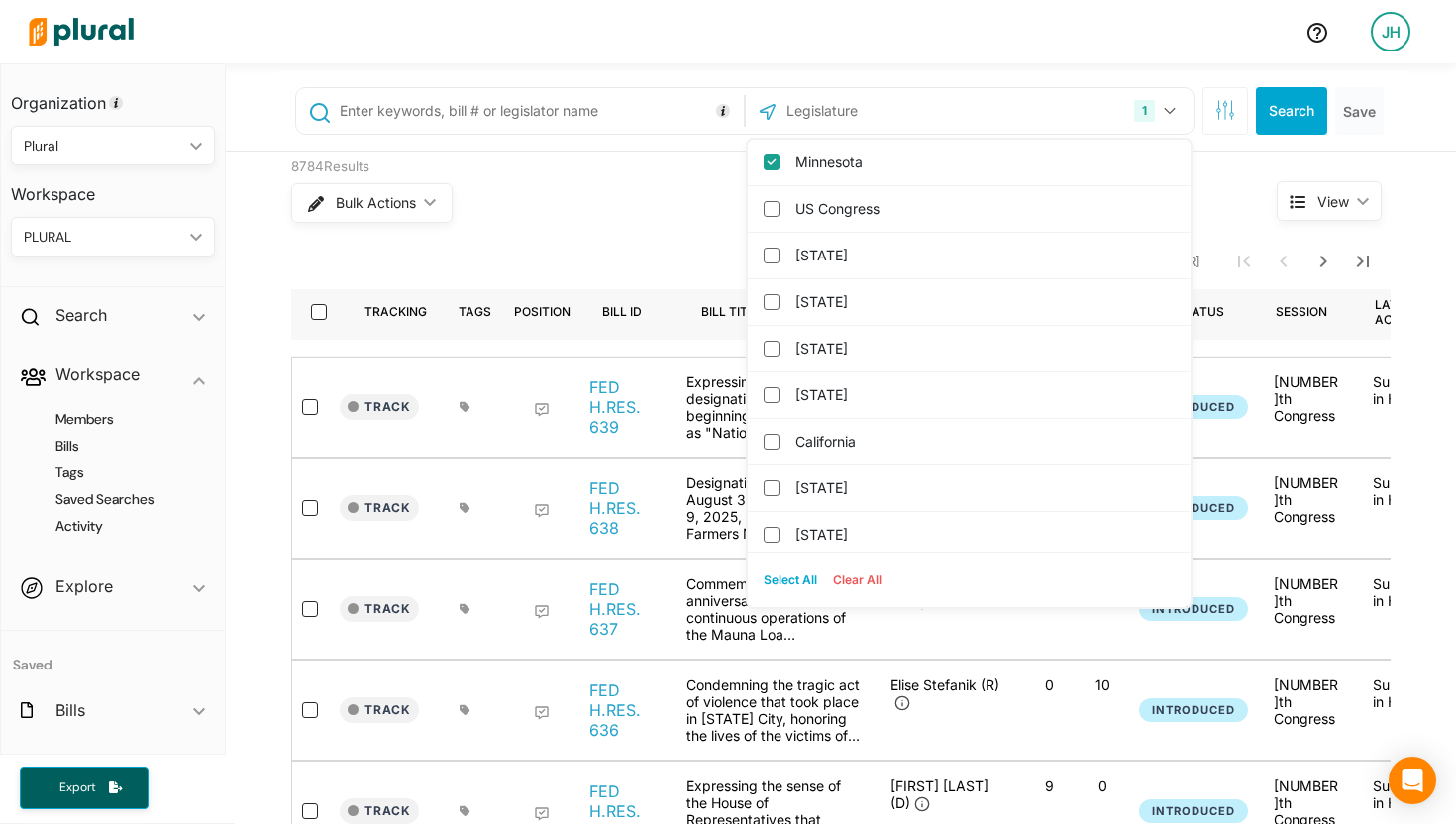 click on "Bulk Actions ic_keyboard_arrow_down" at bounding box center (747, 203) 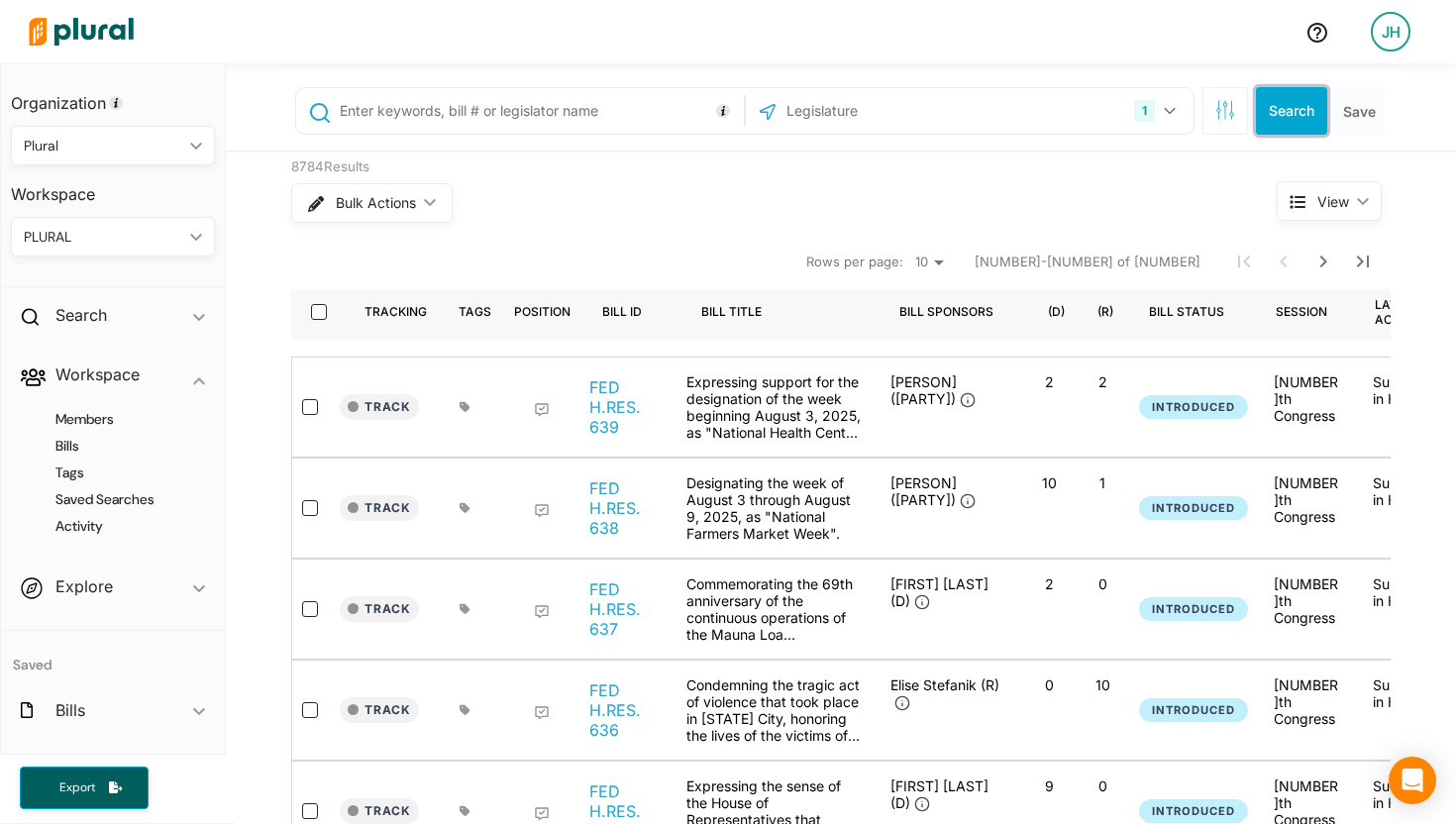 click on "Search" at bounding box center (1292, 111) 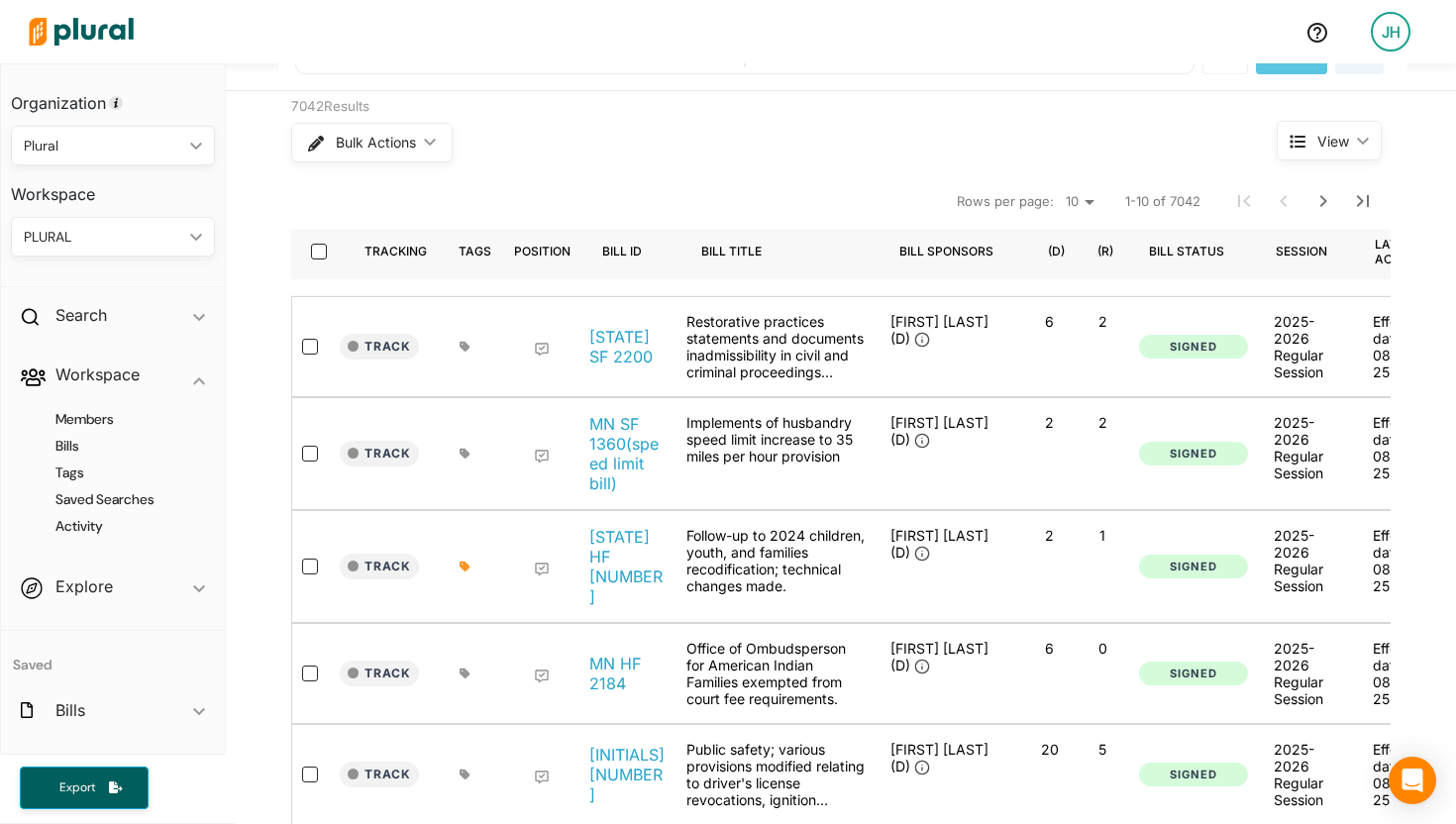 scroll, scrollTop: 62, scrollLeft: 0, axis: vertical 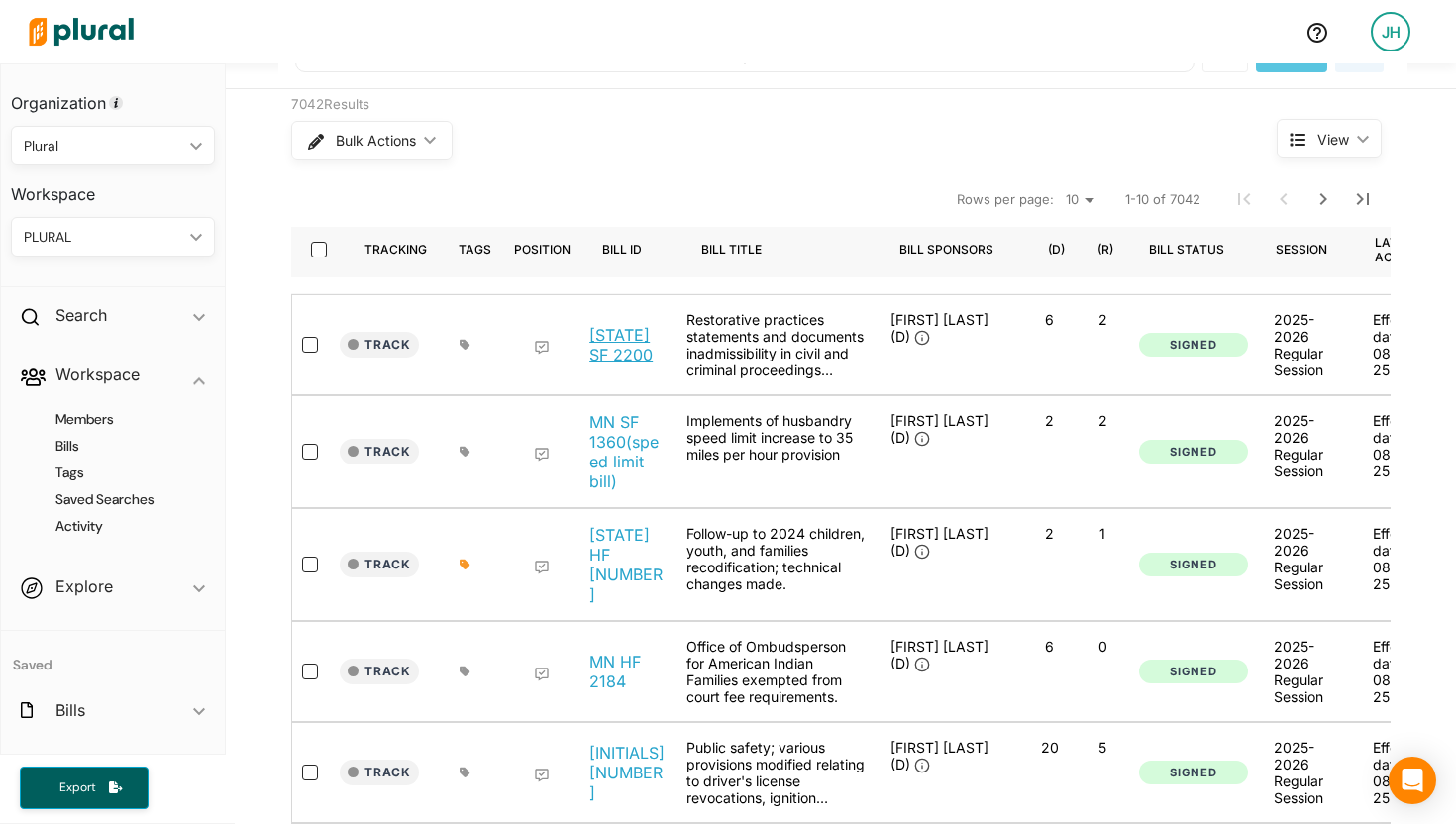 click on "MN SF 2200" at bounding box center (627, 345) 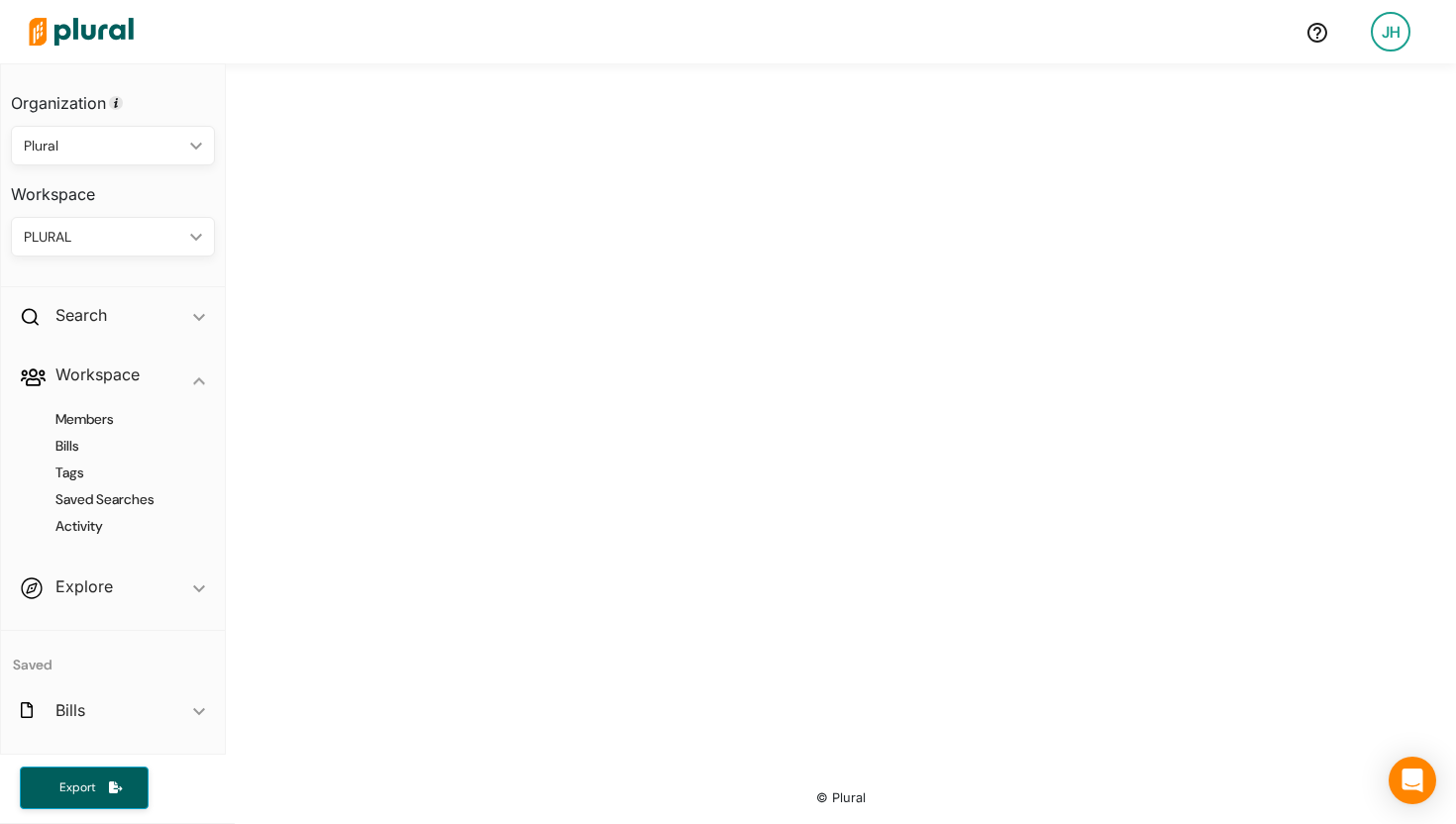 scroll, scrollTop: 0, scrollLeft: 0, axis: both 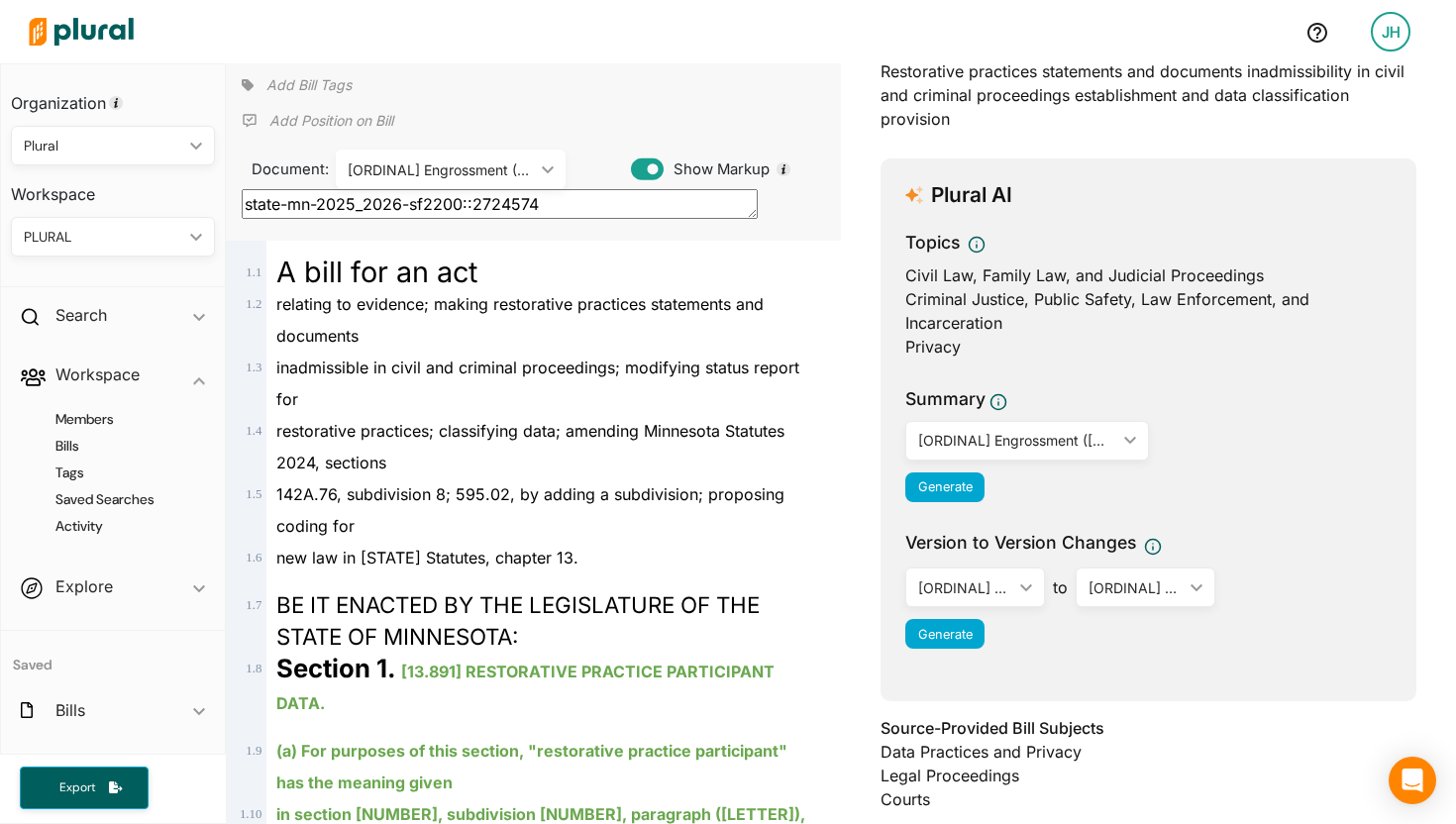 click on "2nd Engrossment ([M]/[D]/[YYYY])" at bounding box center [1016, 440] 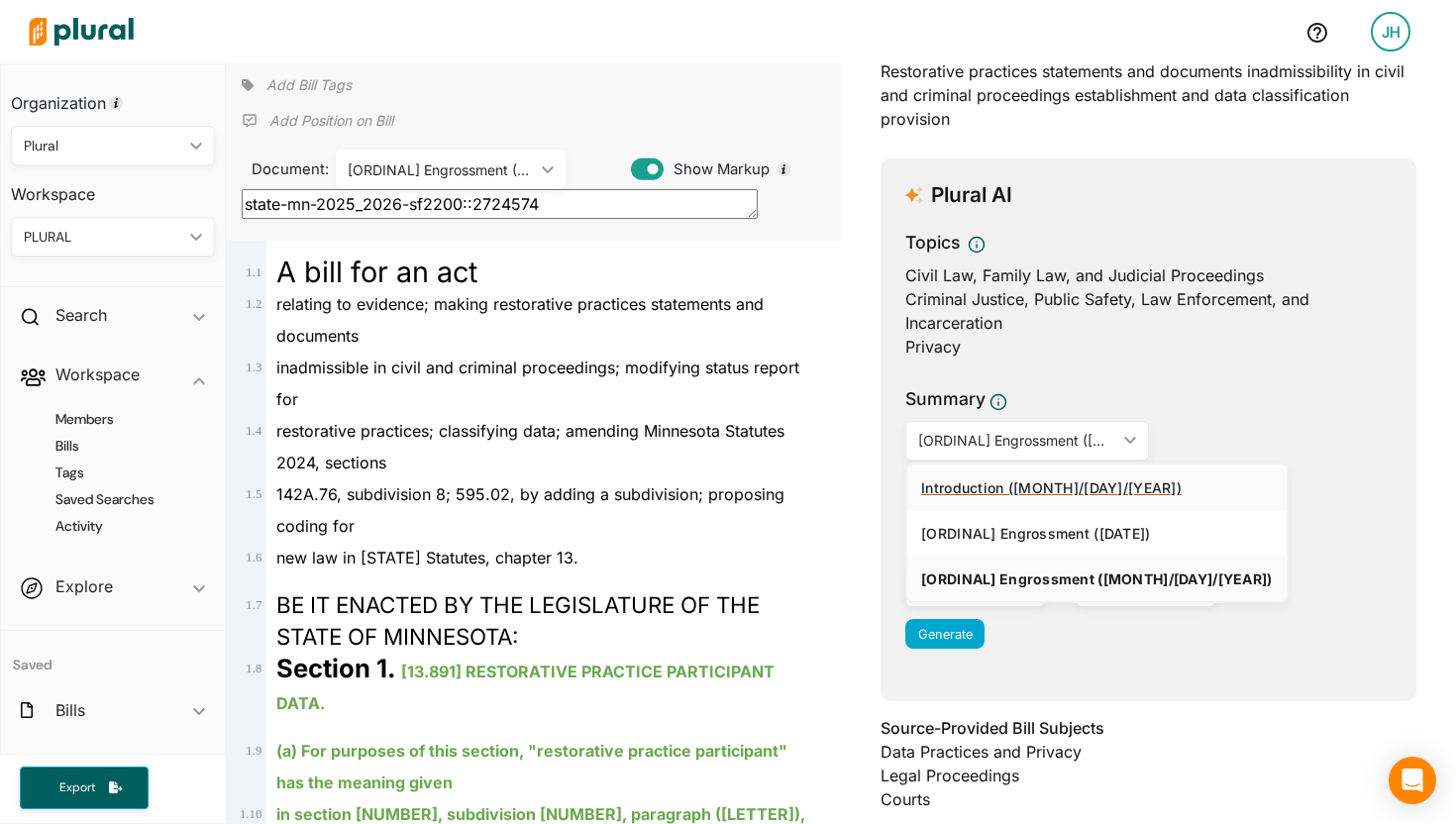 click on "Introduction ([M]/[D]/[YYYY])" at bounding box center (1096, 487) 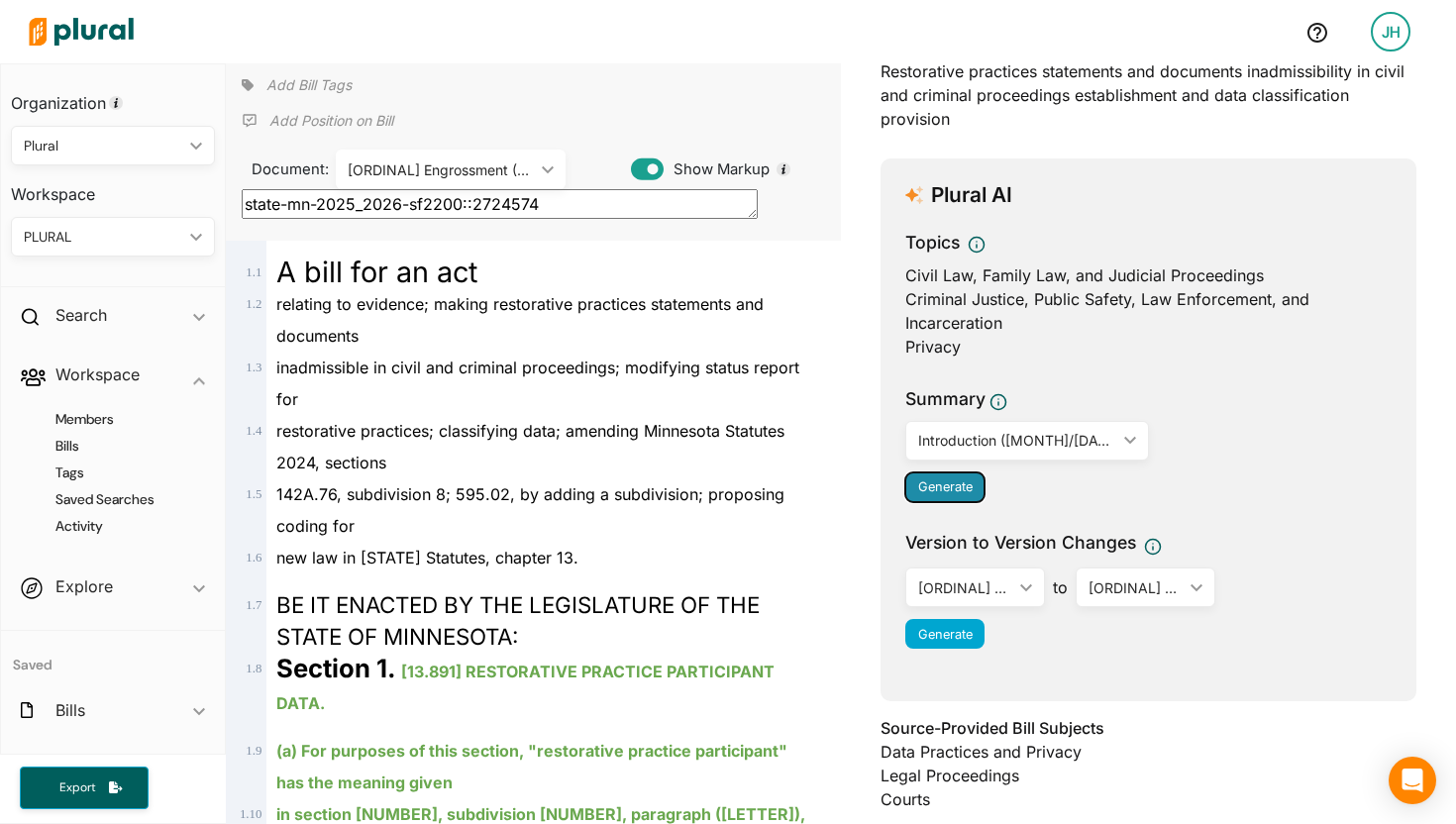 click on "Generate" at bounding box center (945, 486) 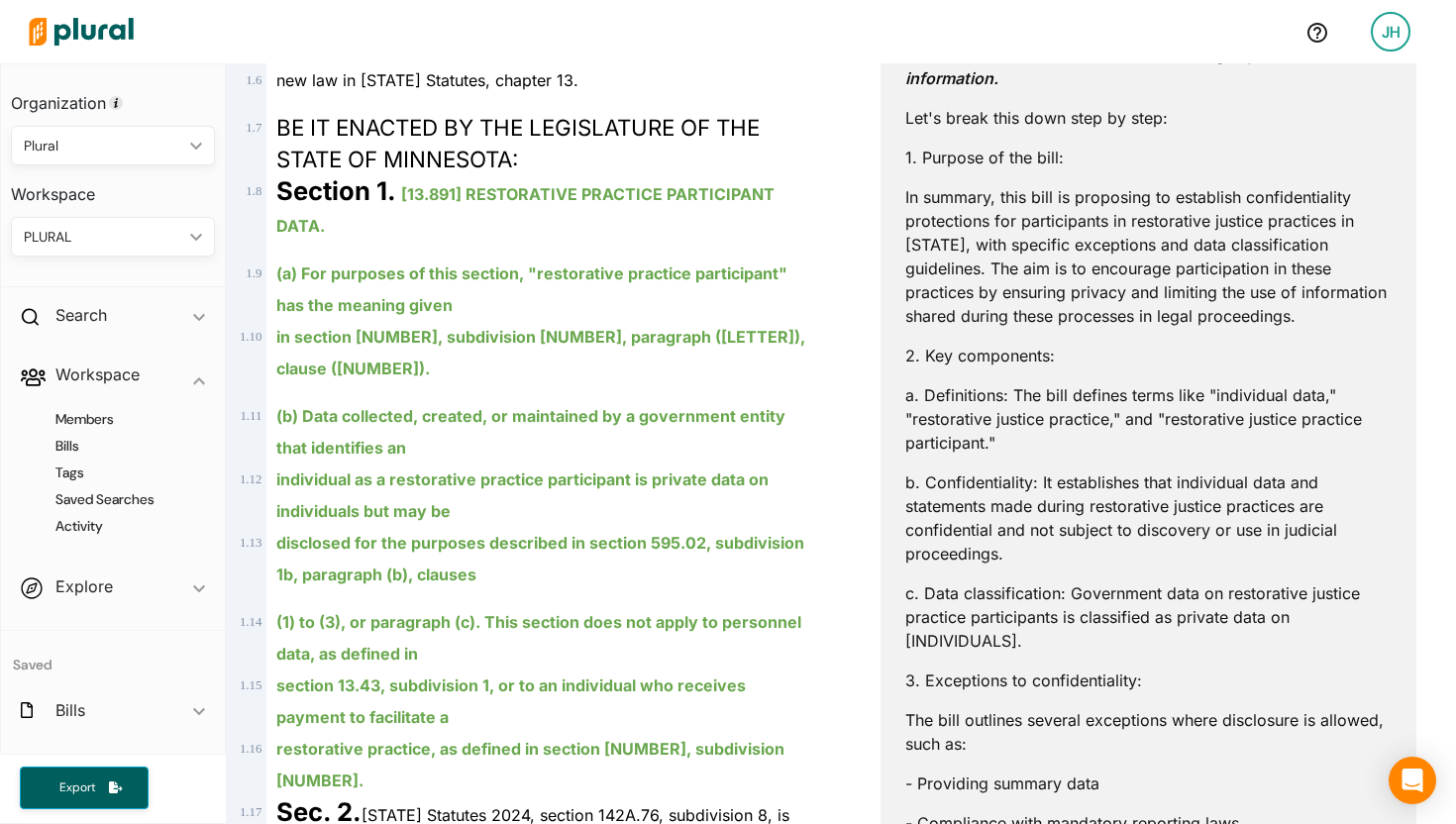 scroll, scrollTop: 0, scrollLeft: 0, axis: both 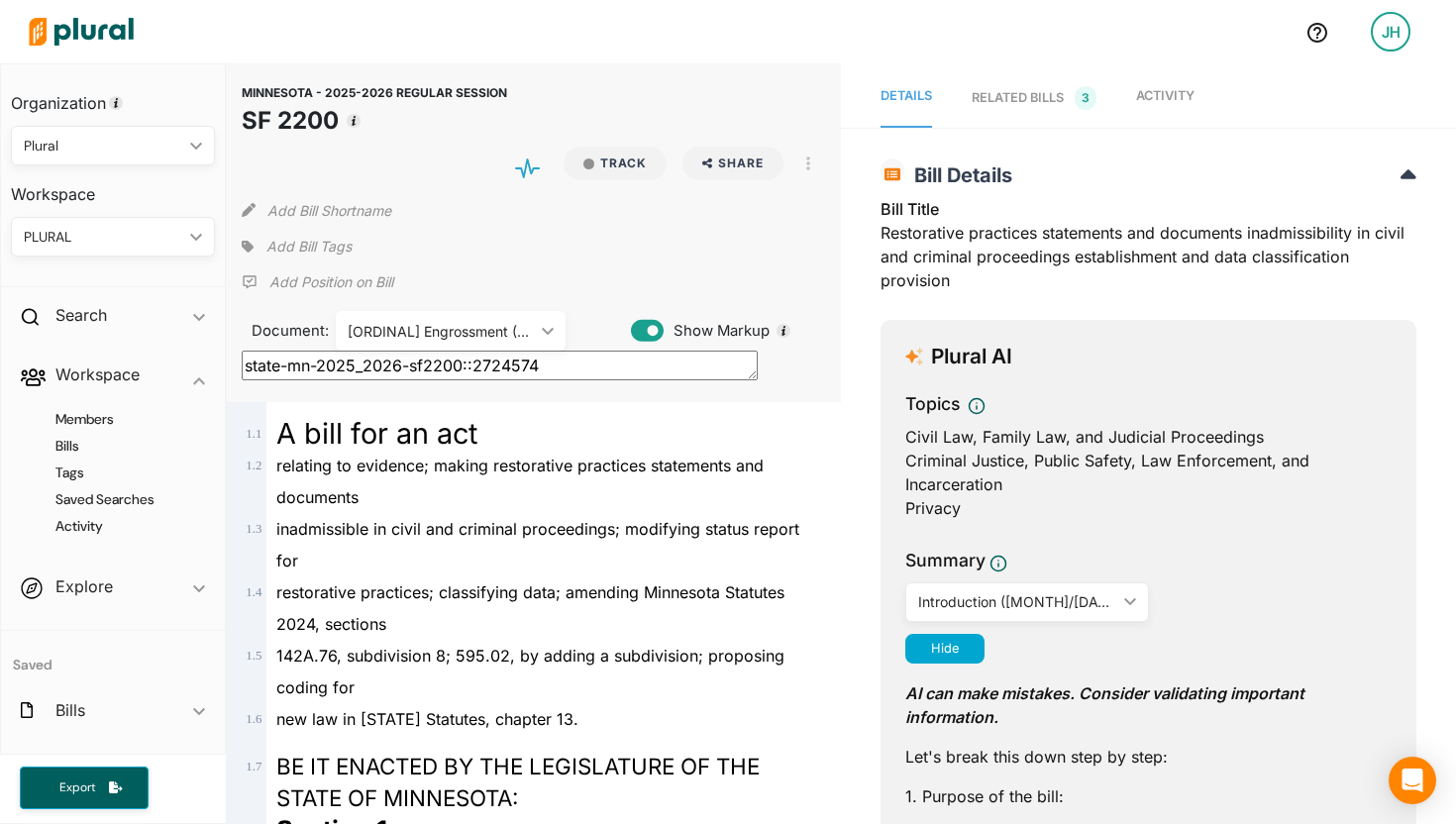 click on "Activity" at bounding box center (1165, 95) 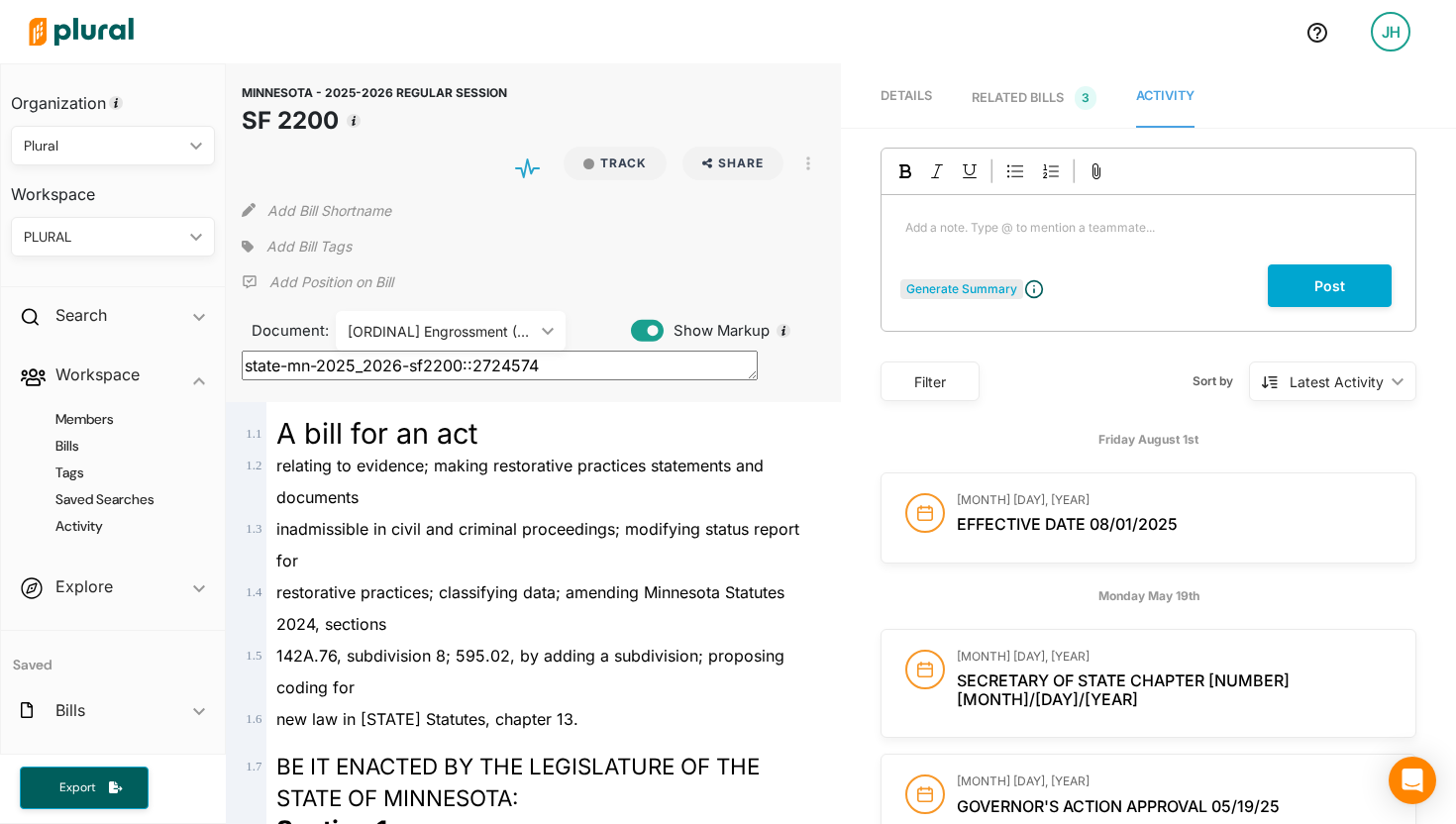 click on "Generate Summary" at bounding box center (962, 289) 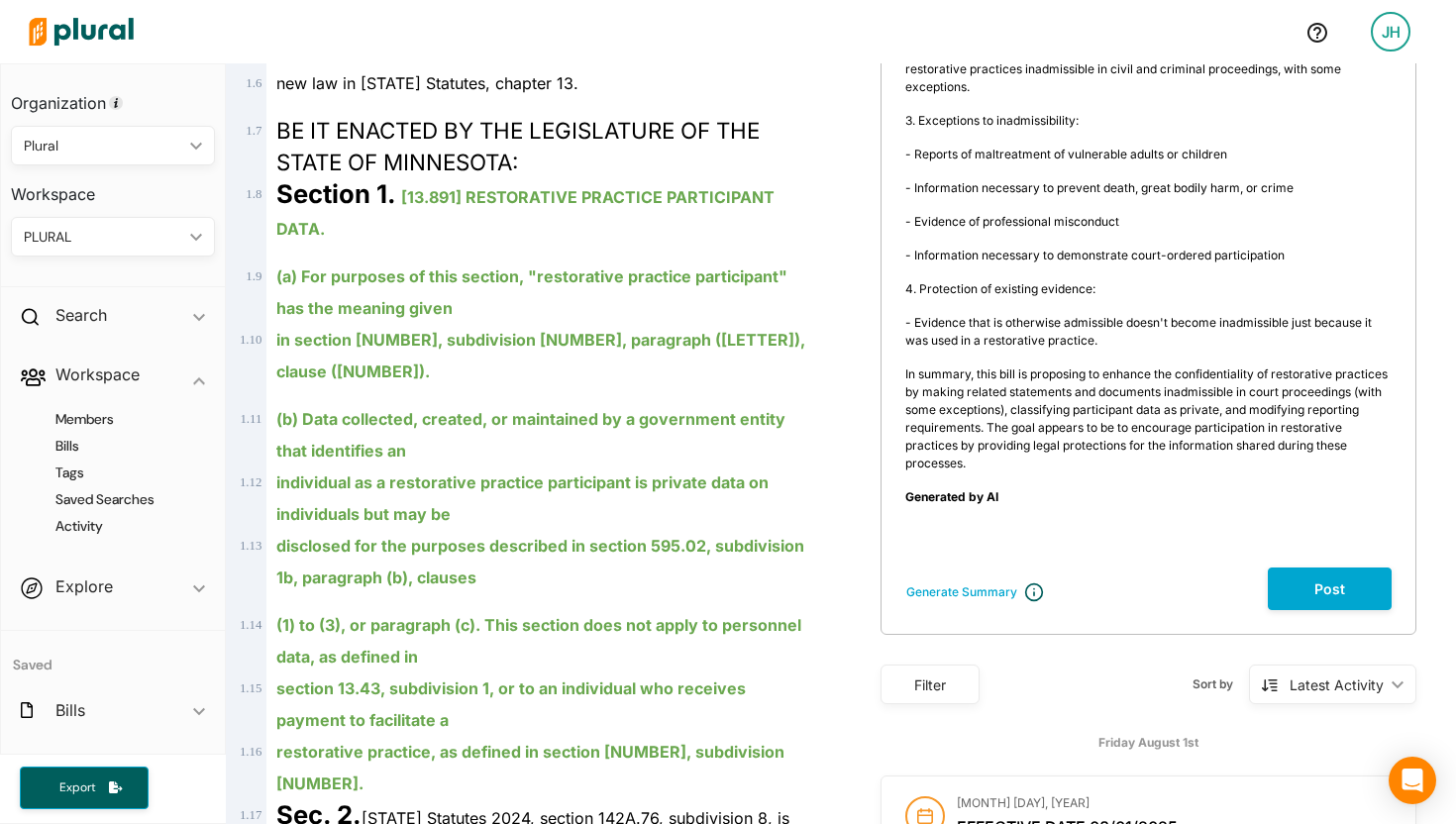 scroll, scrollTop: 637, scrollLeft: 0, axis: vertical 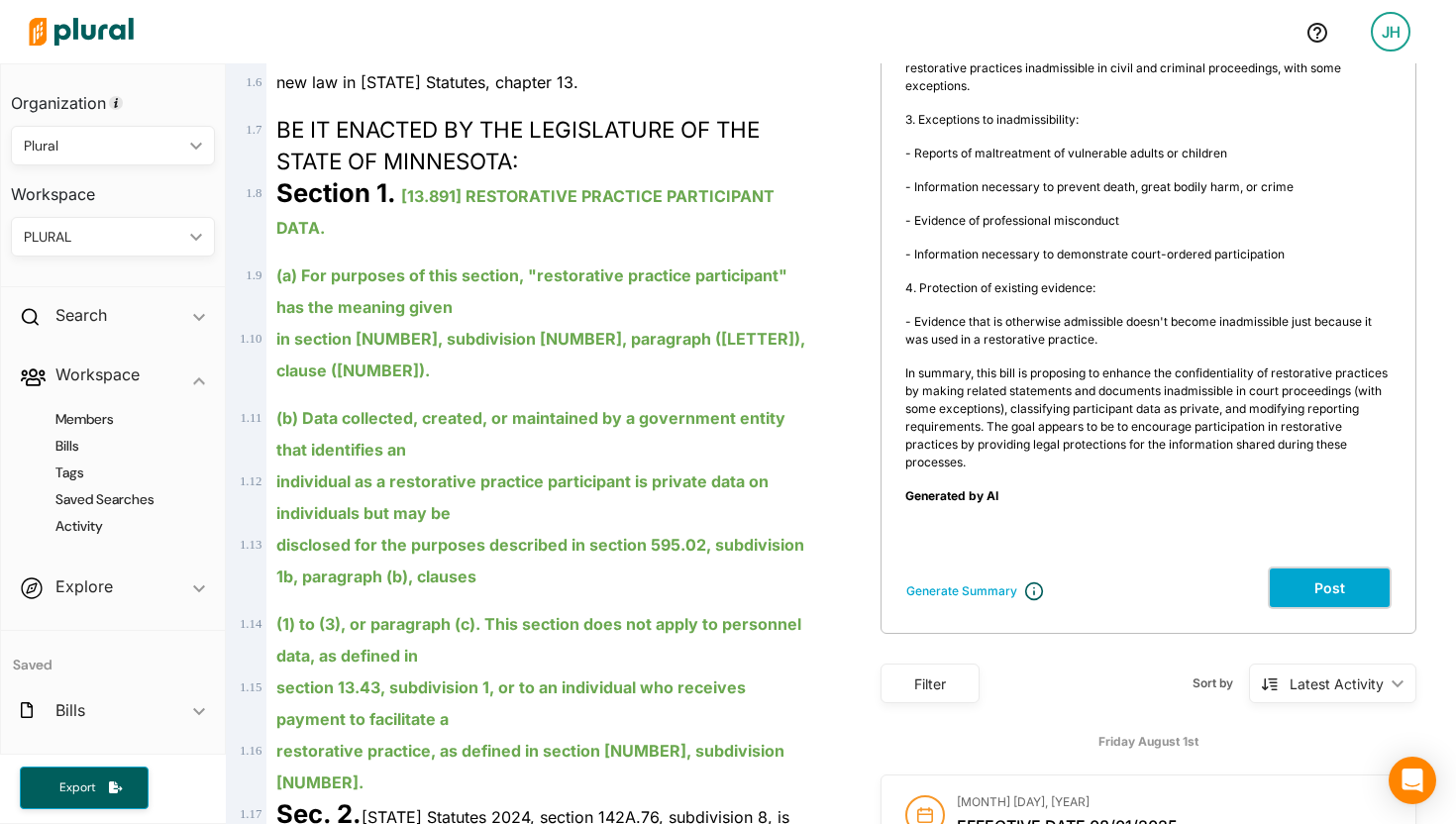 click on "Post" at bounding box center [1329, 587] 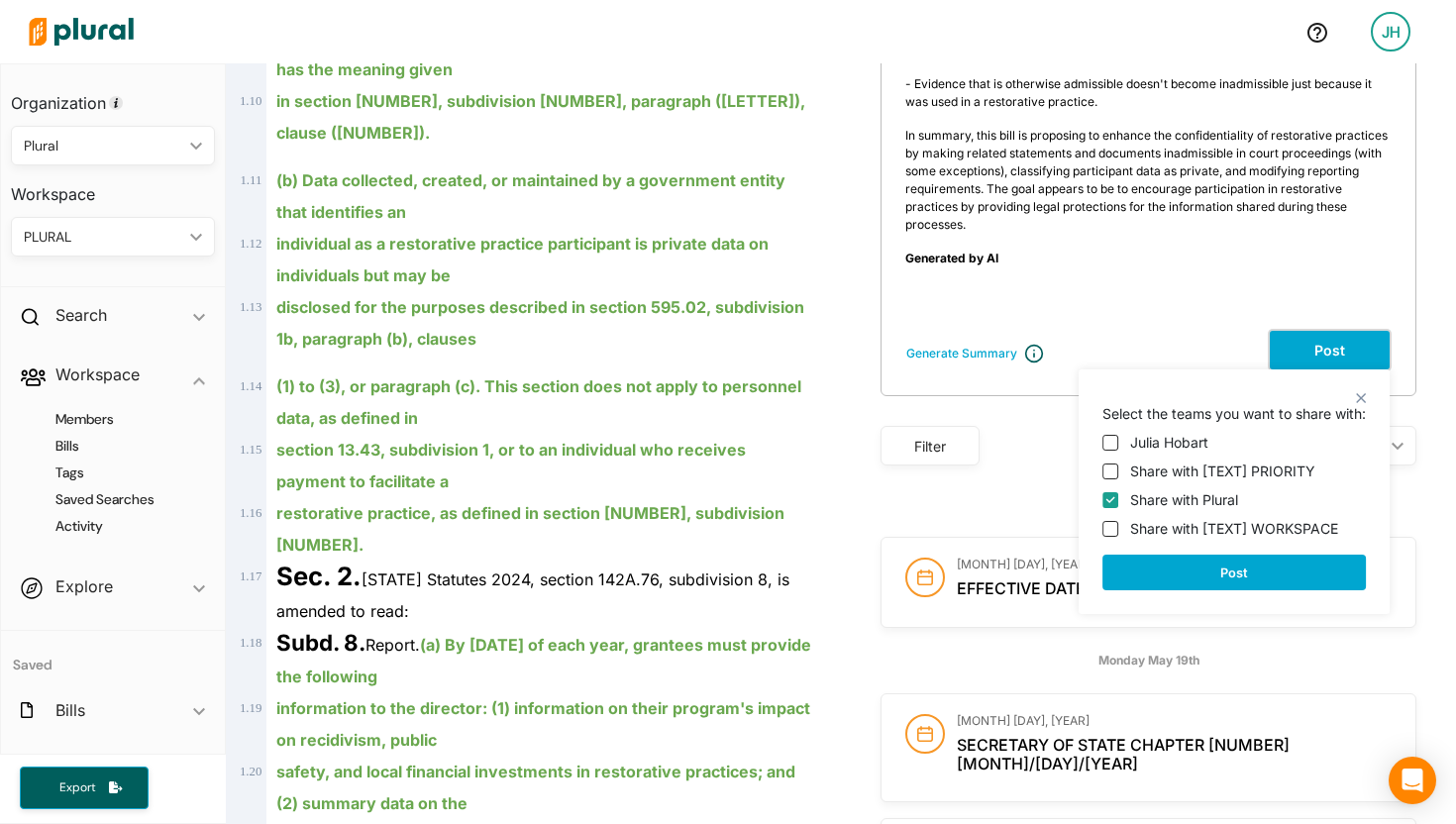 scroll, scrollTop: 883, scrollLeft: 0, axis: vertical 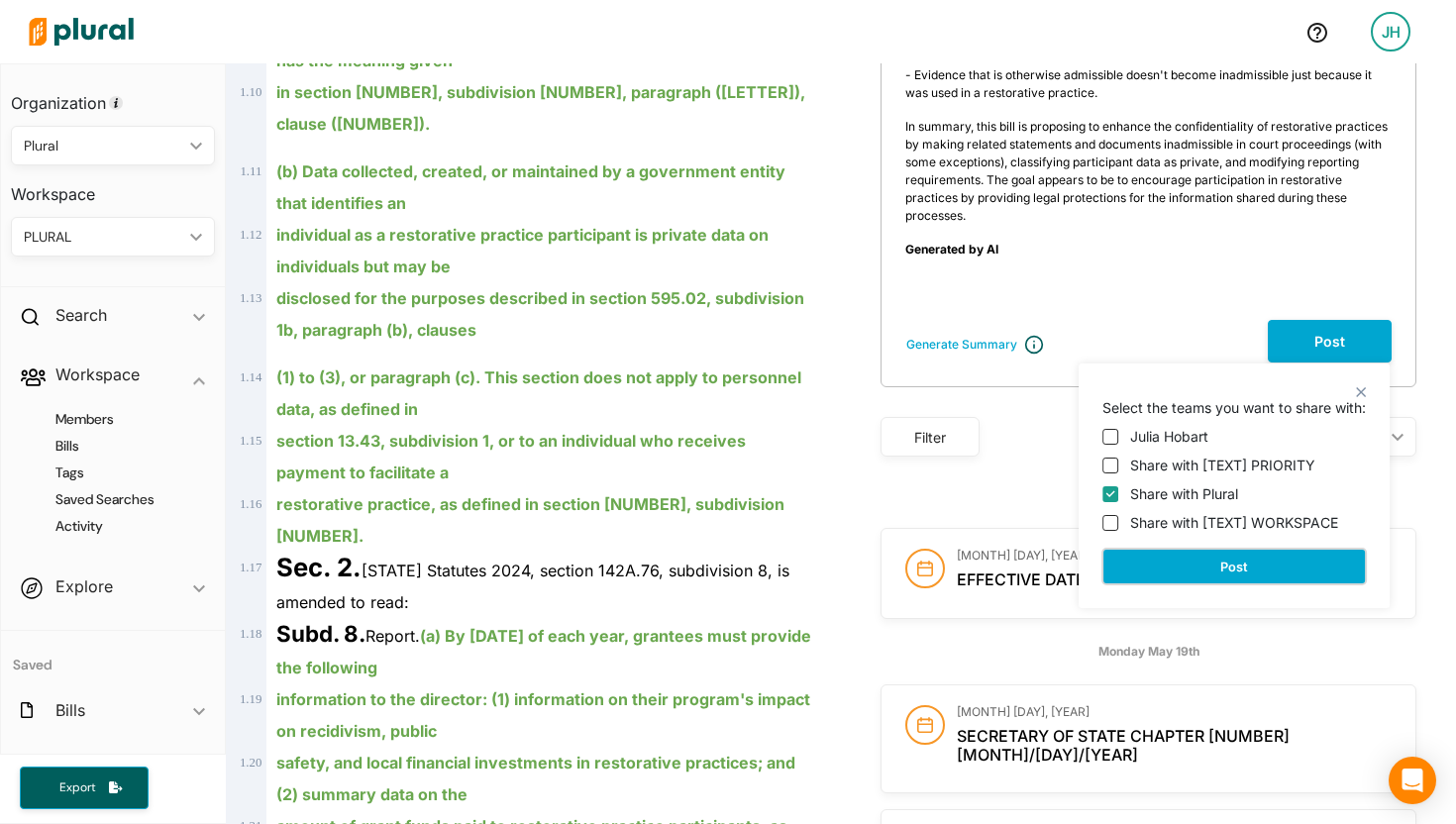 click on "Post" at bounding box center [1234, 566] 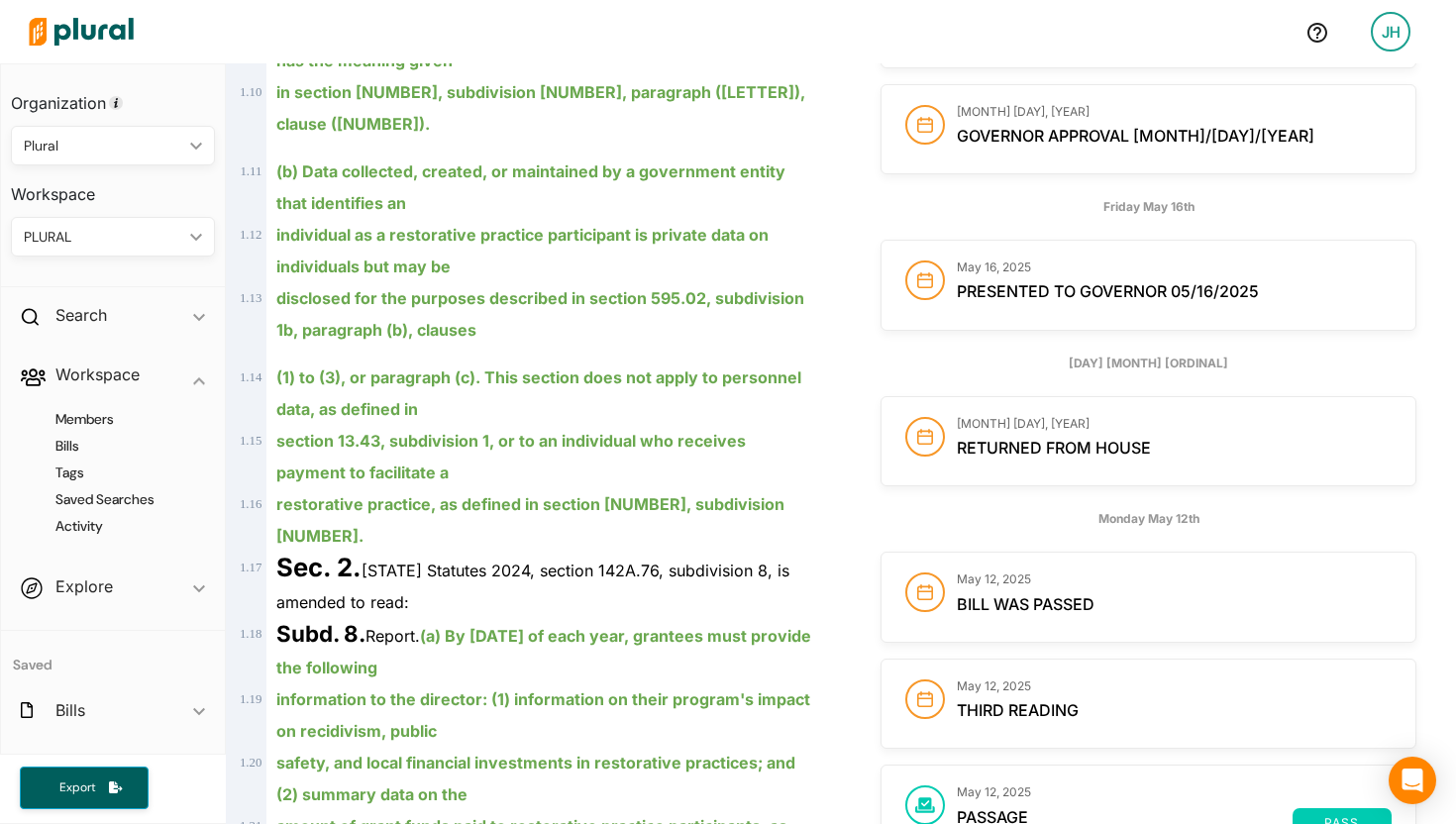 scroll, scrollTop: 0, scrollLeft: 0, axis: both 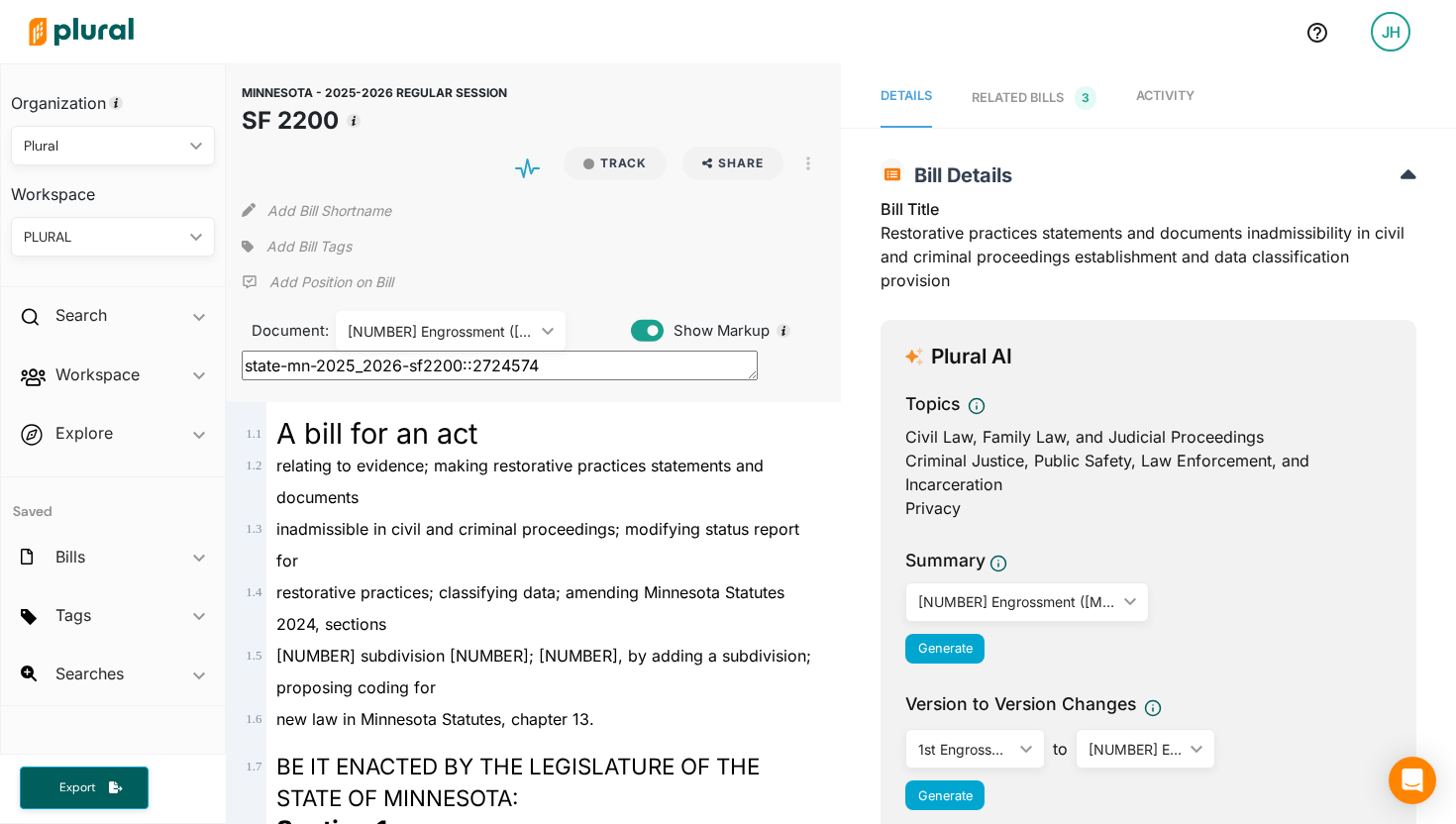 click on "Activity" at bounding box center [1165, 95] 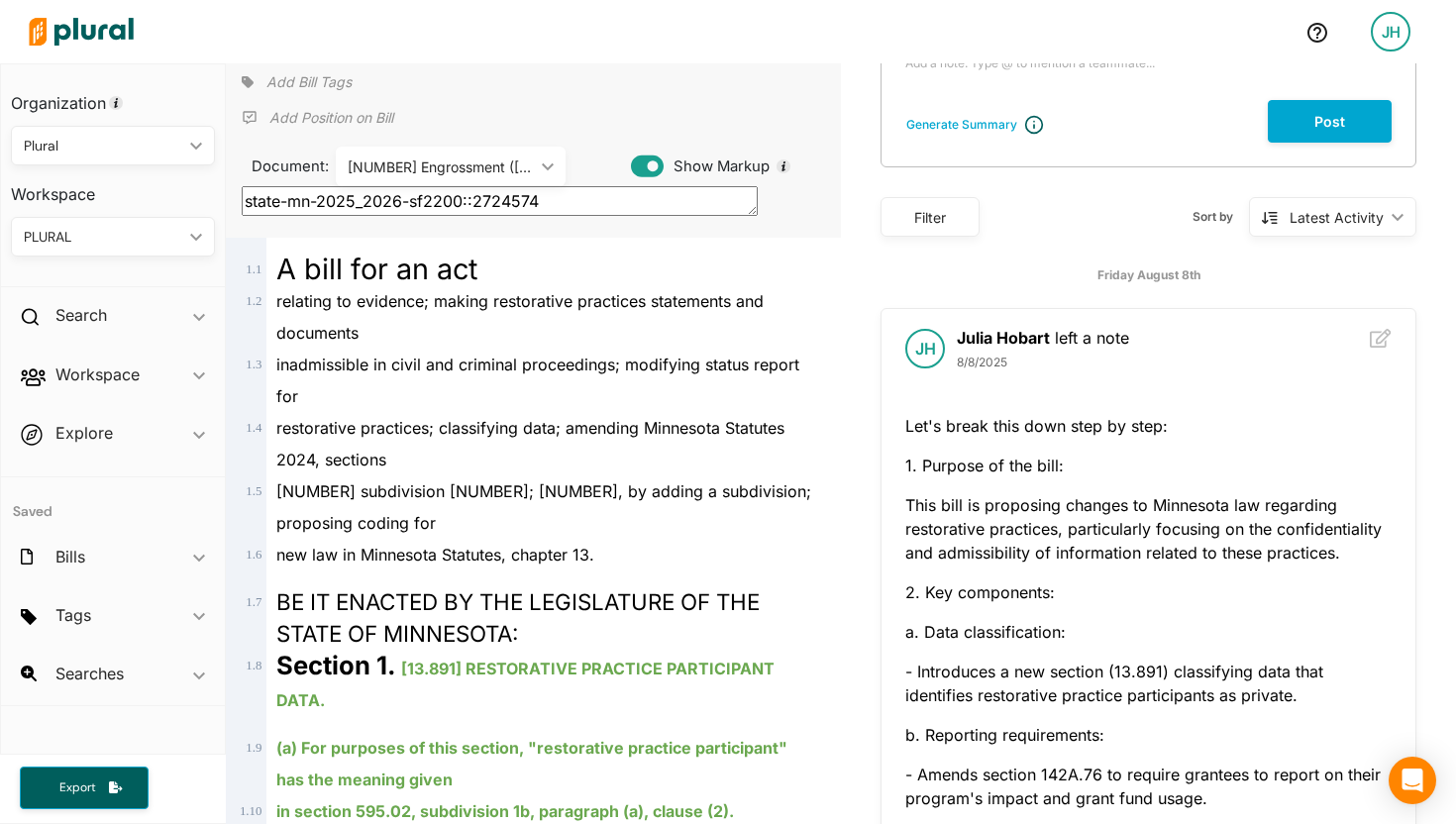 scroll, scrollTop: 137, scrollLeft: 0, axis: vertical 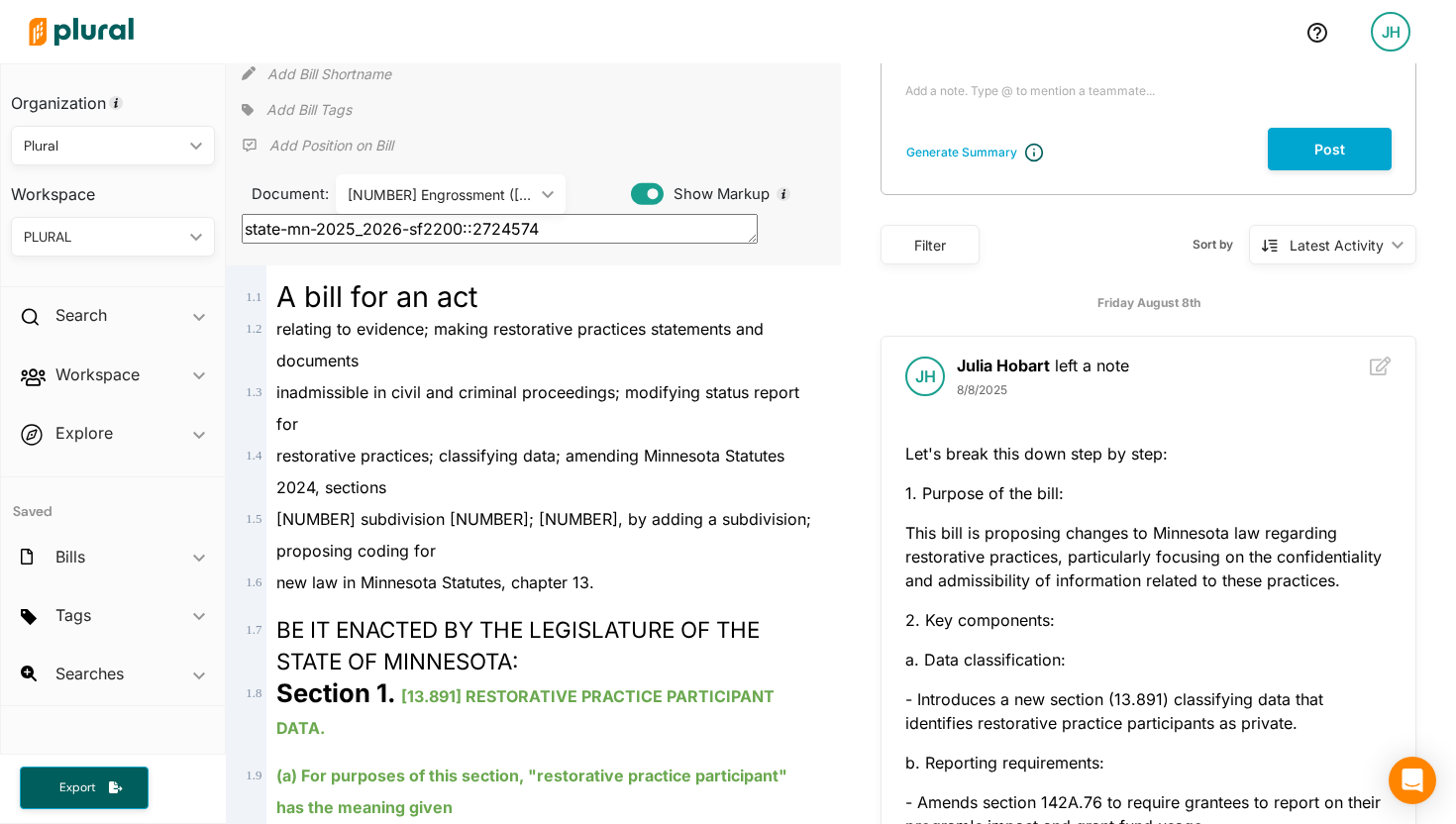 click on "PLURAL" at bounding box center [103, 237] 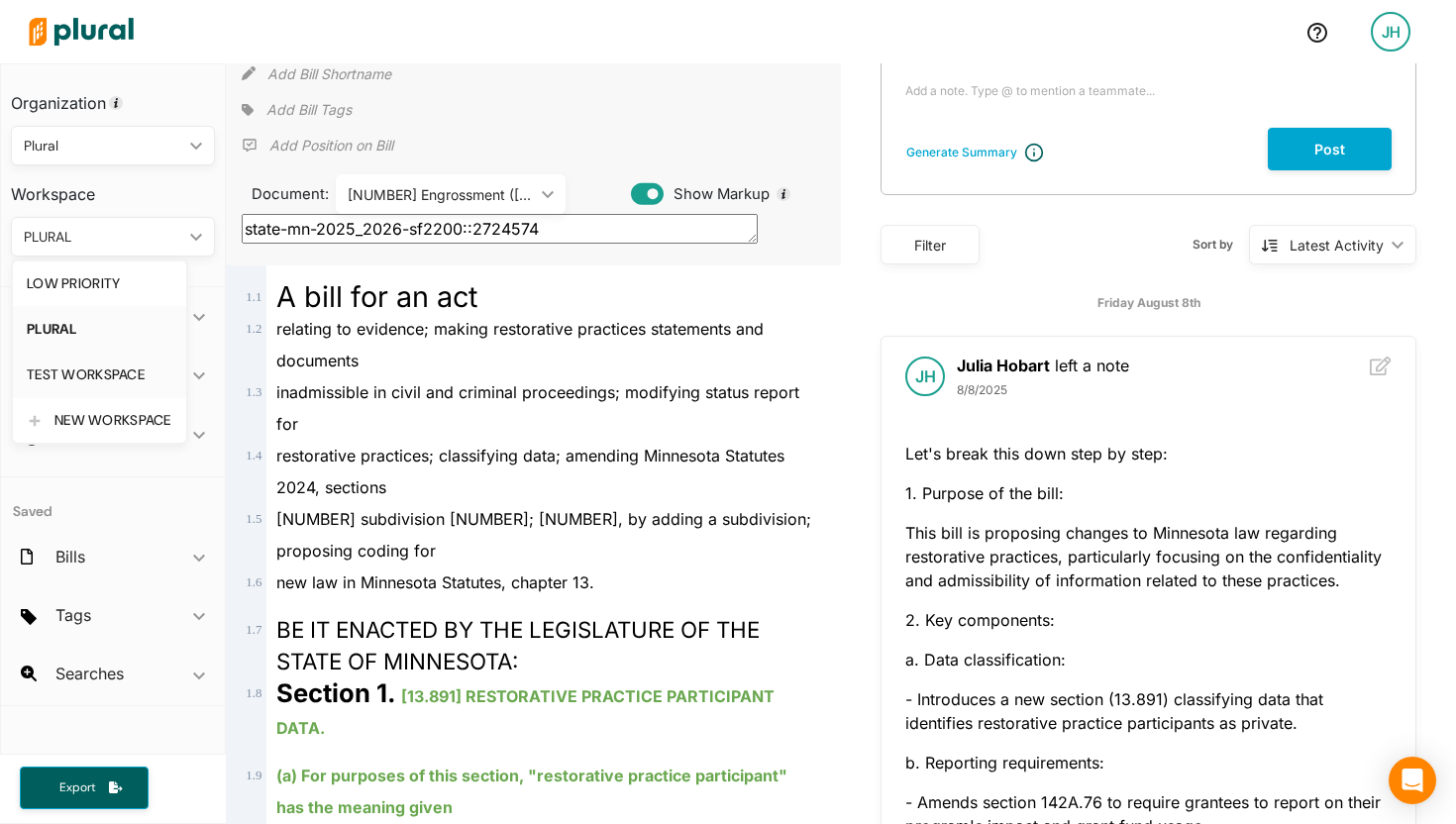 click on "TEST WORKSPACE" at bounding box center (99, 374) 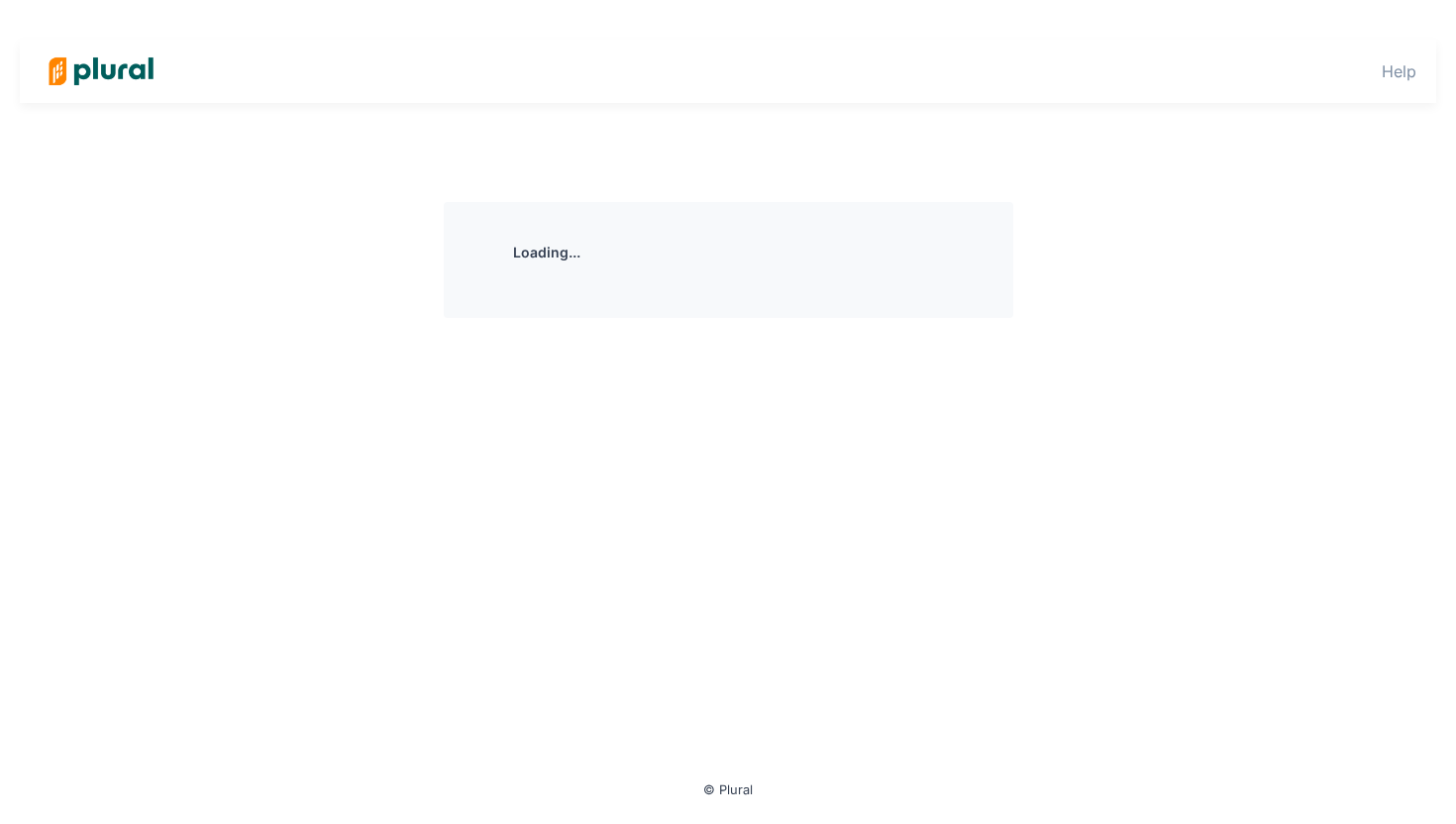 scroll, scrollTop: 0, scrollLeft: 0, axis: both 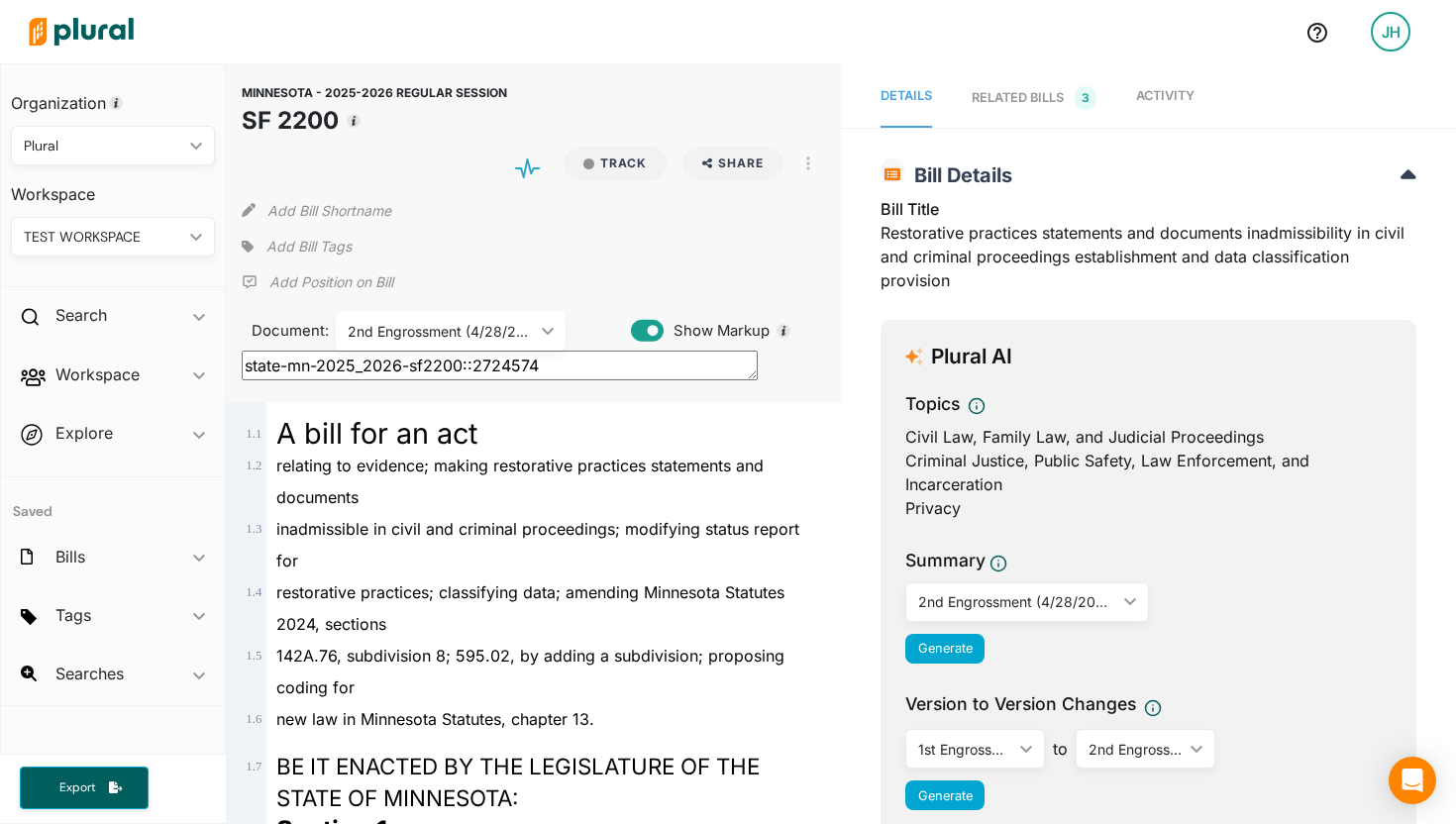 click on "Activity" at bounding box center [1165, 95] 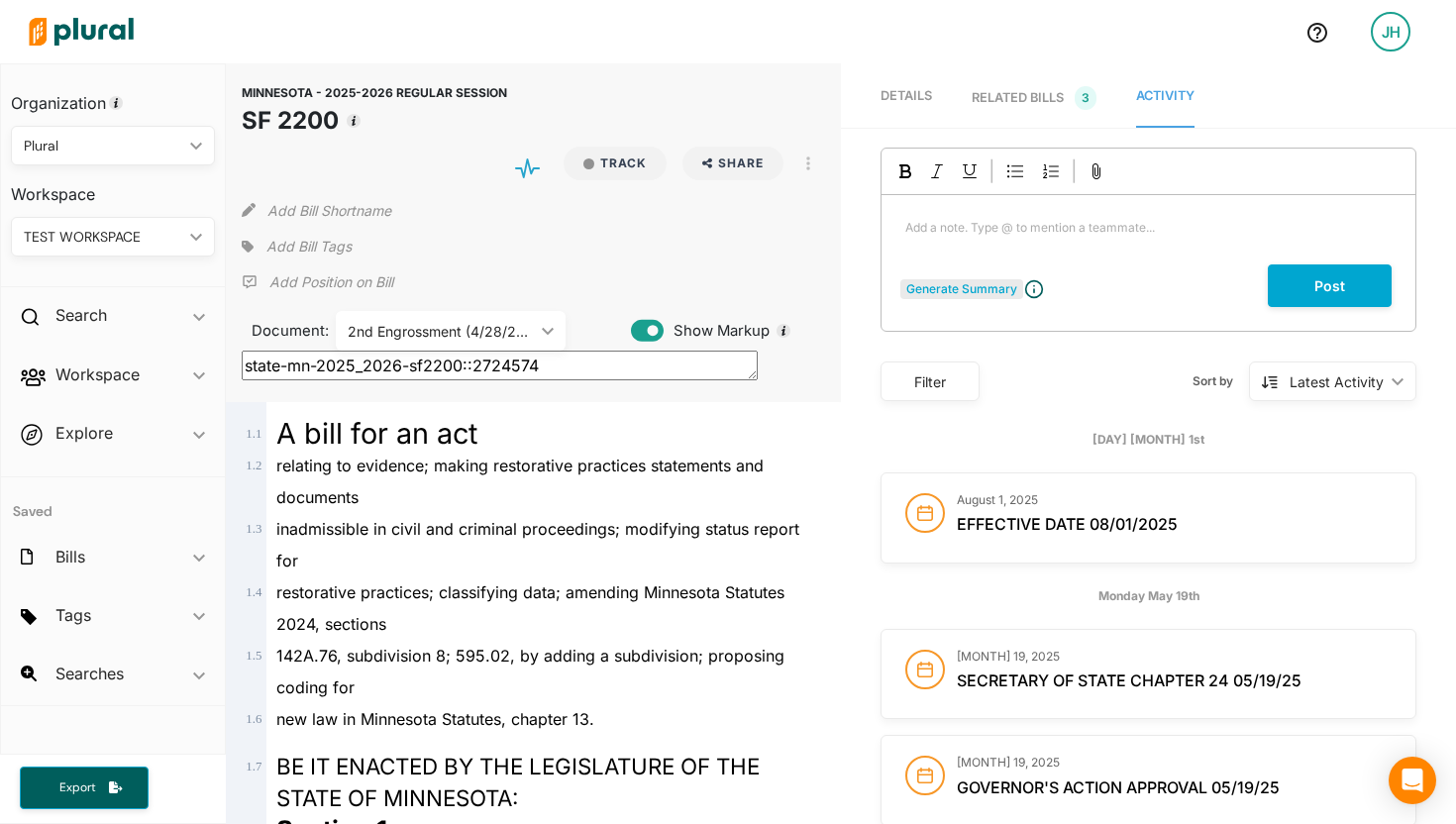 click on "Generate Summary Add a note. Type @ to mention a teammate... ﻿ Post" at bounding box center (1148, 240) 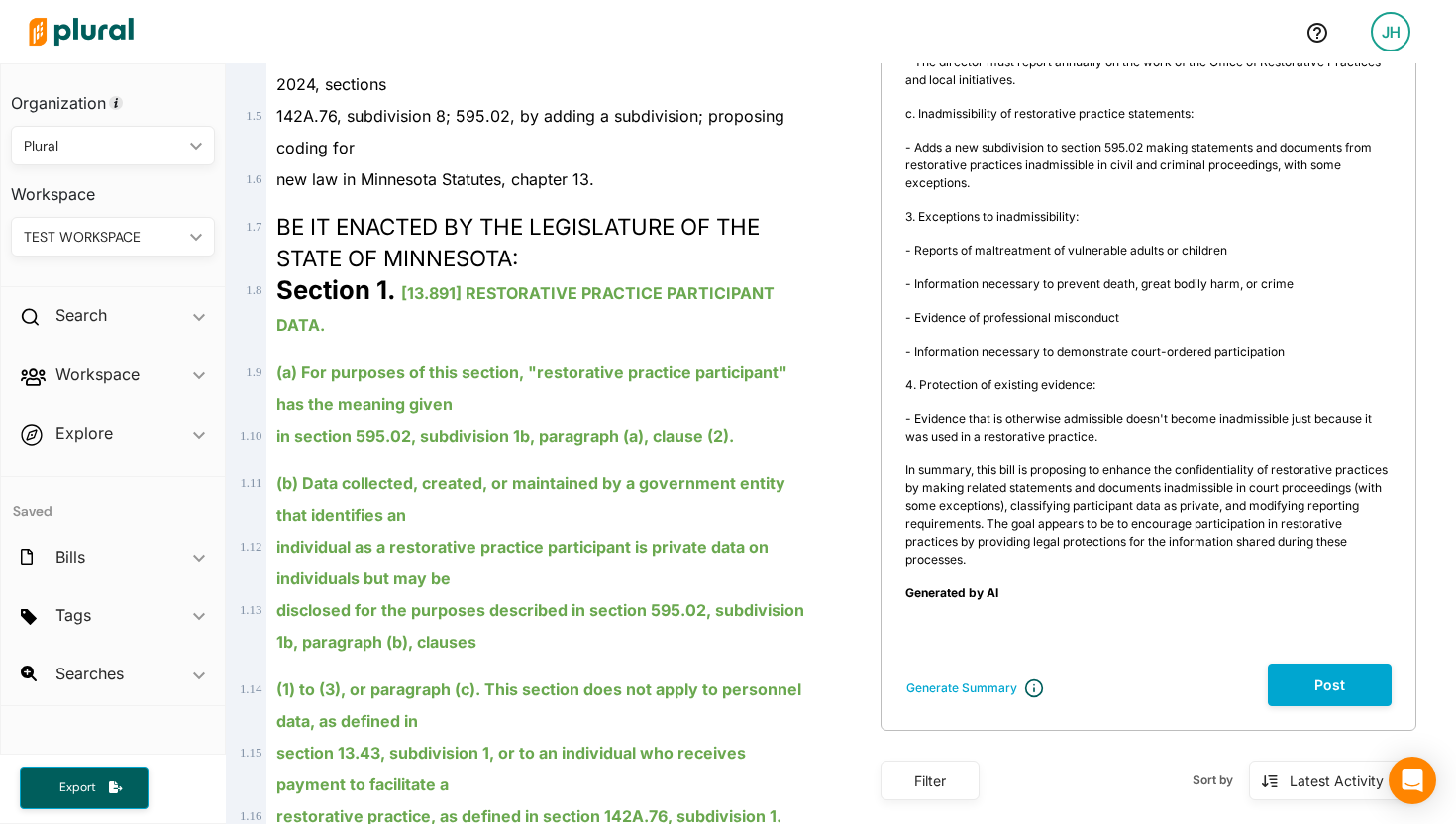 scroll, scrollTop: 566, scrollLeft: 0, axis: vertical 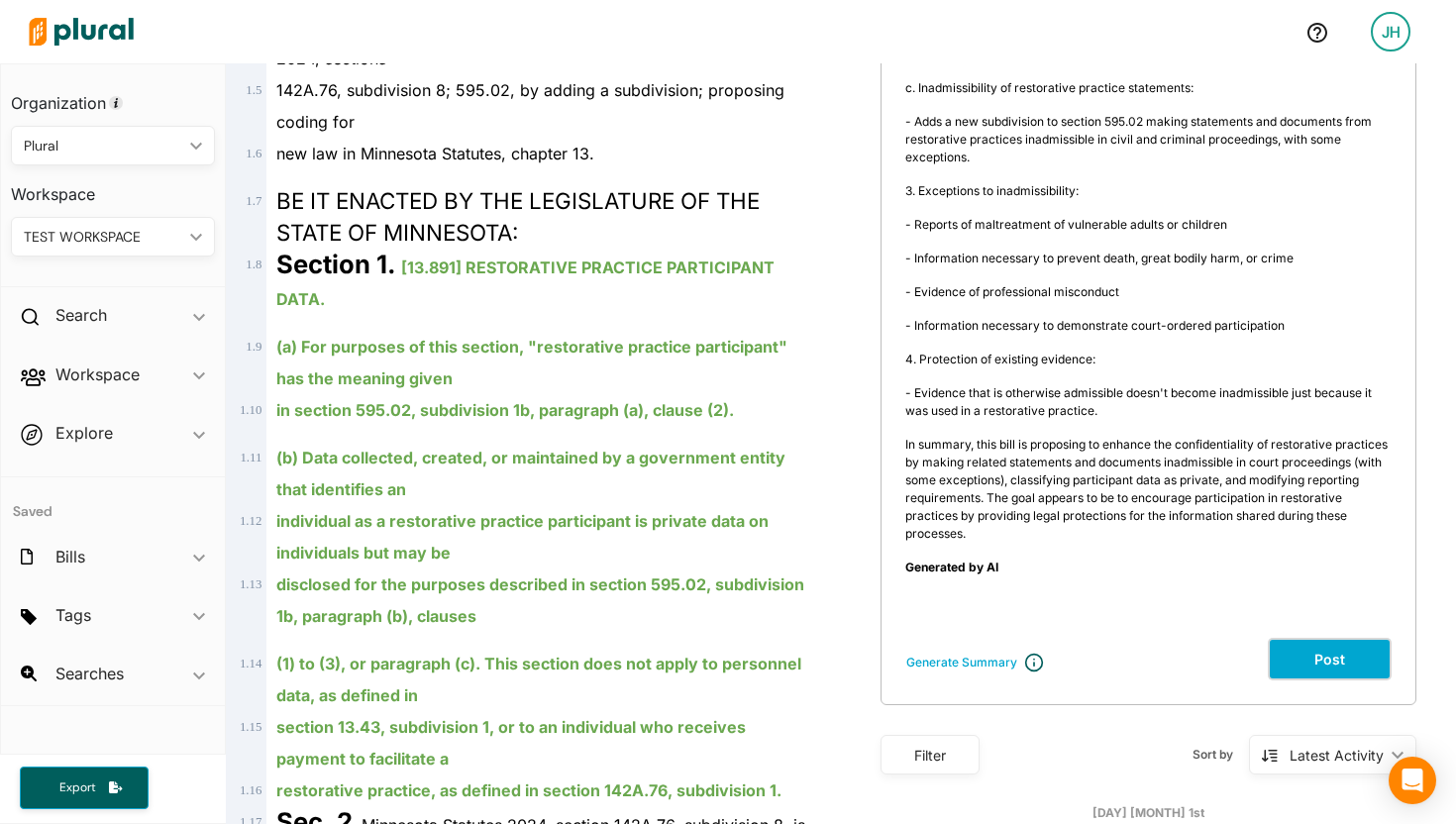 click on "Post" at bounding box center (1329, 659) 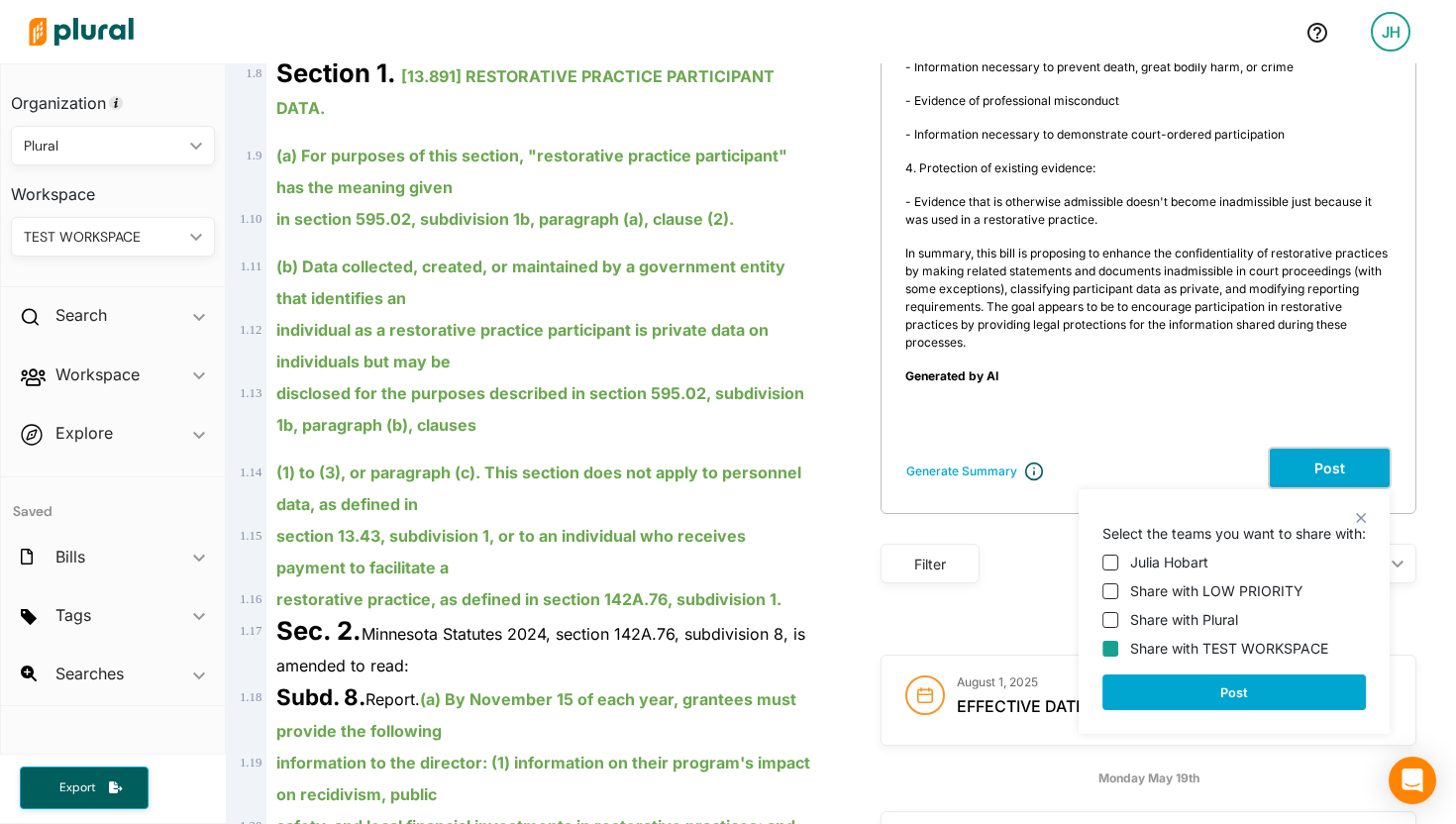 scroll, scrollTop: 758, scrollLeft: 0, axis: vertical 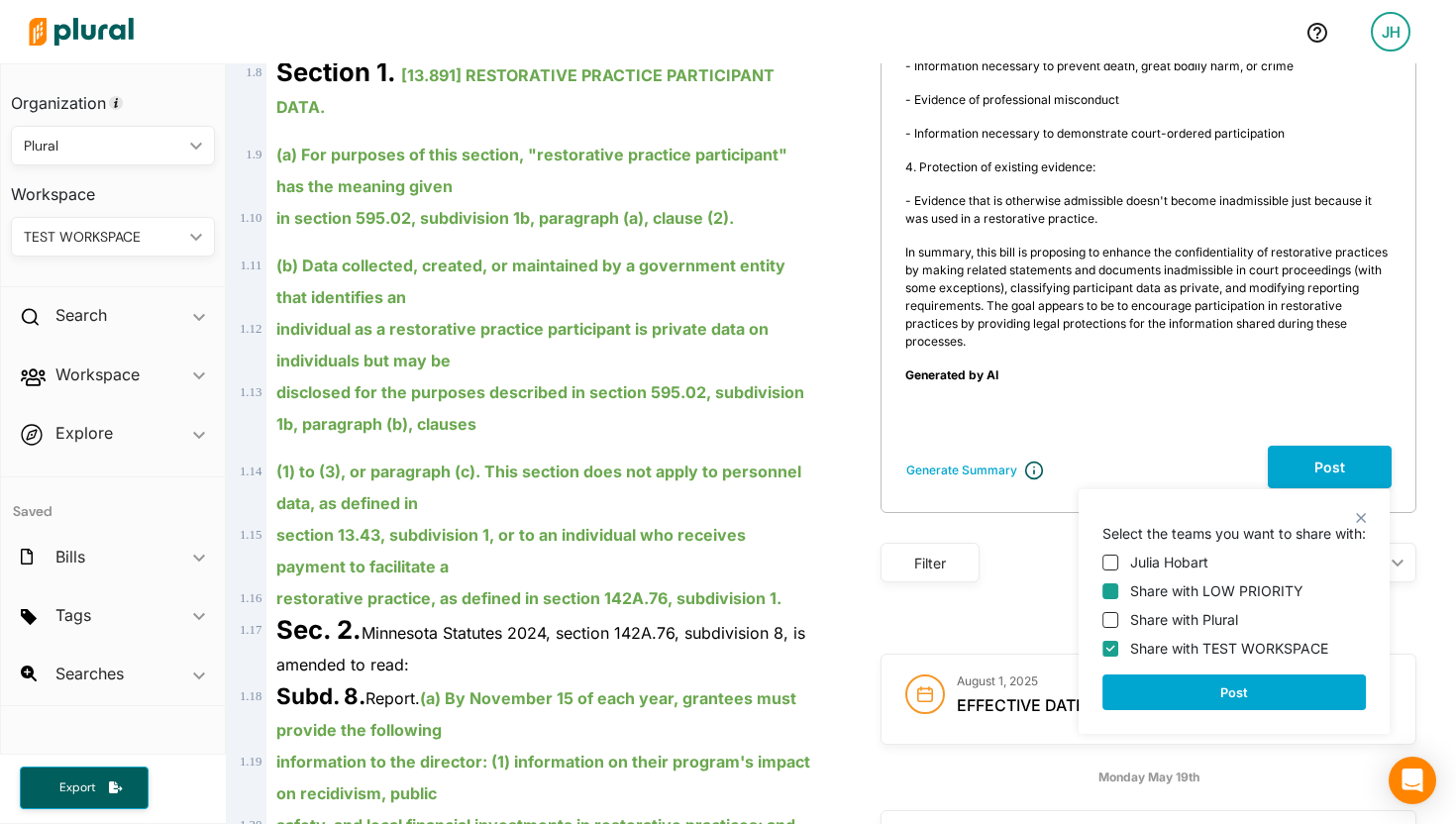 click on "Share with [TEXT] PRIORITY" at bounding box center [1110, 591] 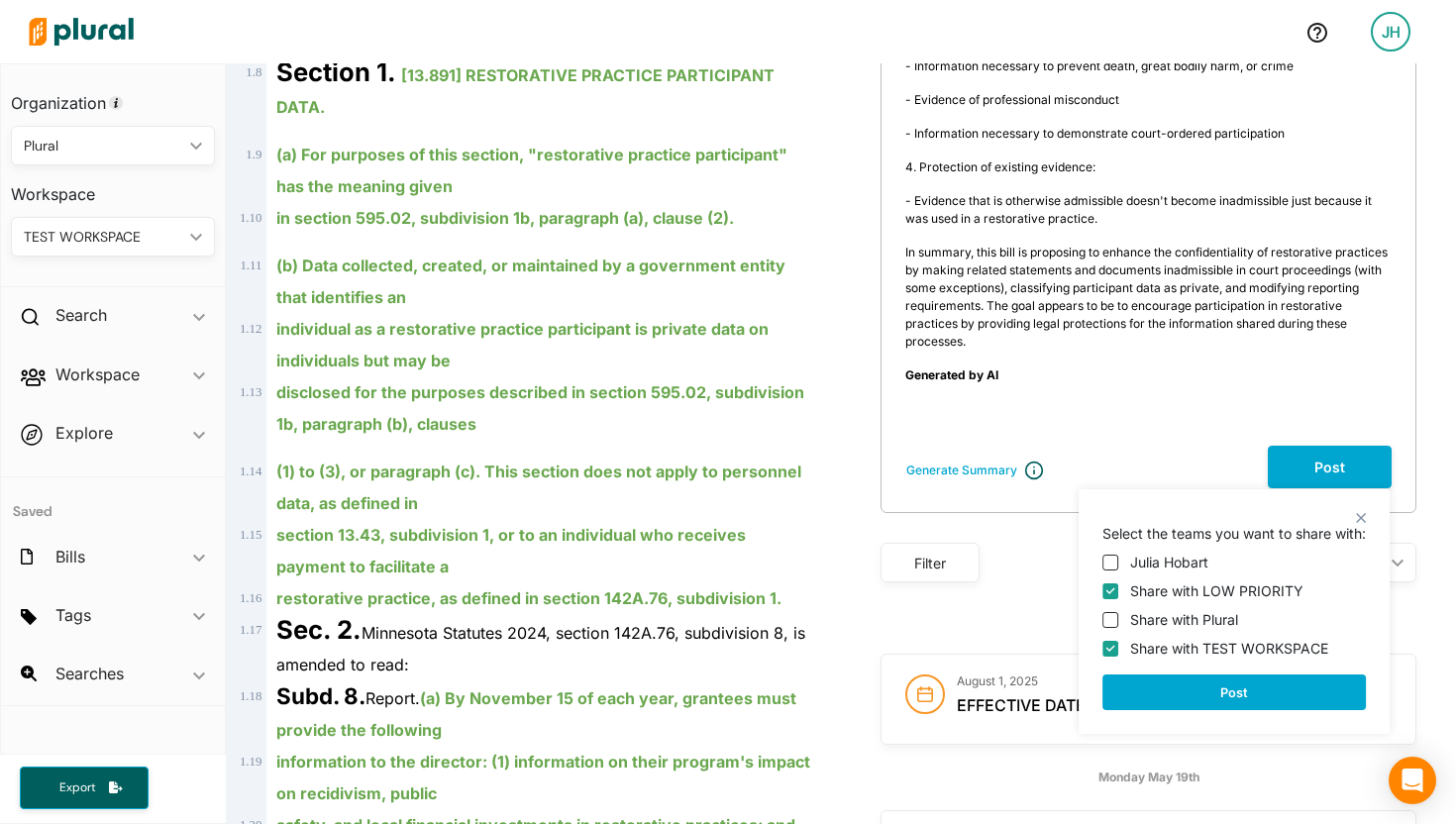checkbox on "true" 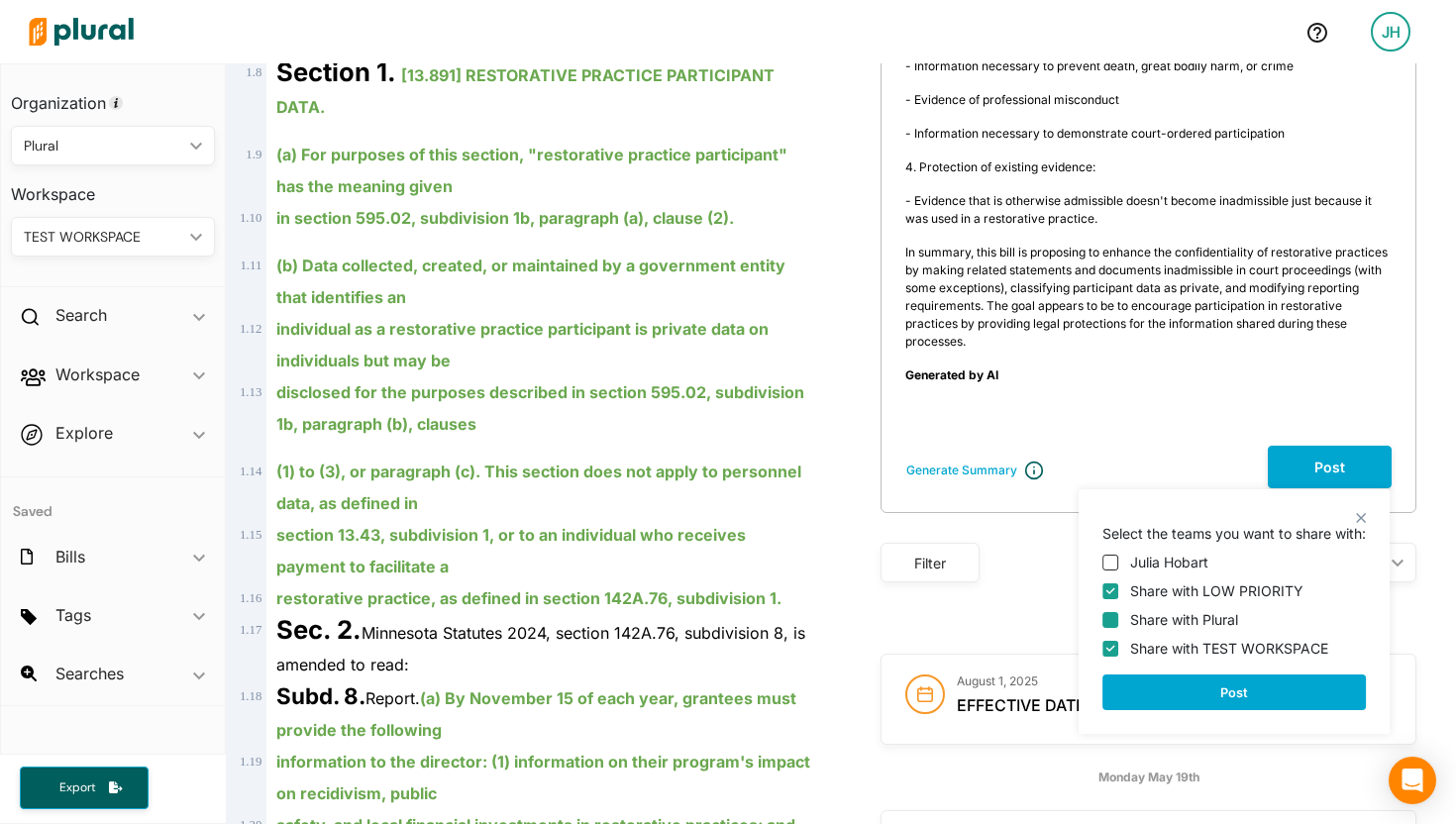 click on "Share with Plural" at bounding box center [1110, 620] 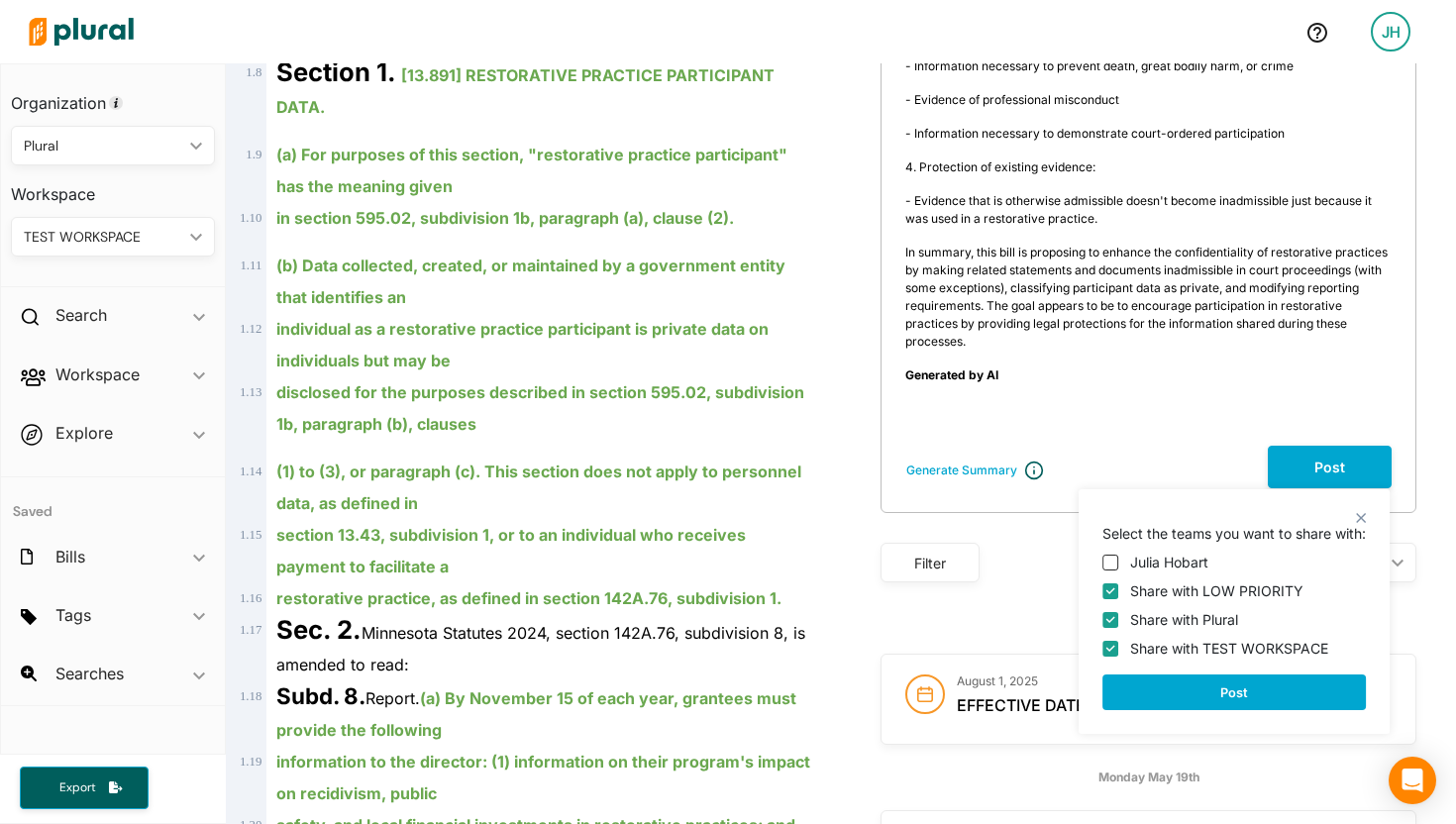 checkbox on "true" 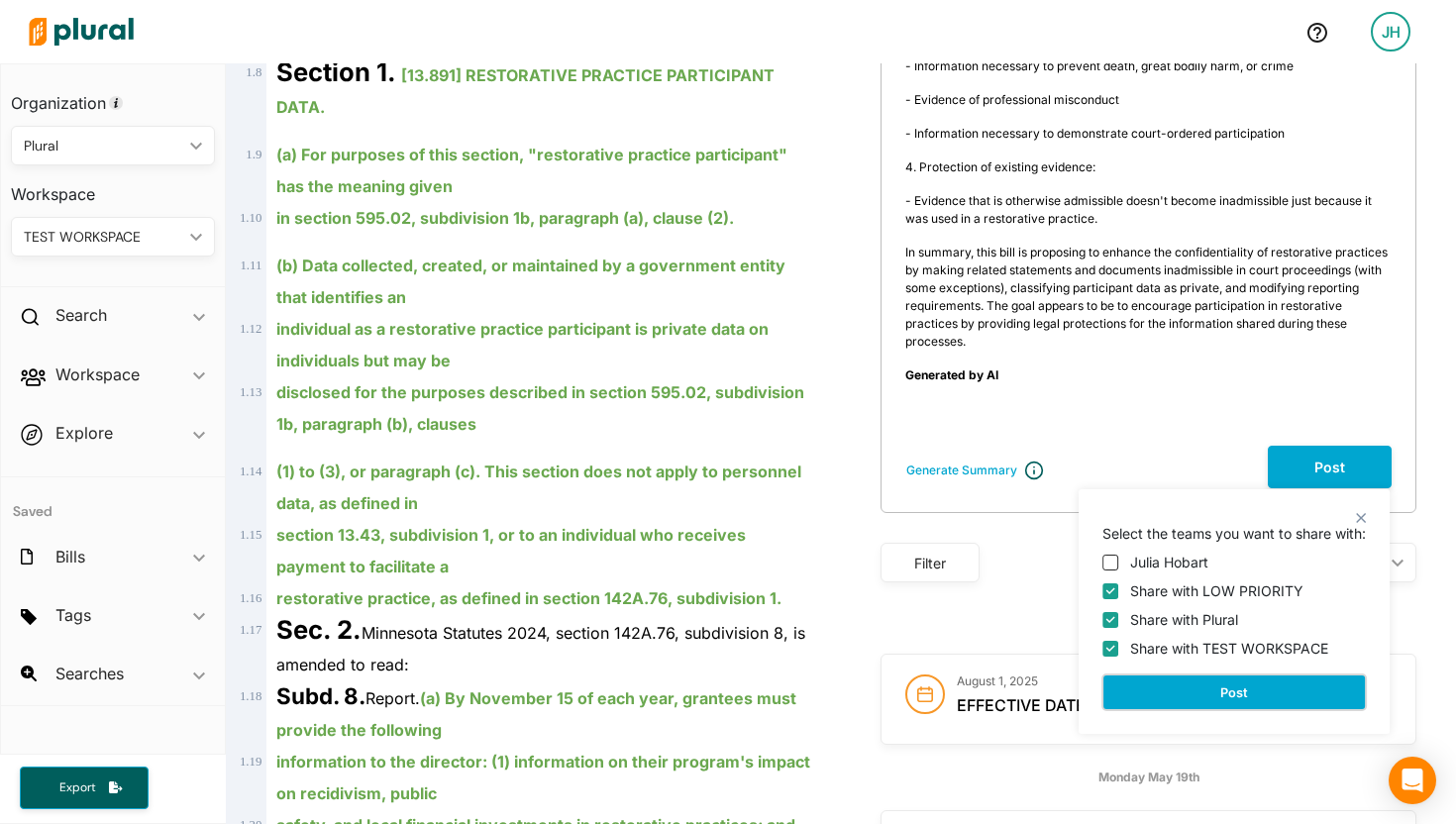 click on "Post" at bounding box center (1234, 692) 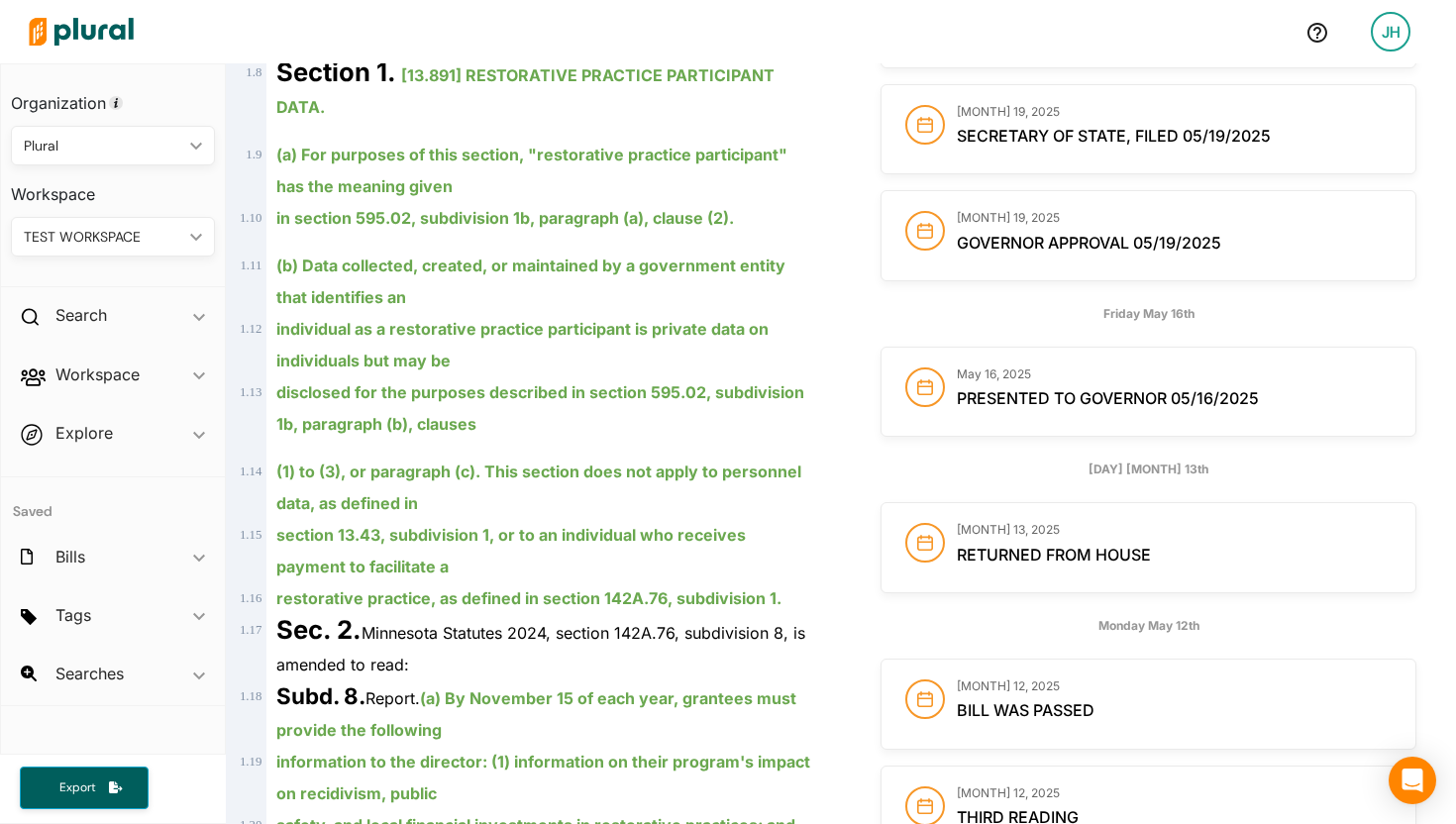 scroll, scrollTop: 0, scrollLeft: 0, axis: both 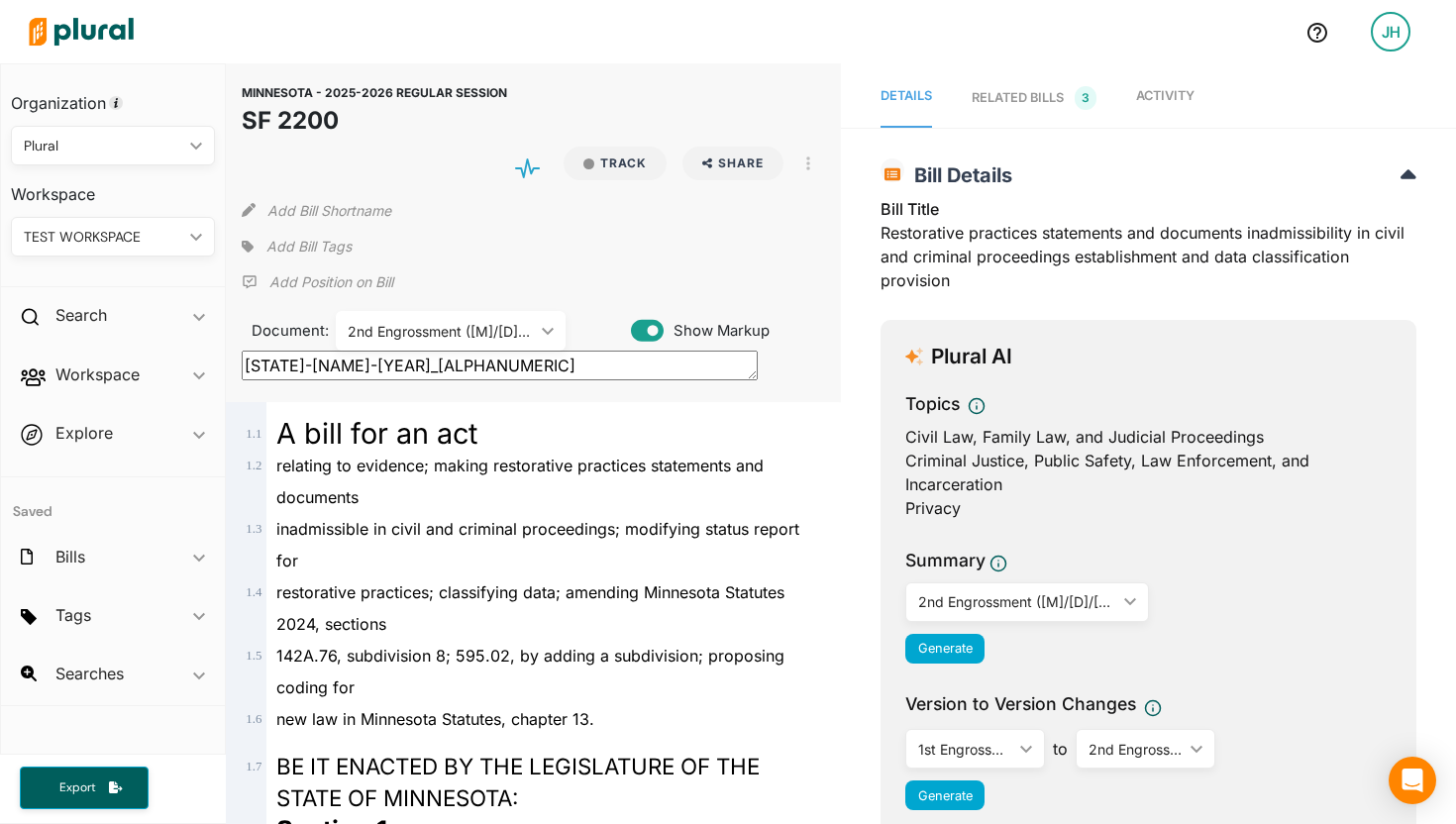 click on "TEST WORKSPACE" at bounding box center [103, 237] 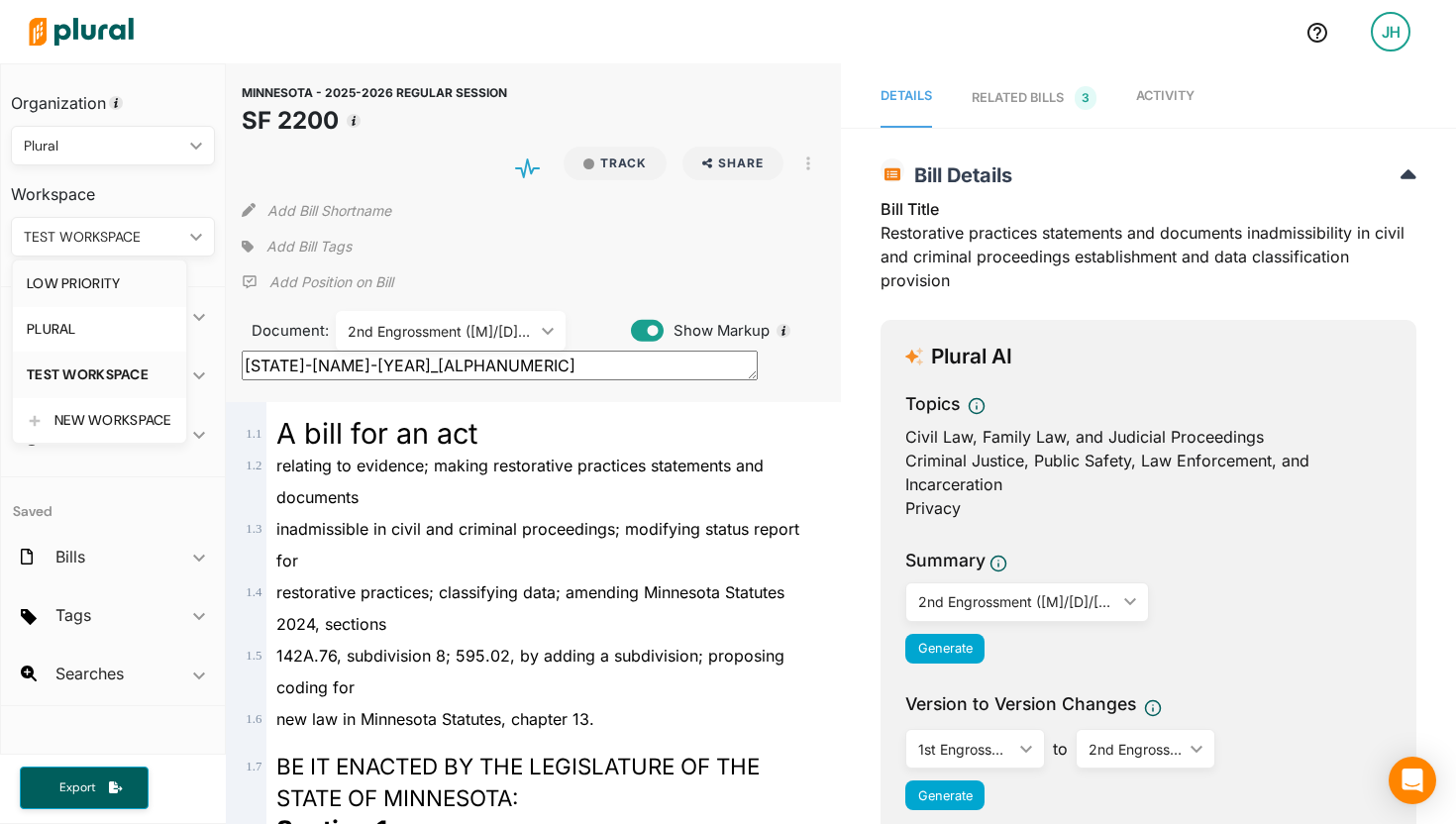 click on "LOW PRIORITY" at bounding box center [99, 283] 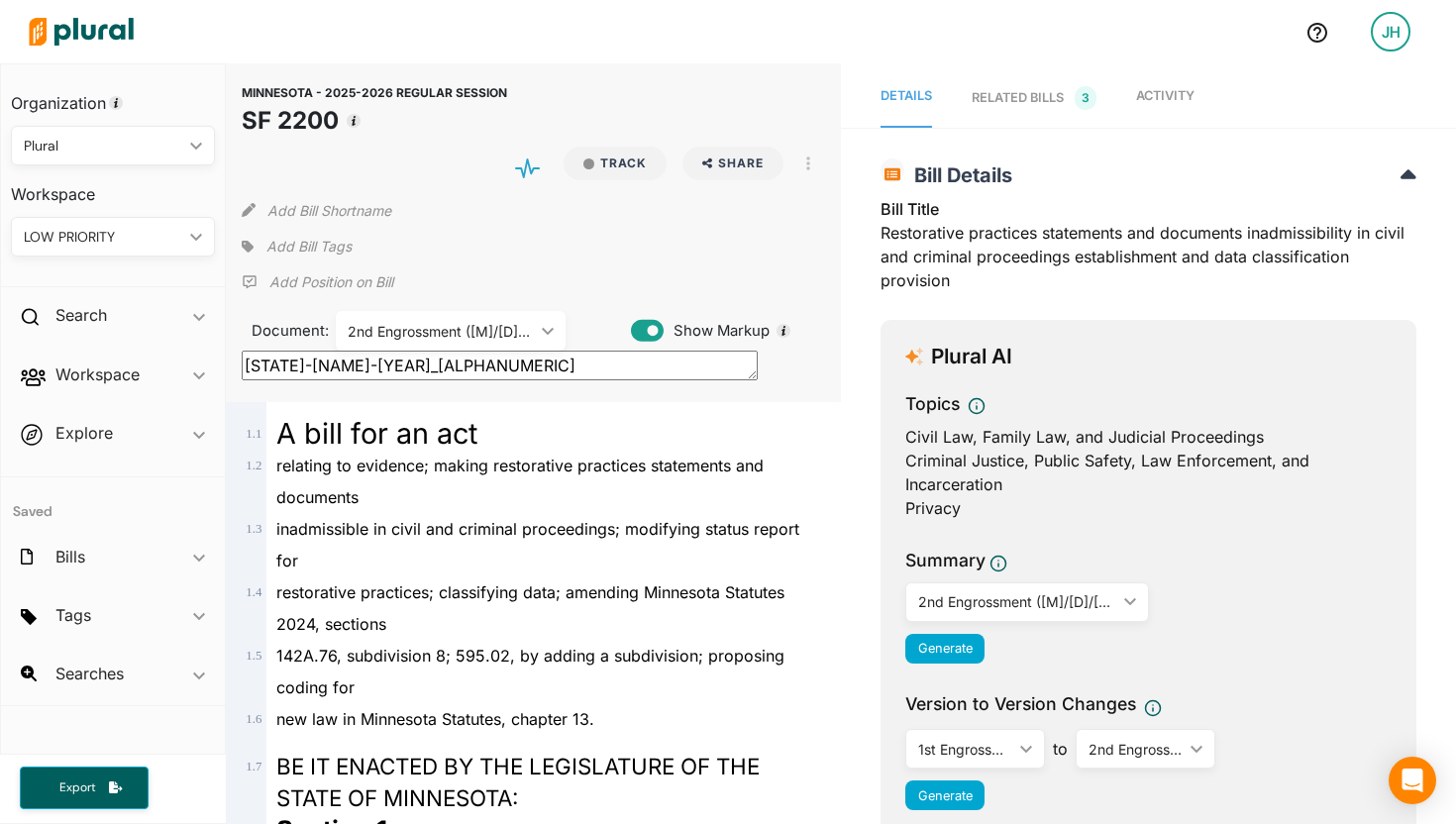 click on "Activity" at bounding box center [1165, 95] 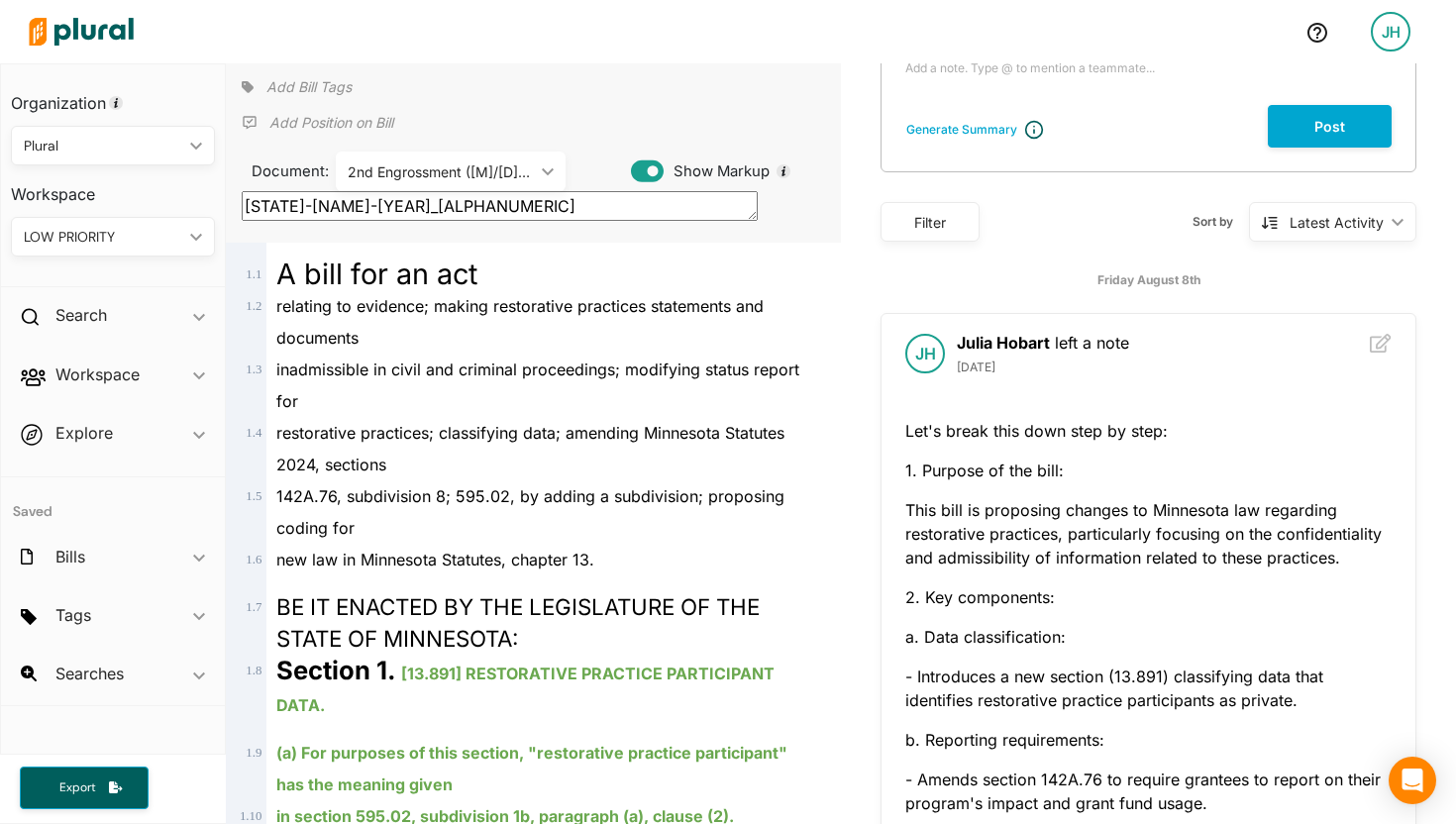 scroll, scrollTop: 0, scrollLeft: 0, axis: both 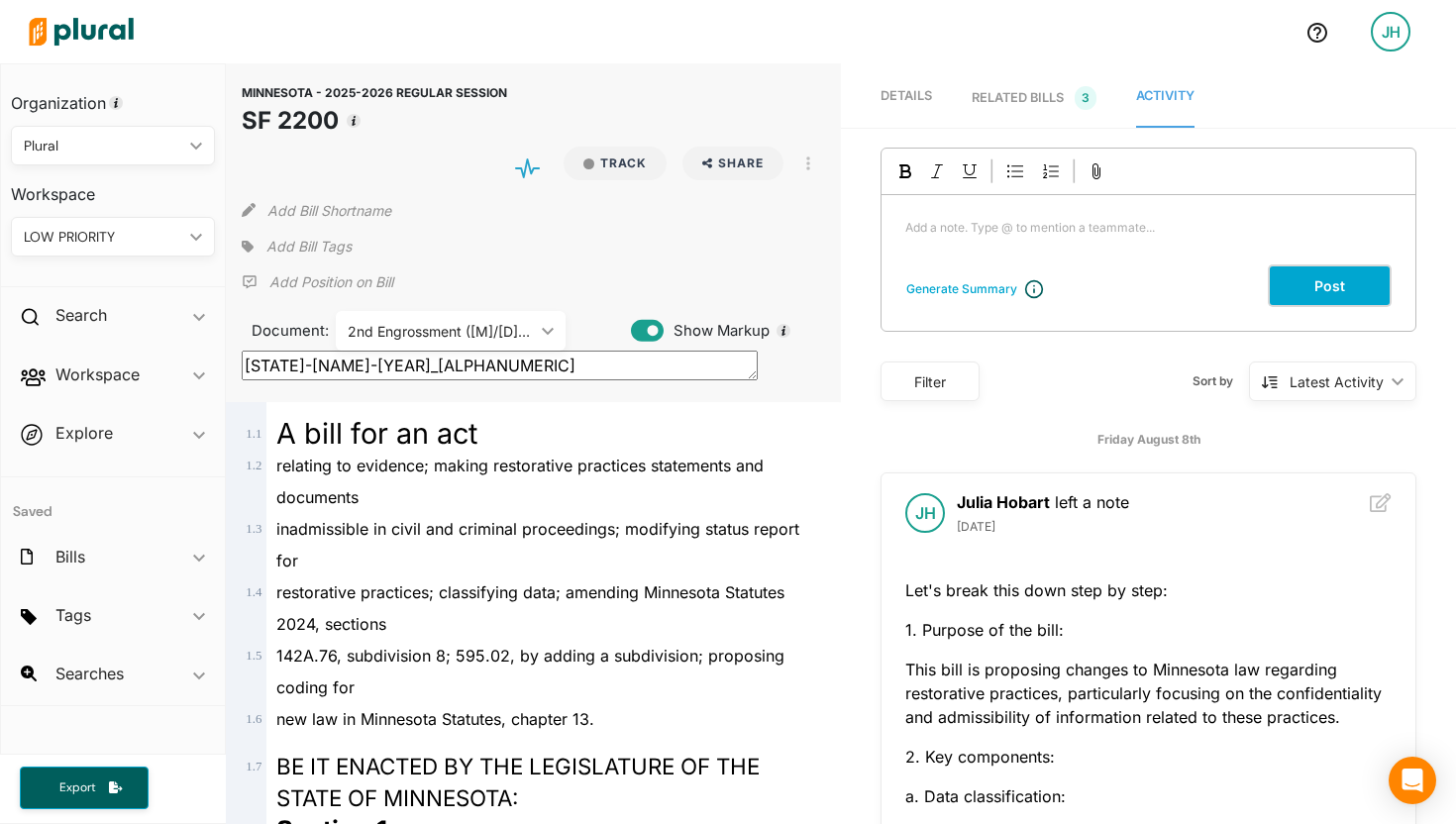 click on "Post" at bounding box center (1329, 285) 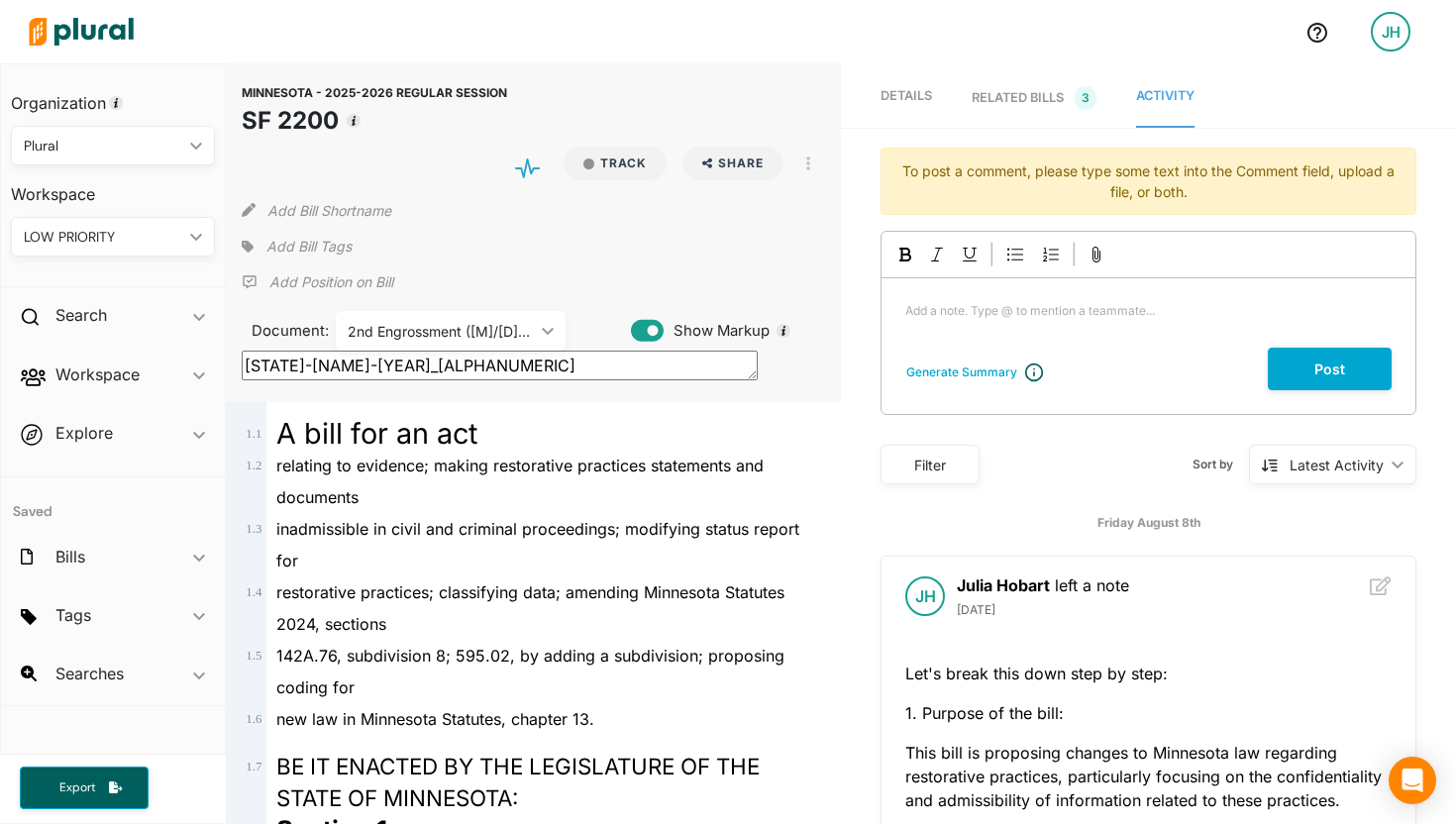 click on "JH" at bounding box center (1391, 32) 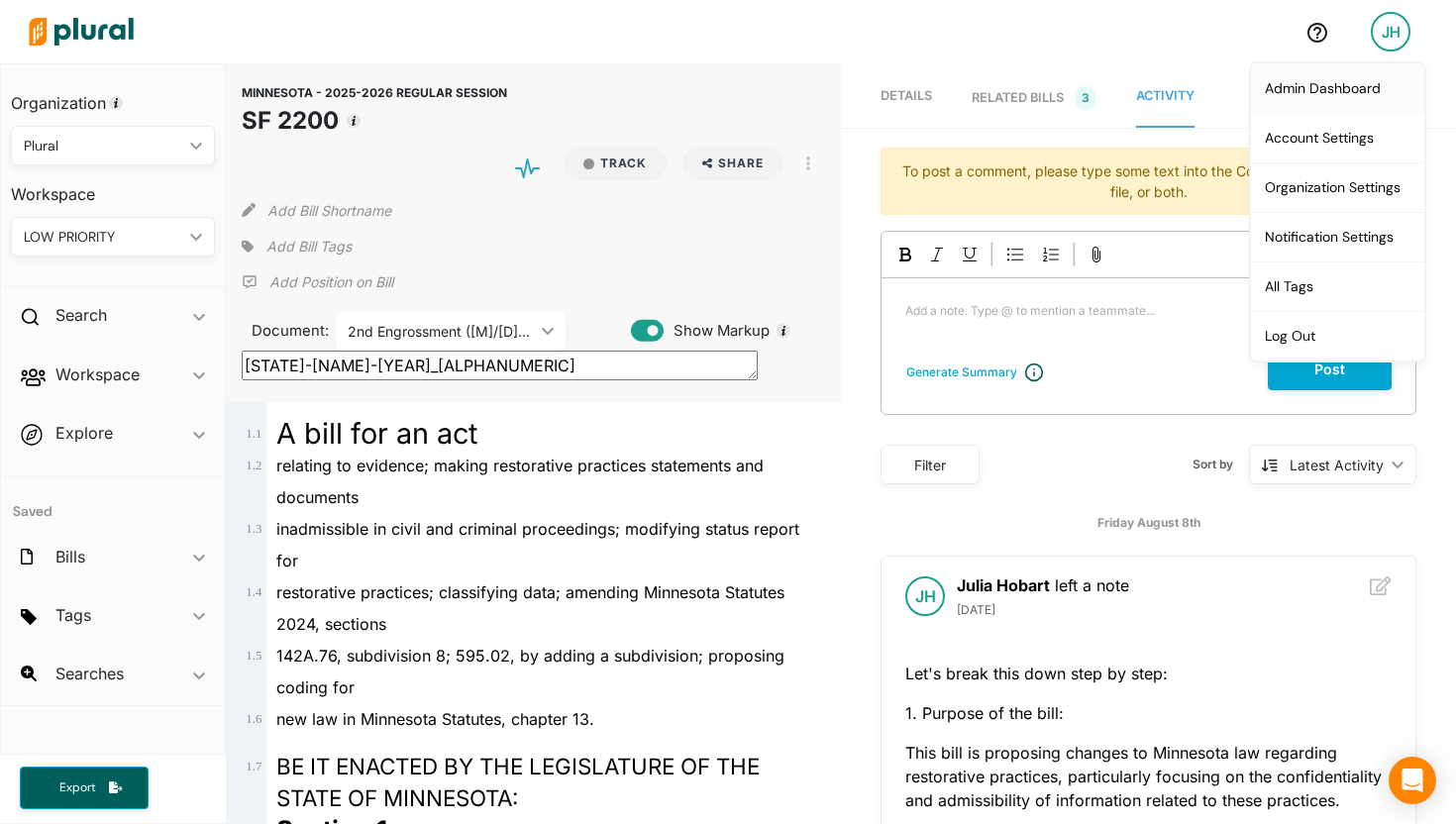 click on "Admin Dashboard" at bounding box center [1337, 88] 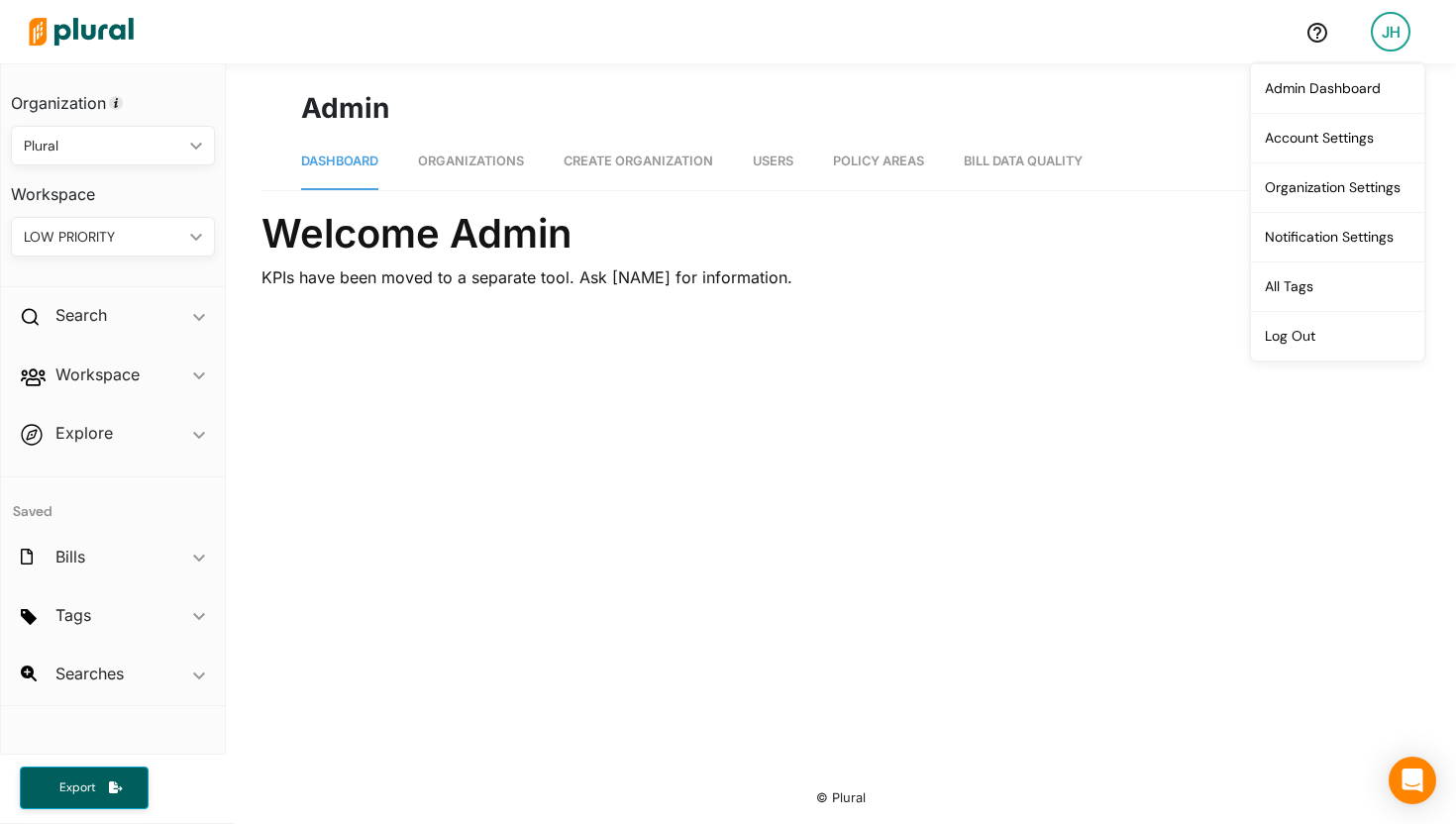 click on "Organizations" at bounding box center [470, 160] 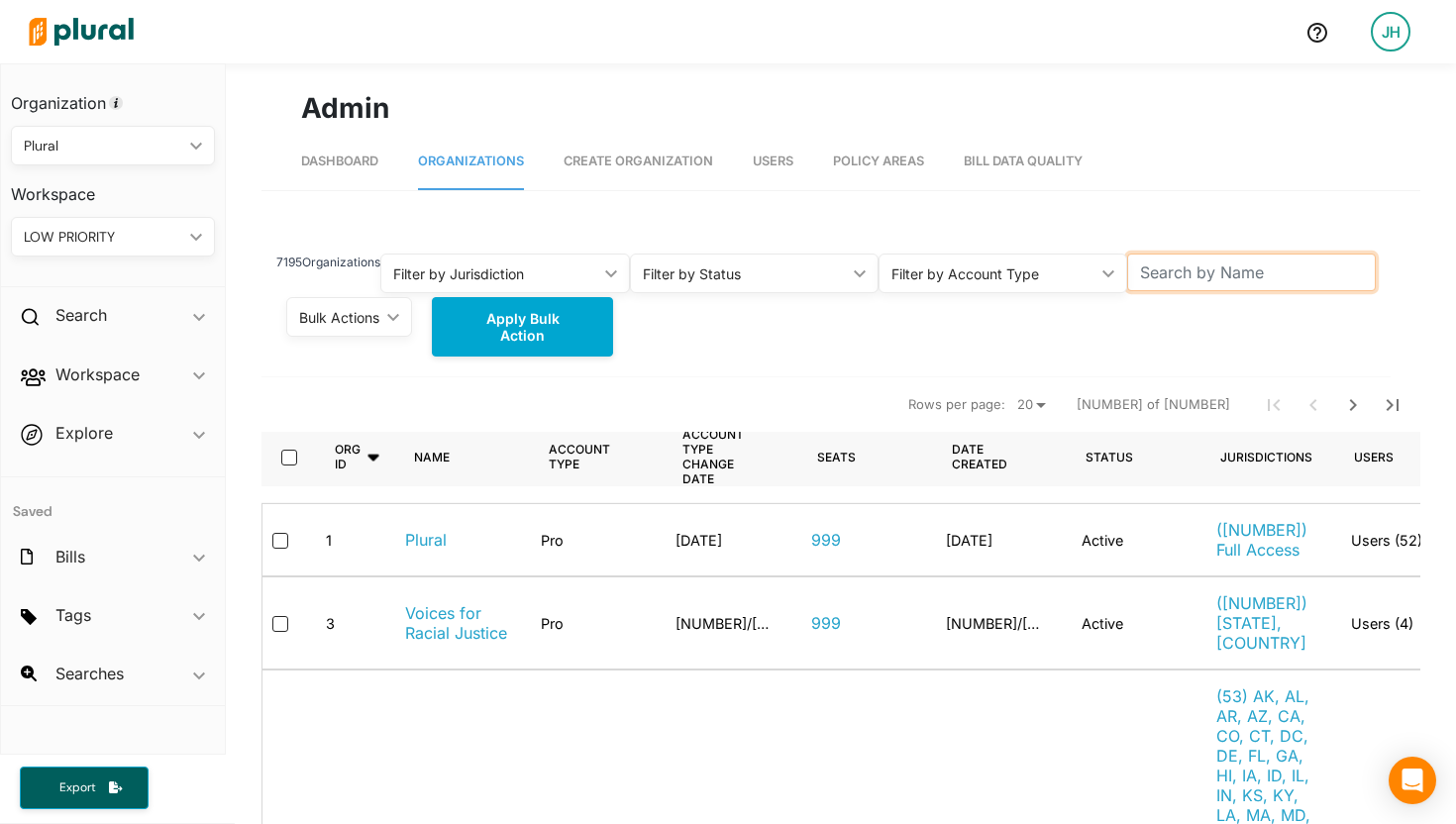 click at bounding box center [1251, 272] 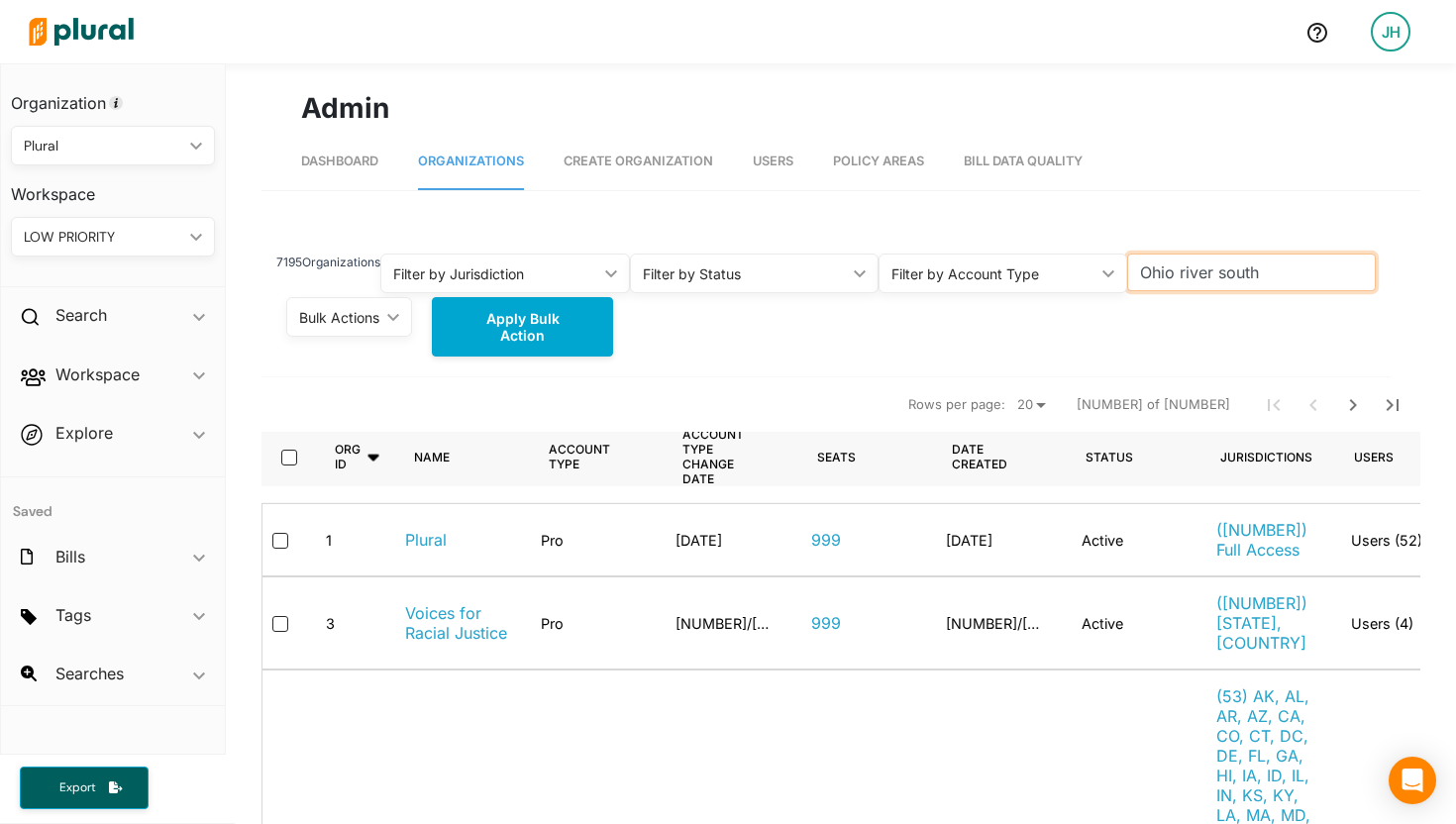 type on "Ohio river south" 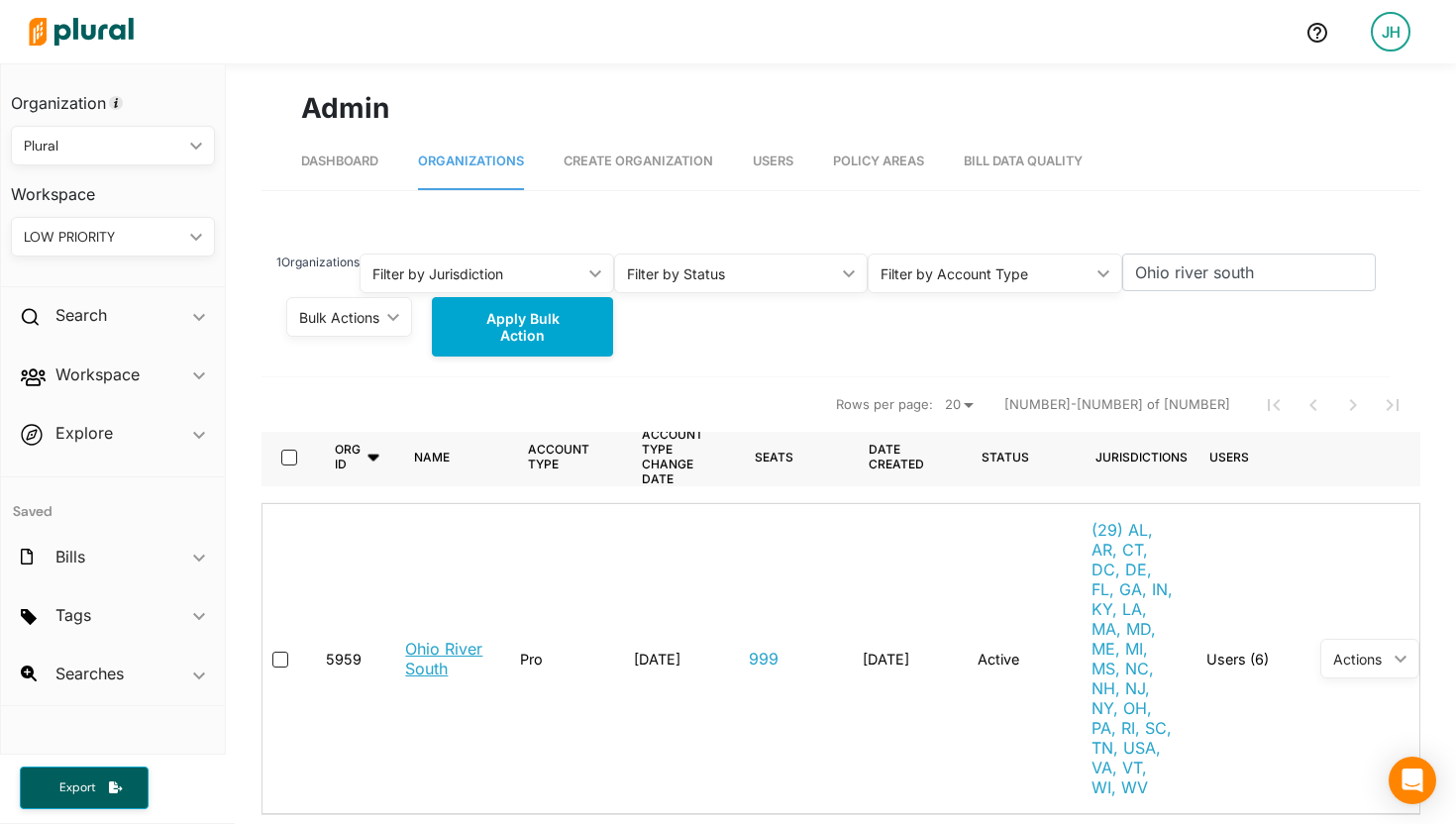 click on "Ohio River South" at bounding box center [447, 659] 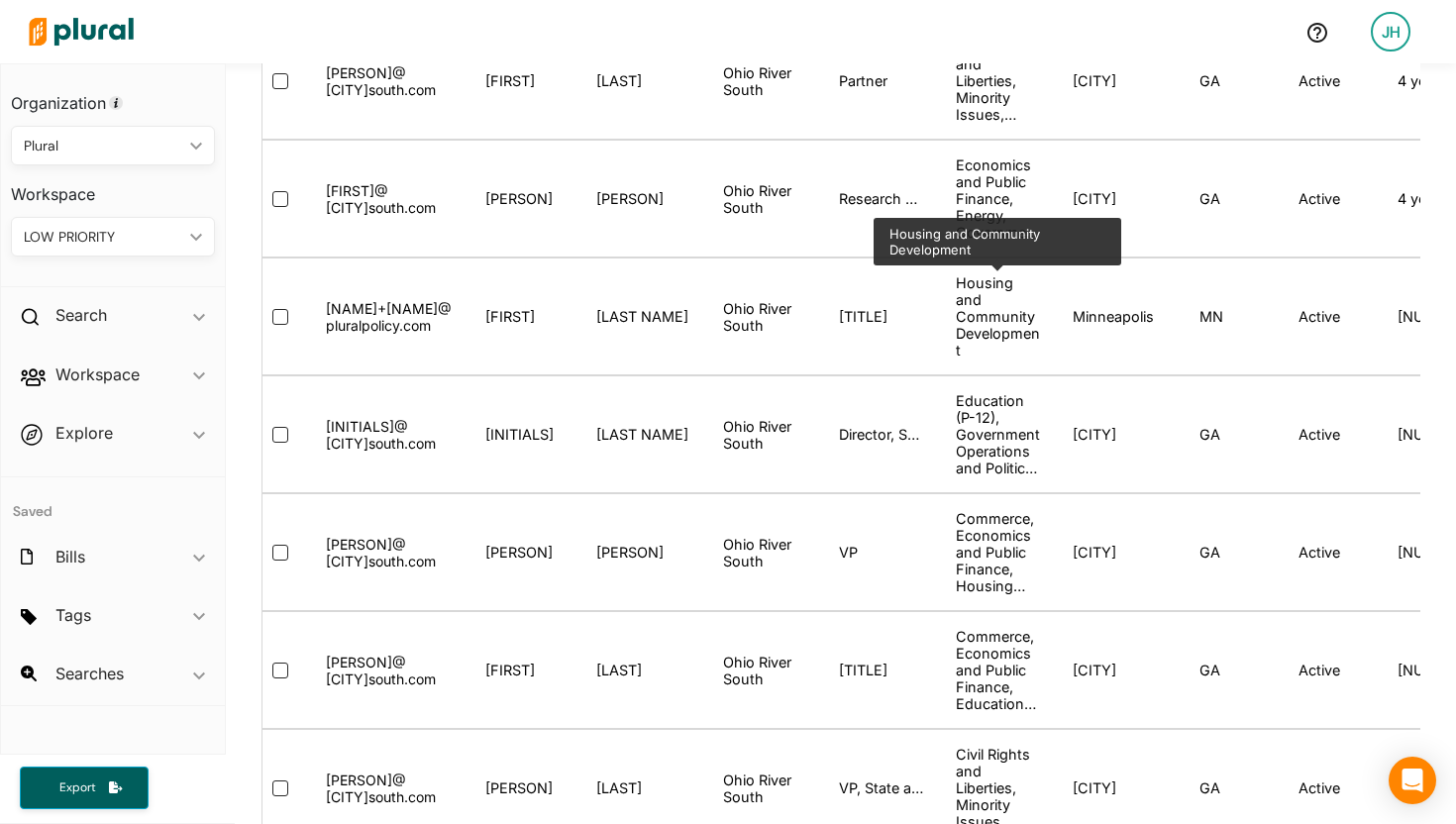 scroll, scrollTop: 608, scrollLeft: 0, axis: vertical 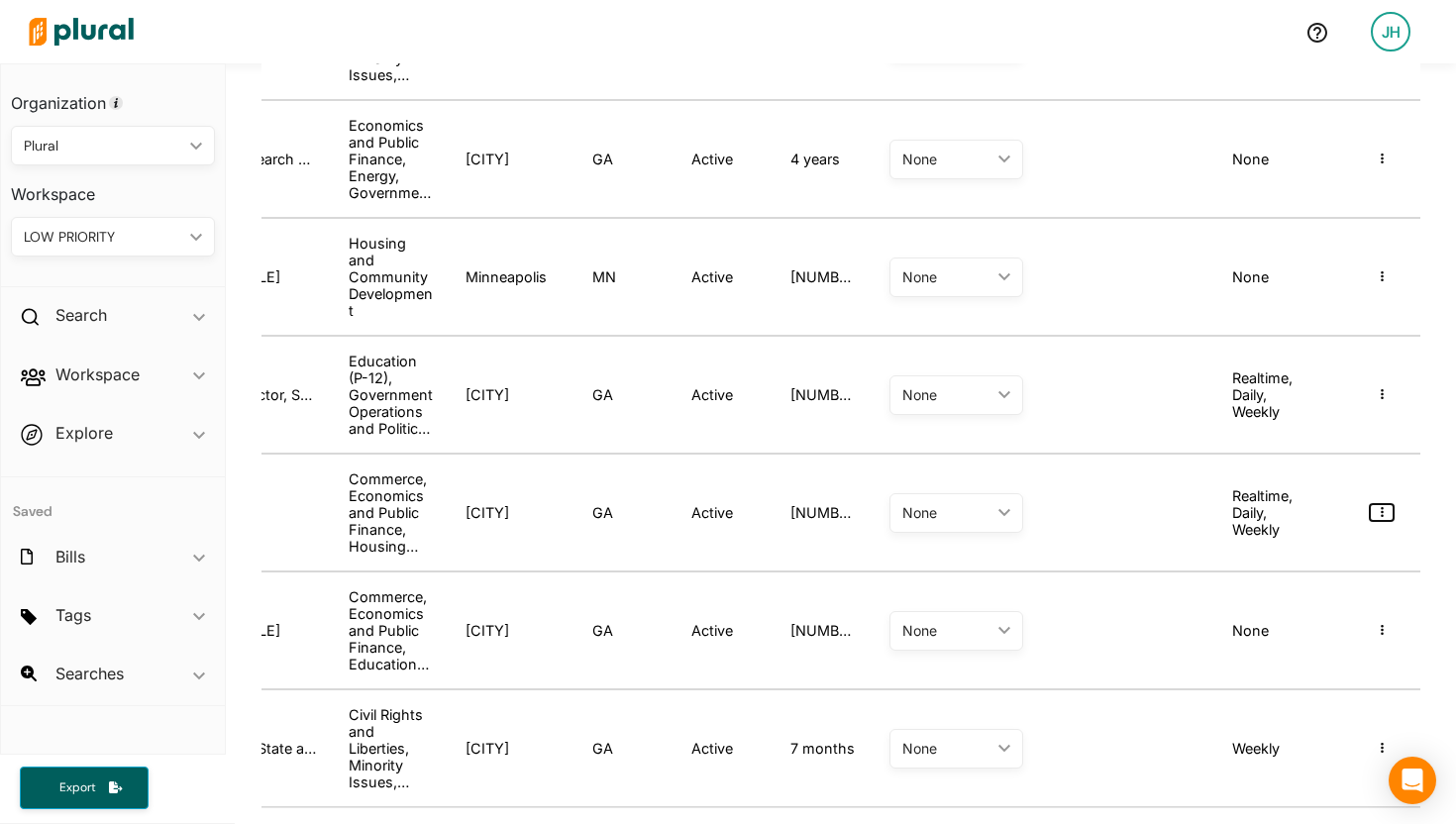 click at bounding box center (1382, 512) 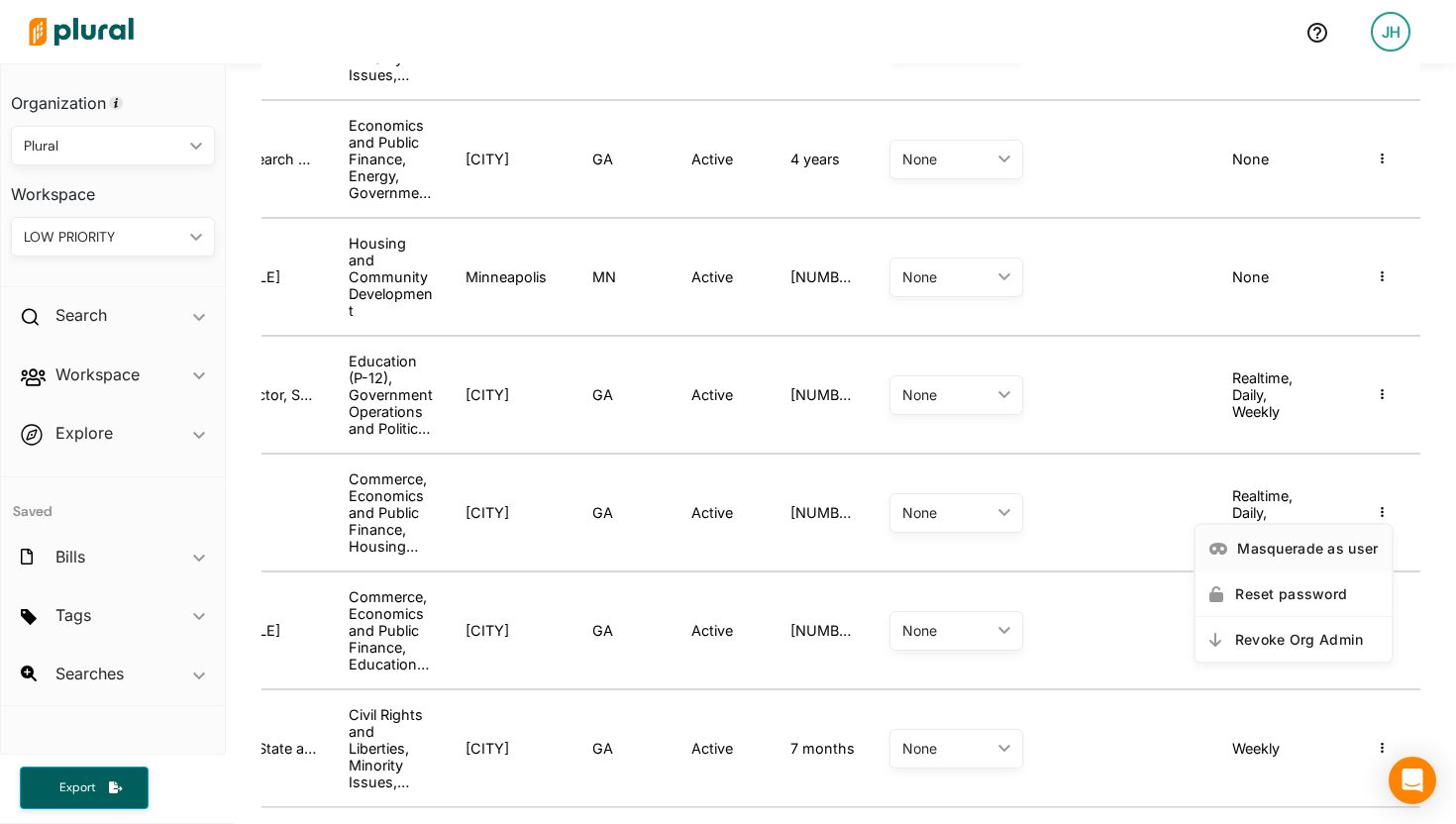 click on "Masquerade as user" at bounding box center (1294, 548) 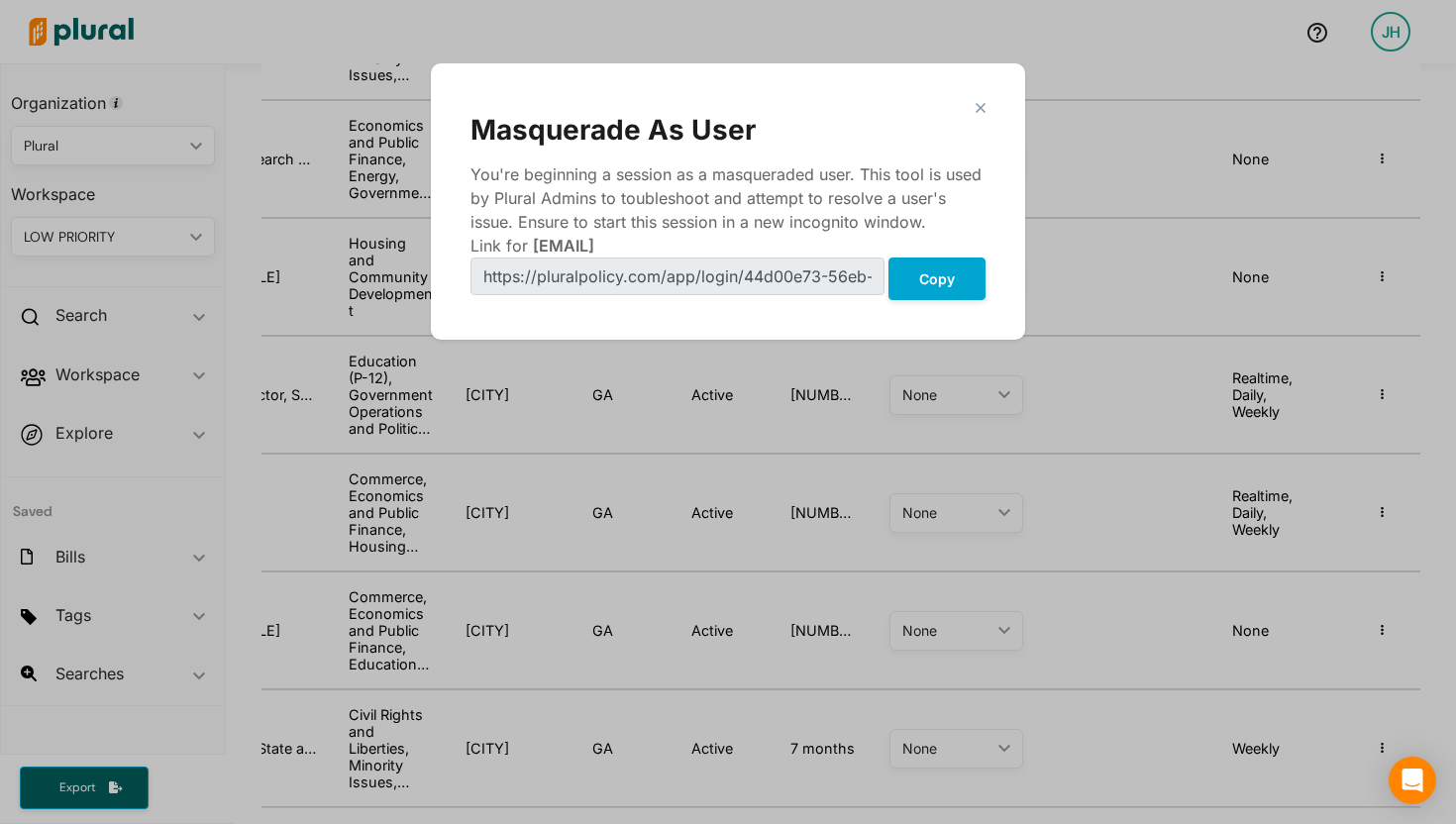 click 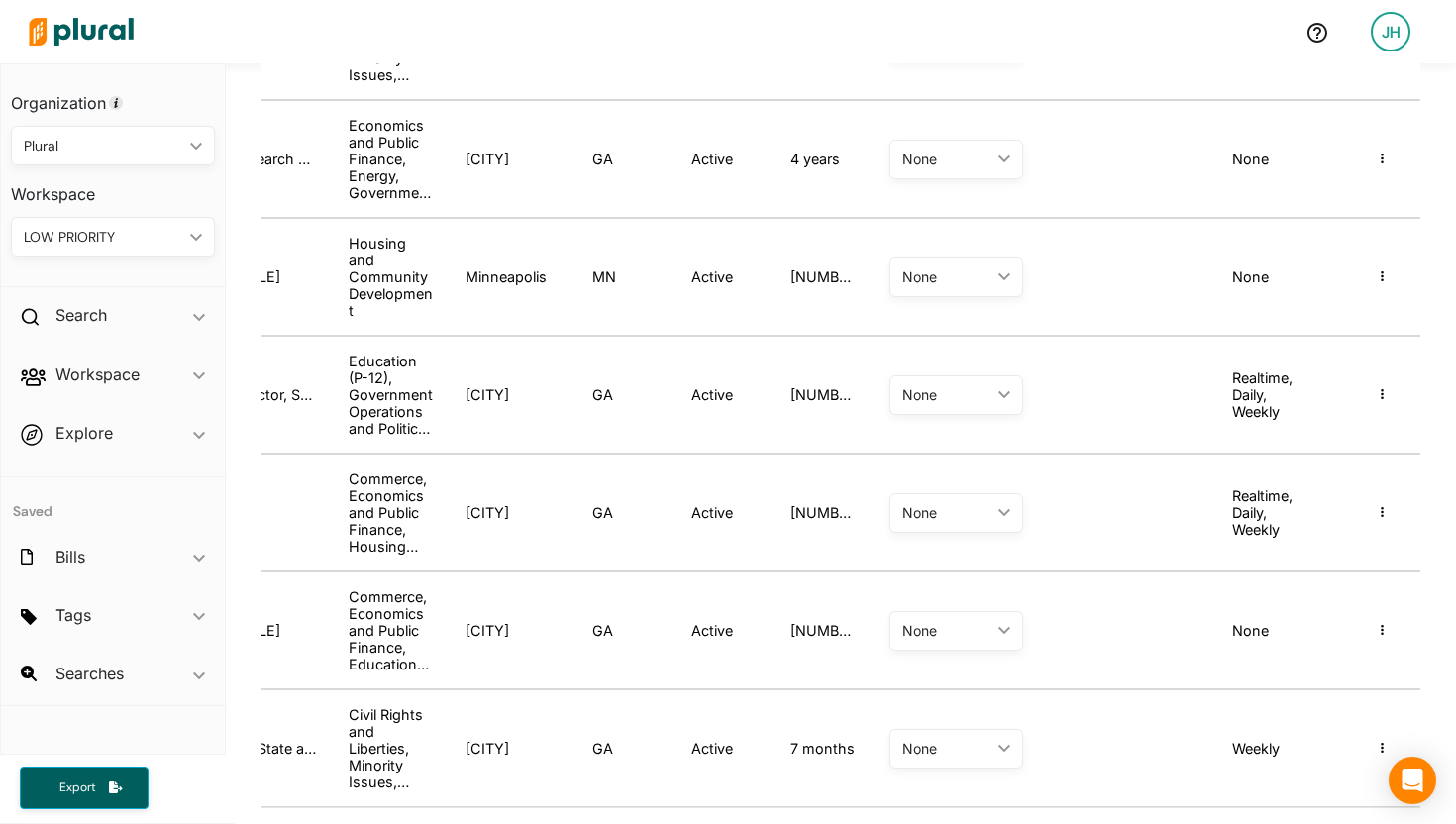 click on "LOW PRIORITY ic_keyboard_arrow_down" at bounding box center [113, 237] 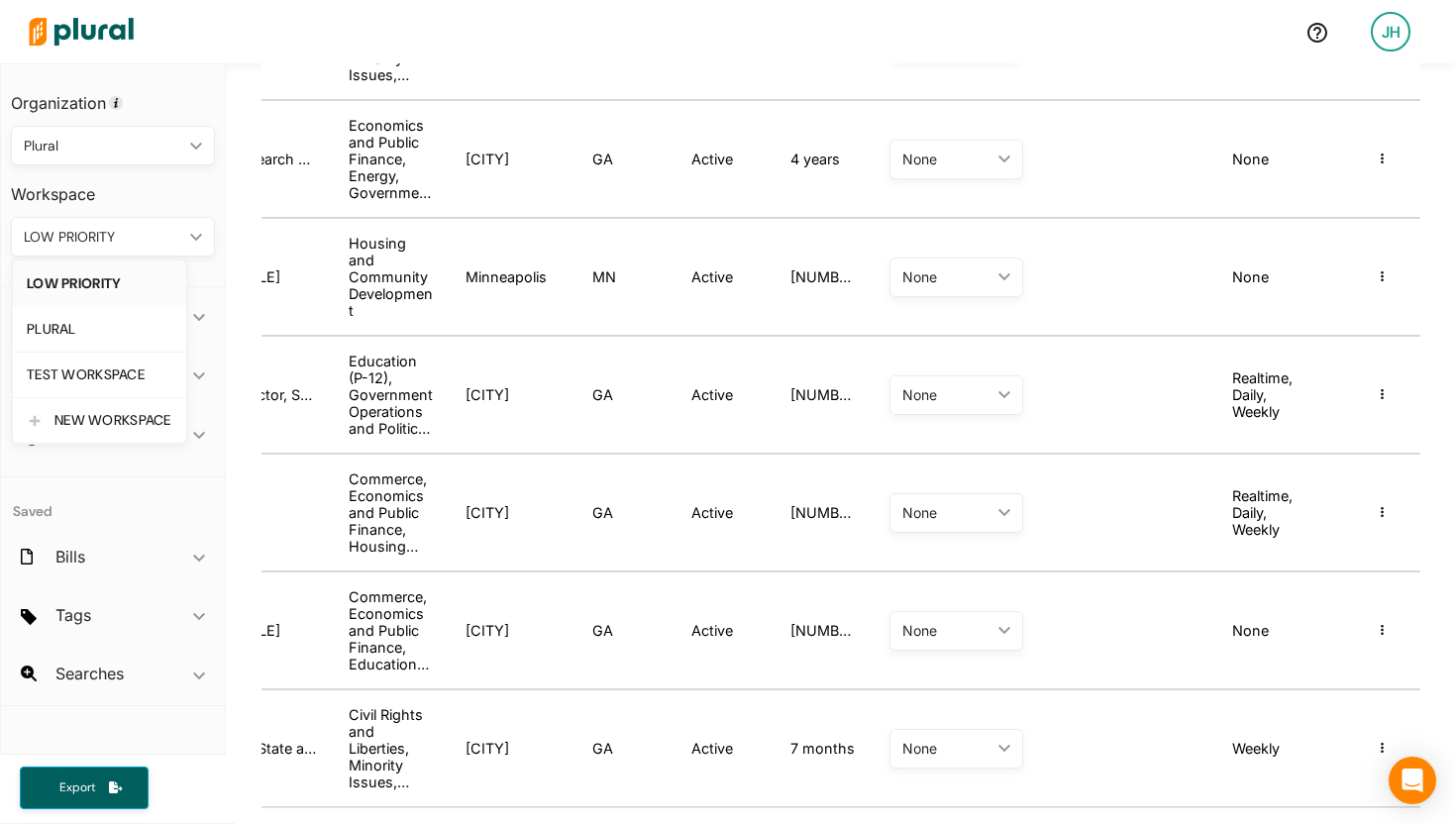click on "LOW PRIORITY ic_keyboard_arrow_down" at bounding box center (113, 237) 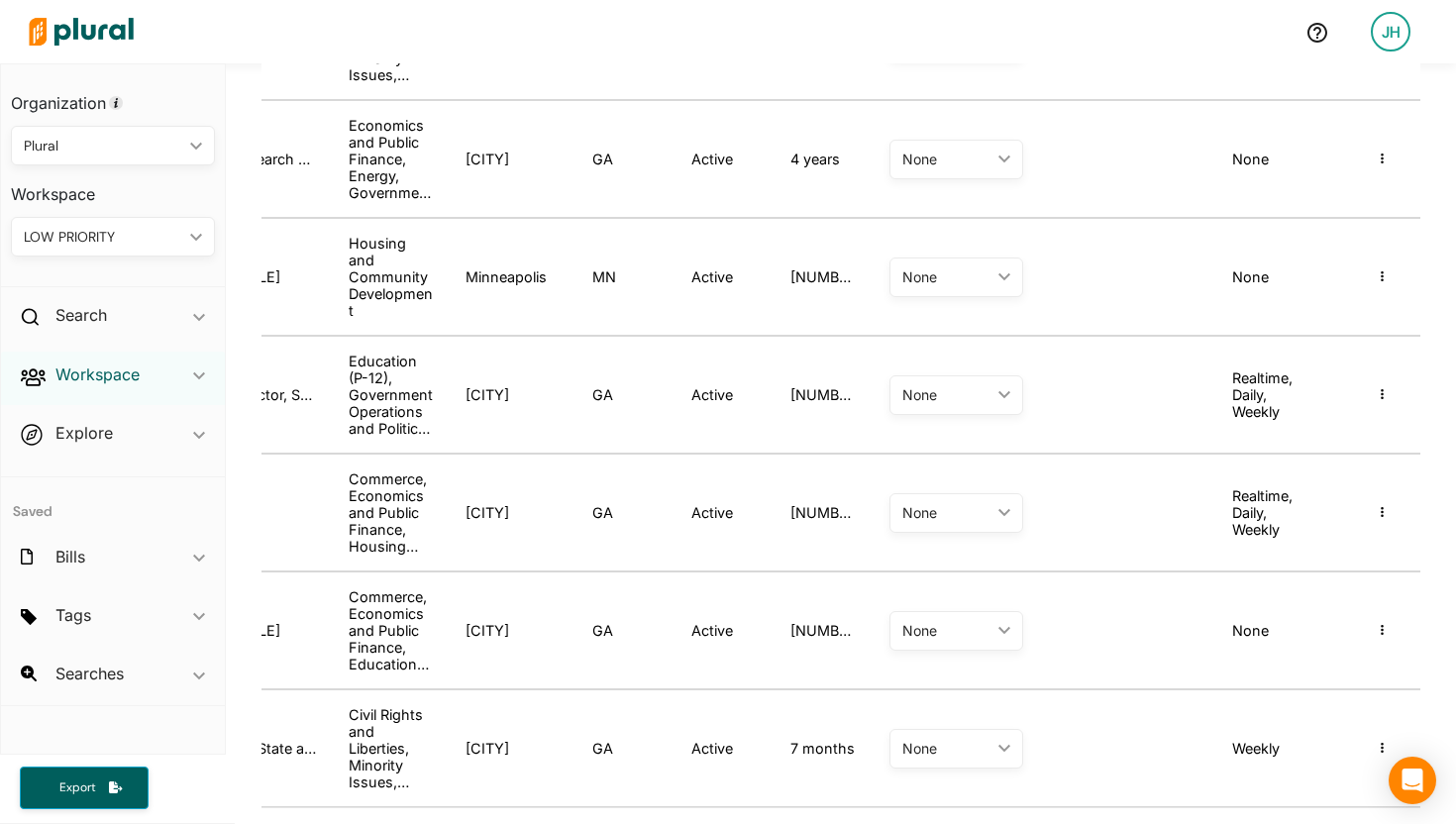 click on "Workspace" at bounding box center [97, 374] 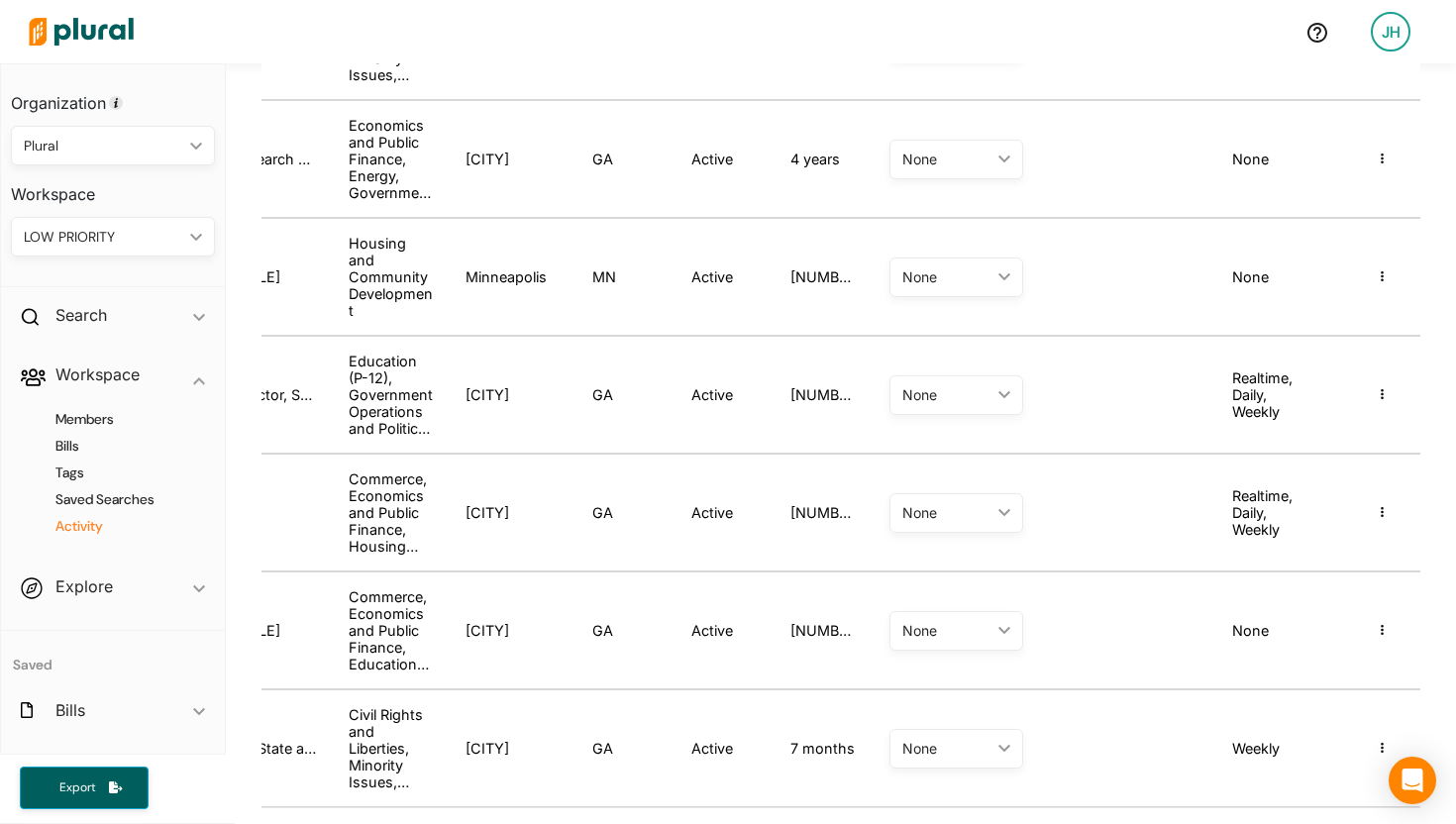 click on "Activity" at bounding box center (118, 526) 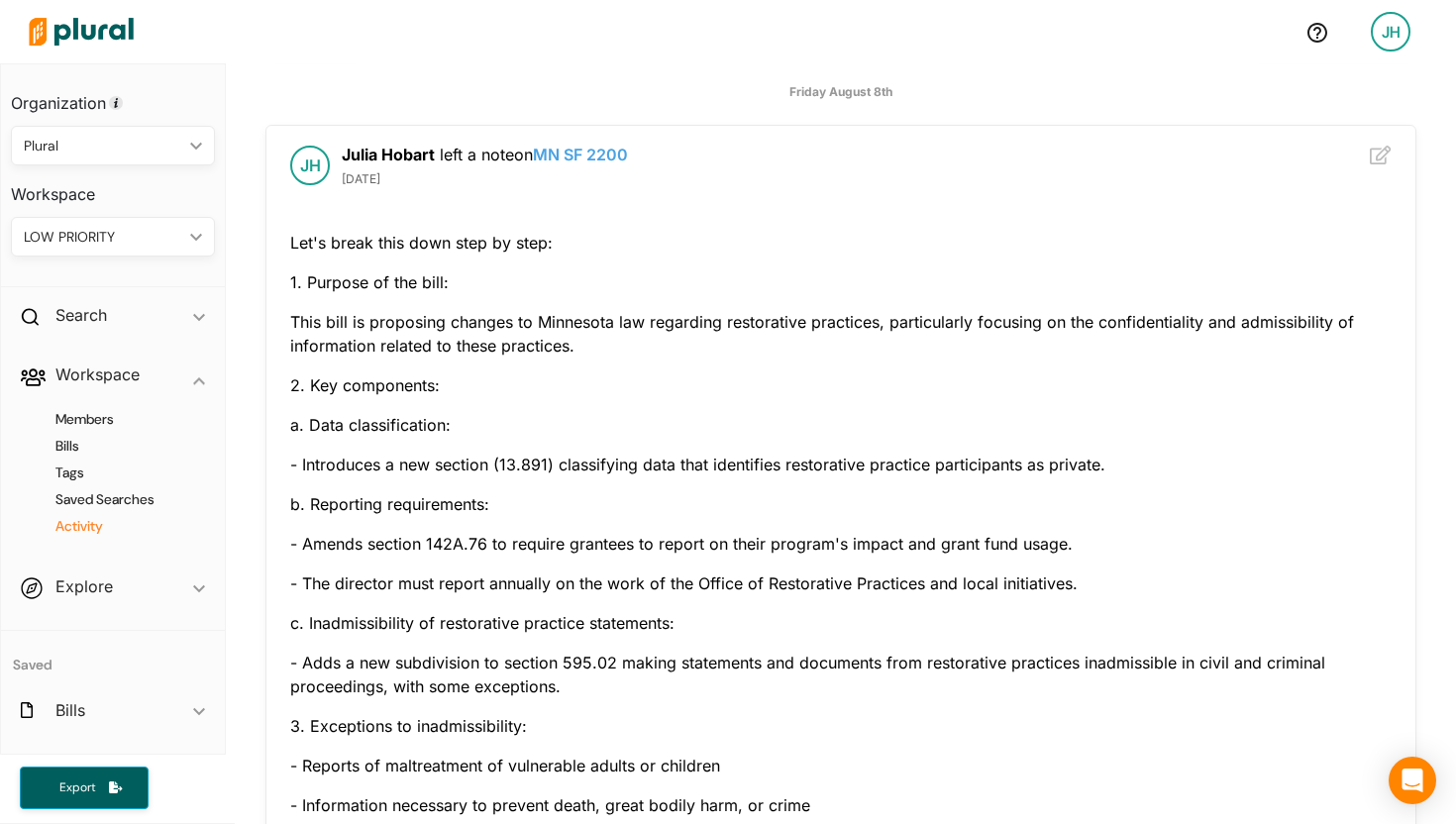scroll, scrollTop: 426, scrollLeft: 0, axis: vertical 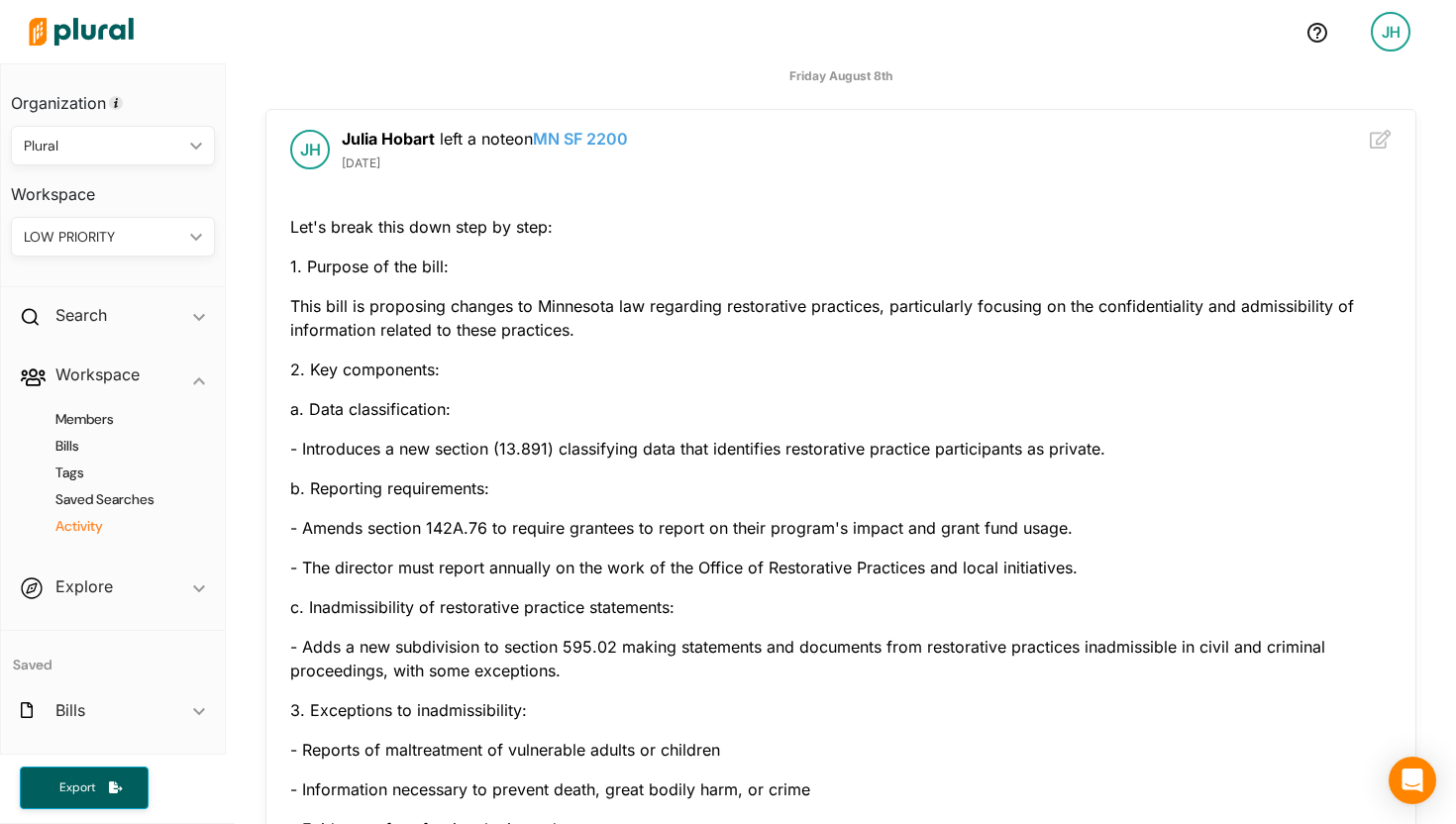 click on "LOW PRIORITY ic_keyboard_arrow_down" at bounding box center [113, 237] 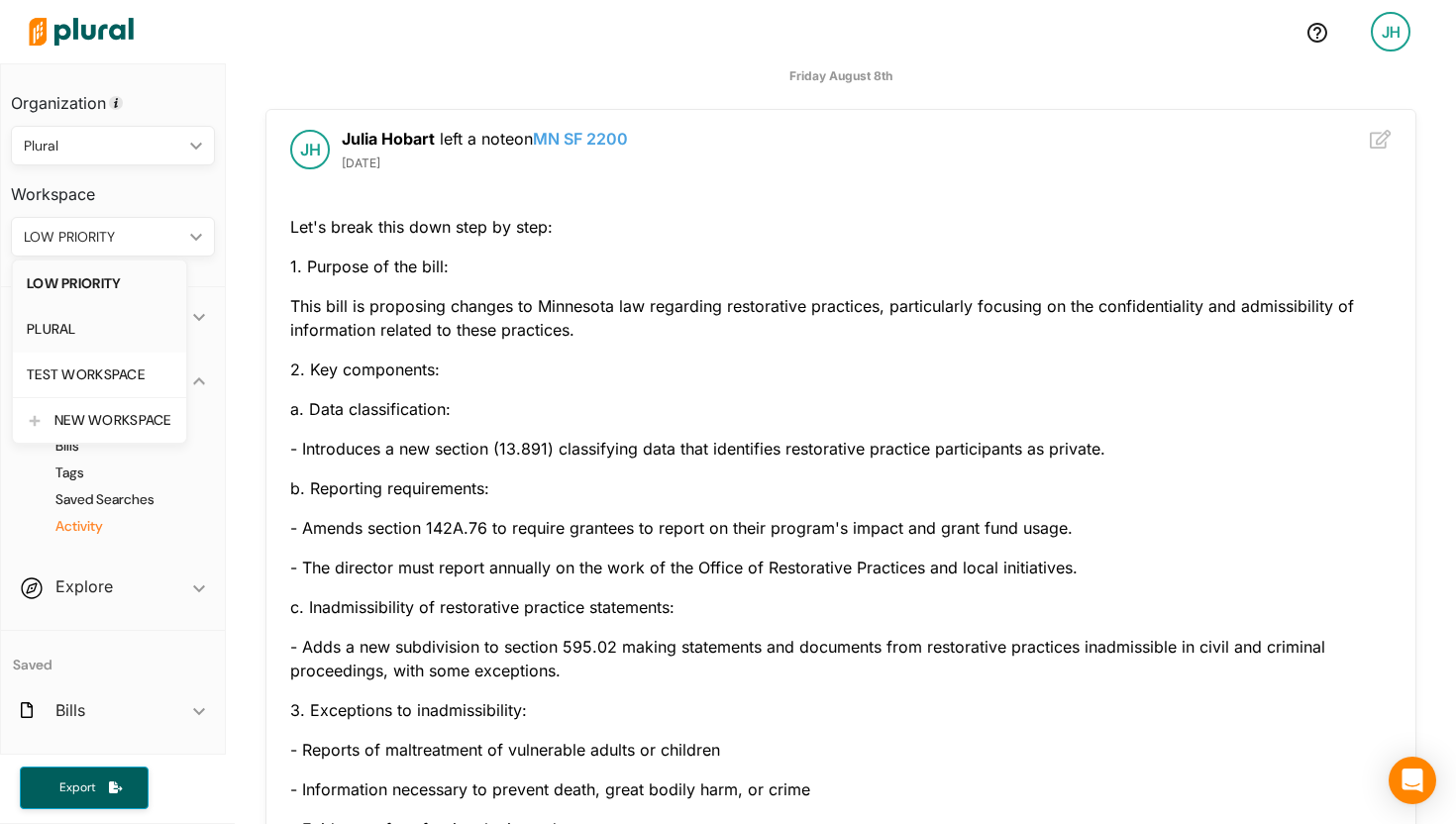 click on "PLURAL" at bounding box center (99, 329) 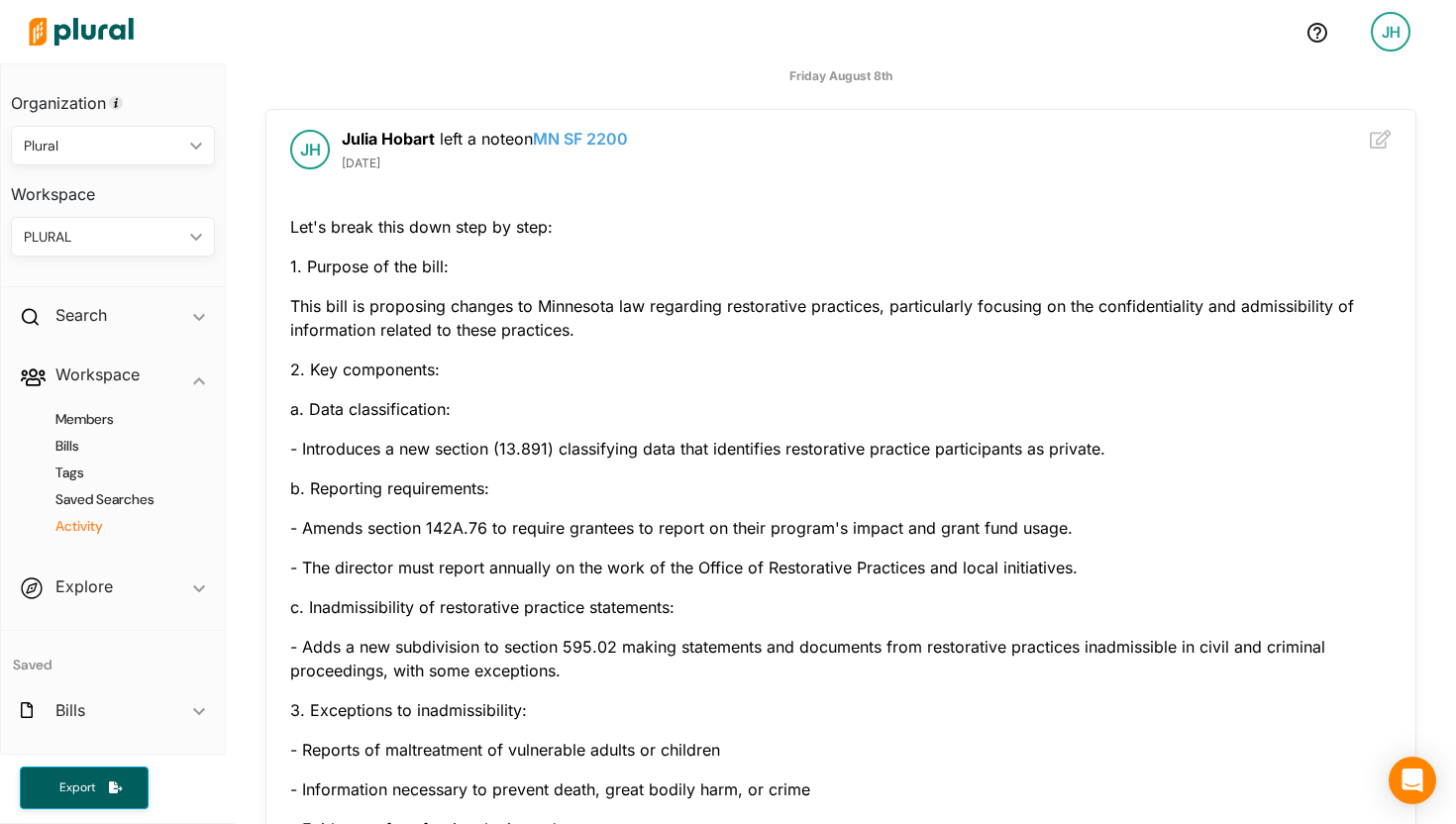 scroll, scrollTop: 0, scrollLeft: 0, axis: both 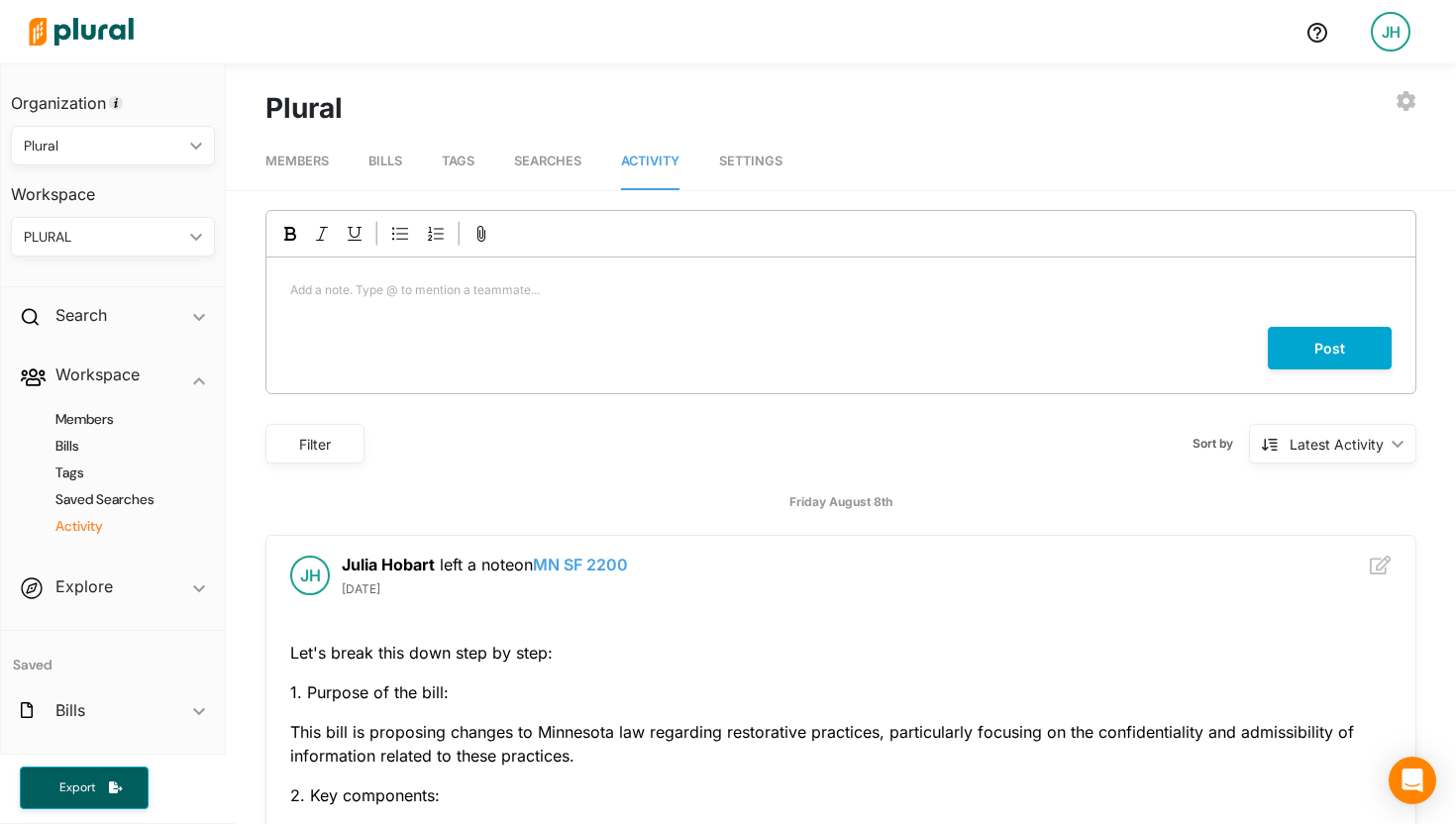 click on "Searches" at bounding box center (548, 161) 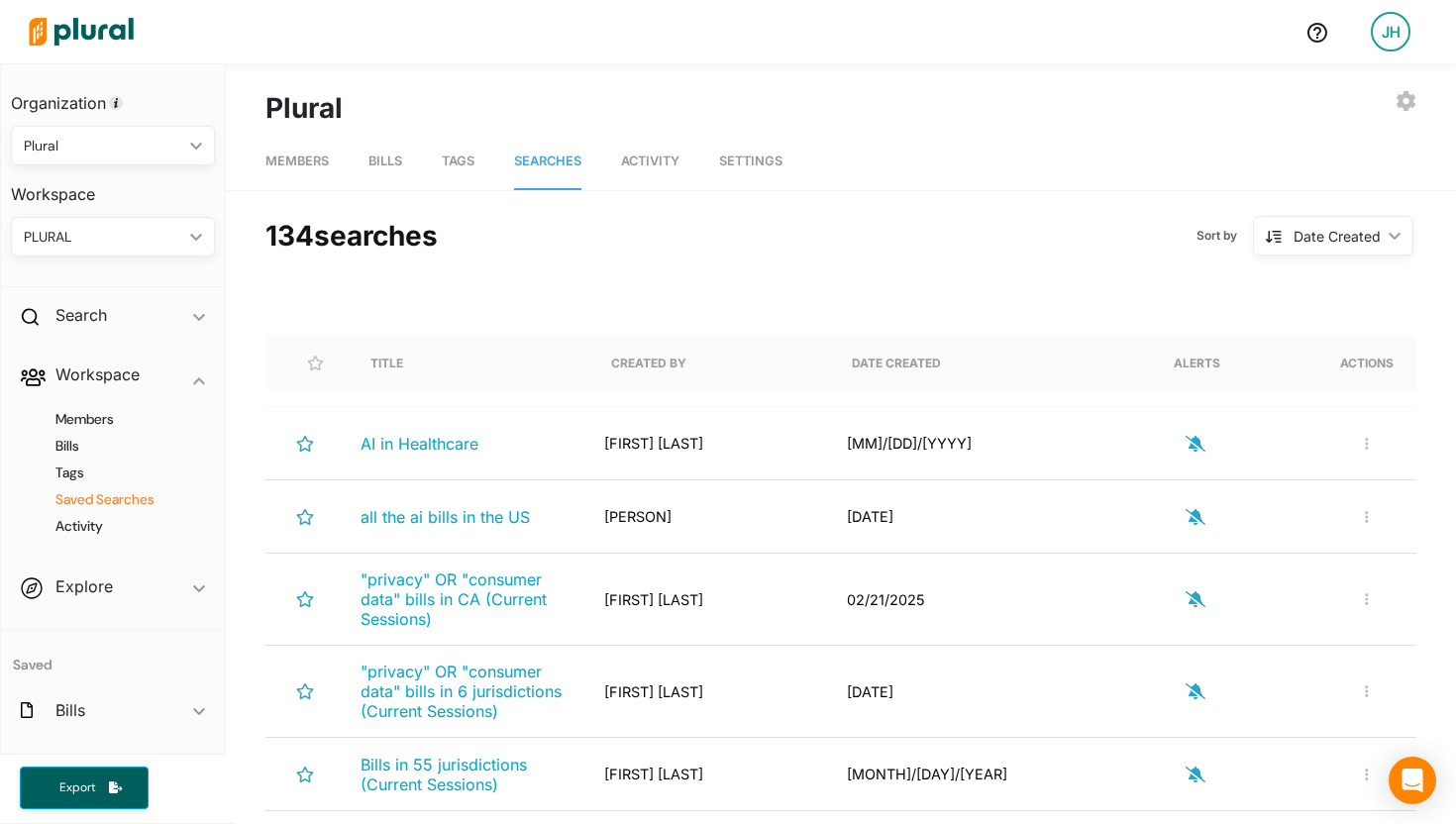 click on "Activity" at bounding box center [650, 161] 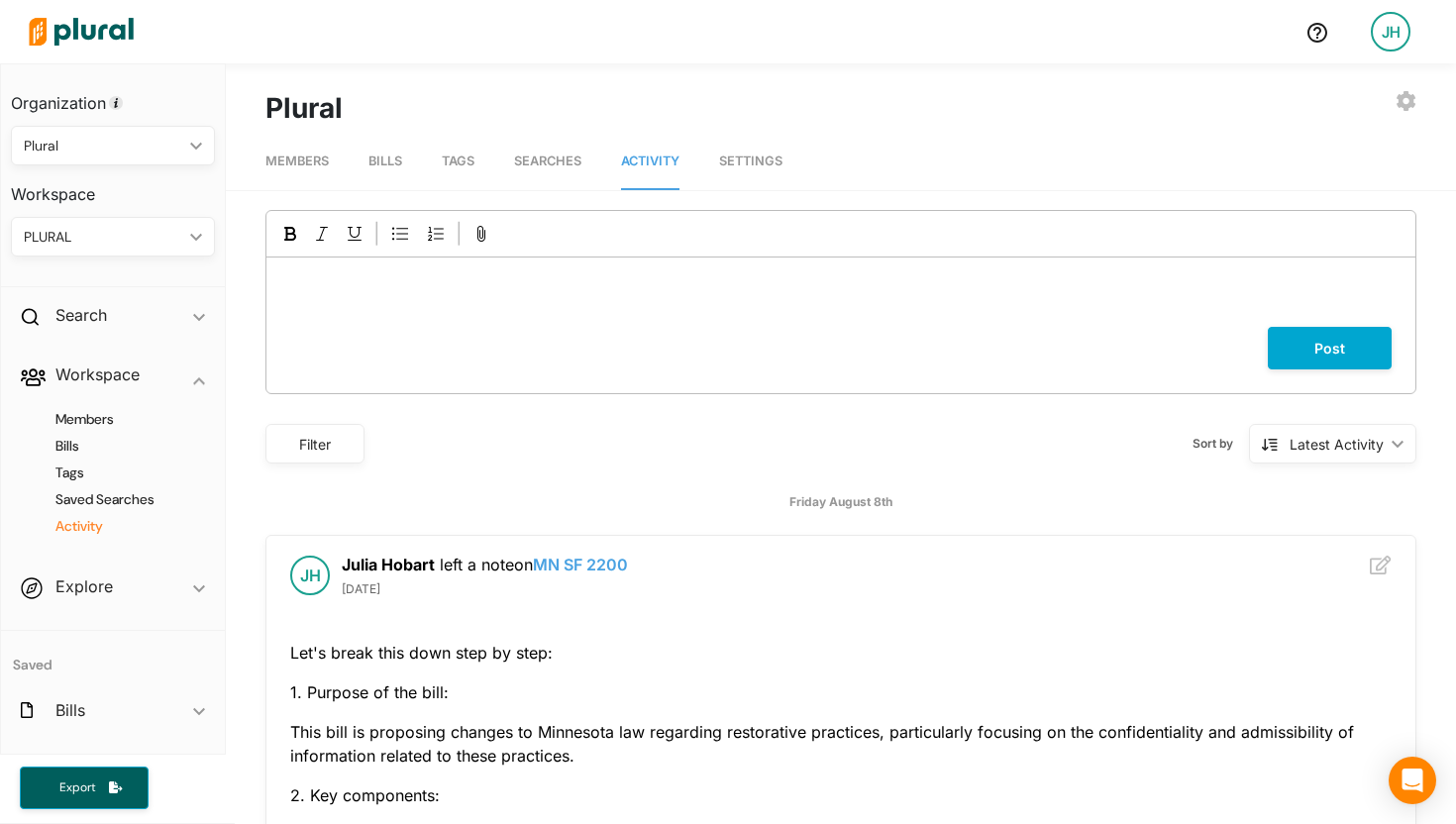 scroll, scrollTop: 354, scrollLeft: 0, axis: vertical 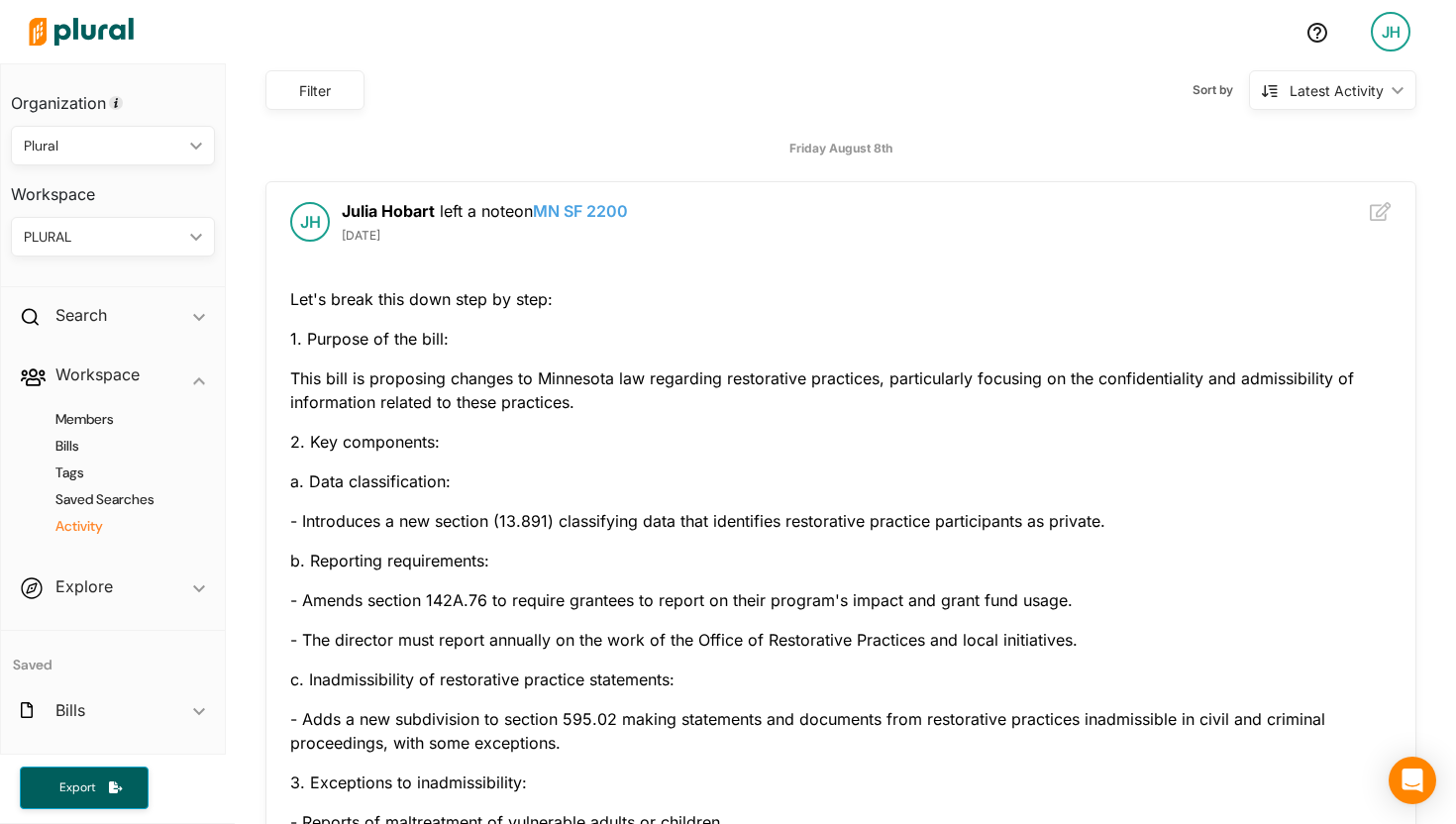 click on "PLURAL" at bounding box center (103, 237) 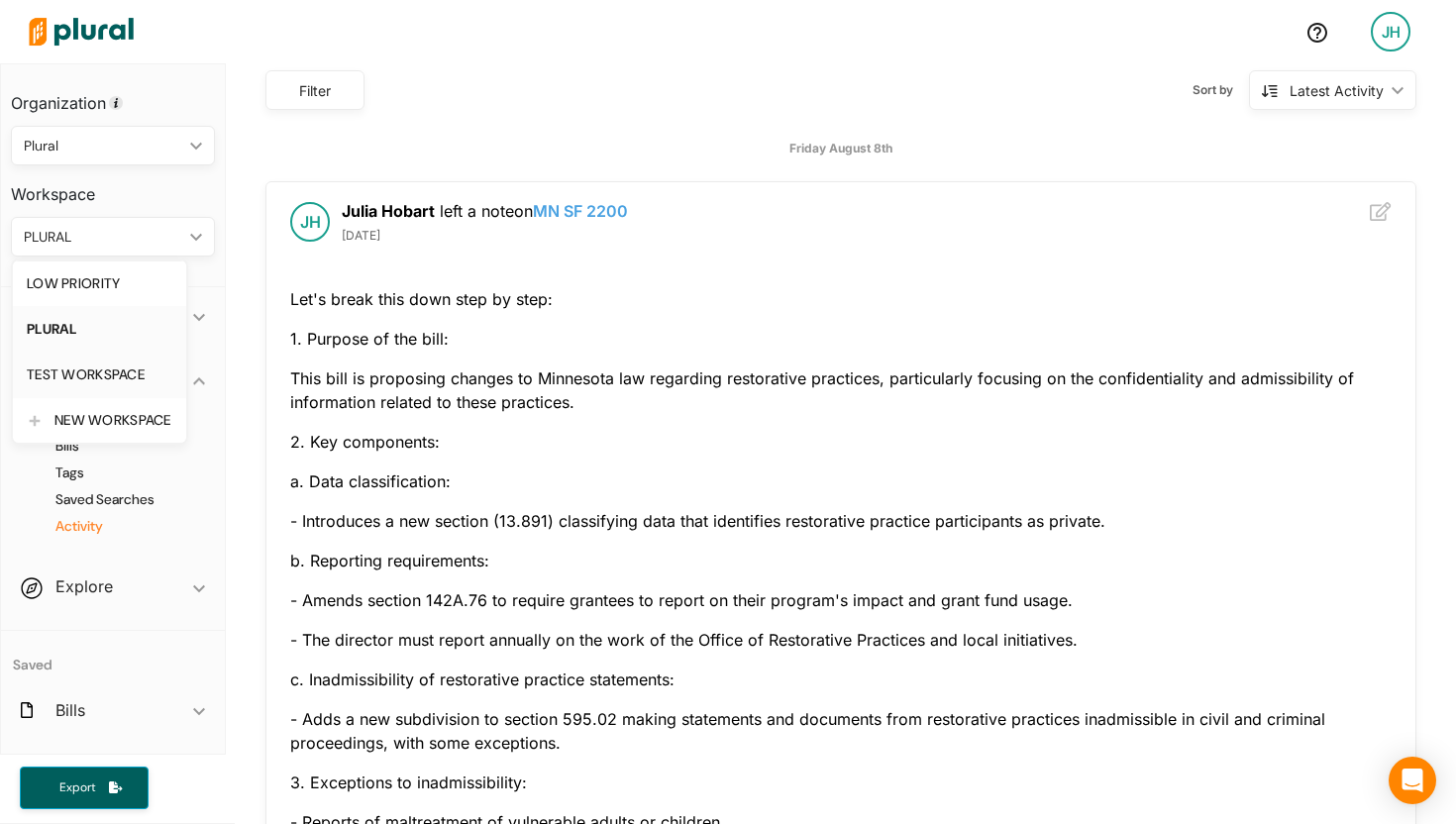 click on "TEST WORKSPACE" at bounding box center [99, 374] 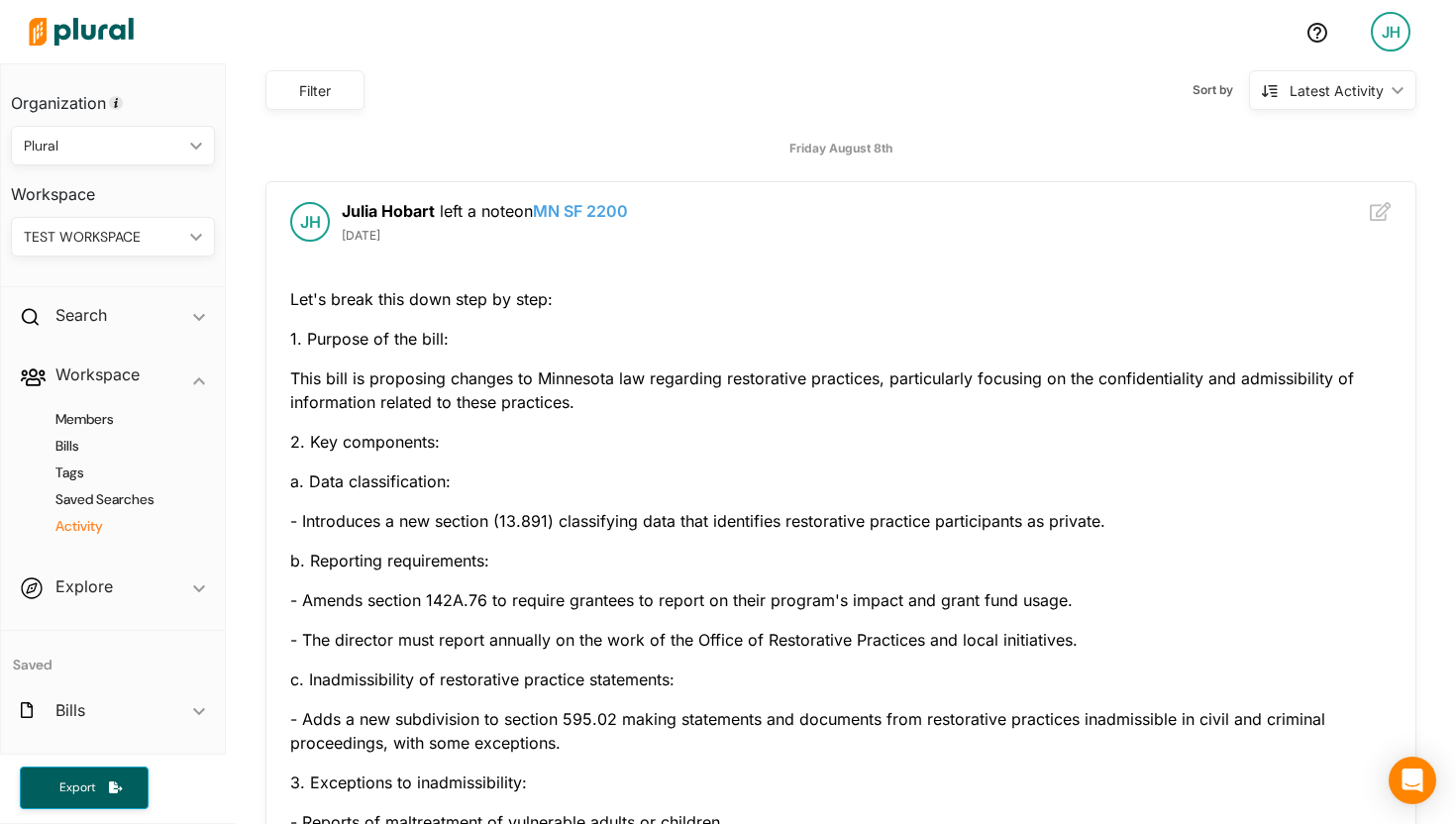 scroll, scrollTop: 0, scrollLeft: 0, axis: both 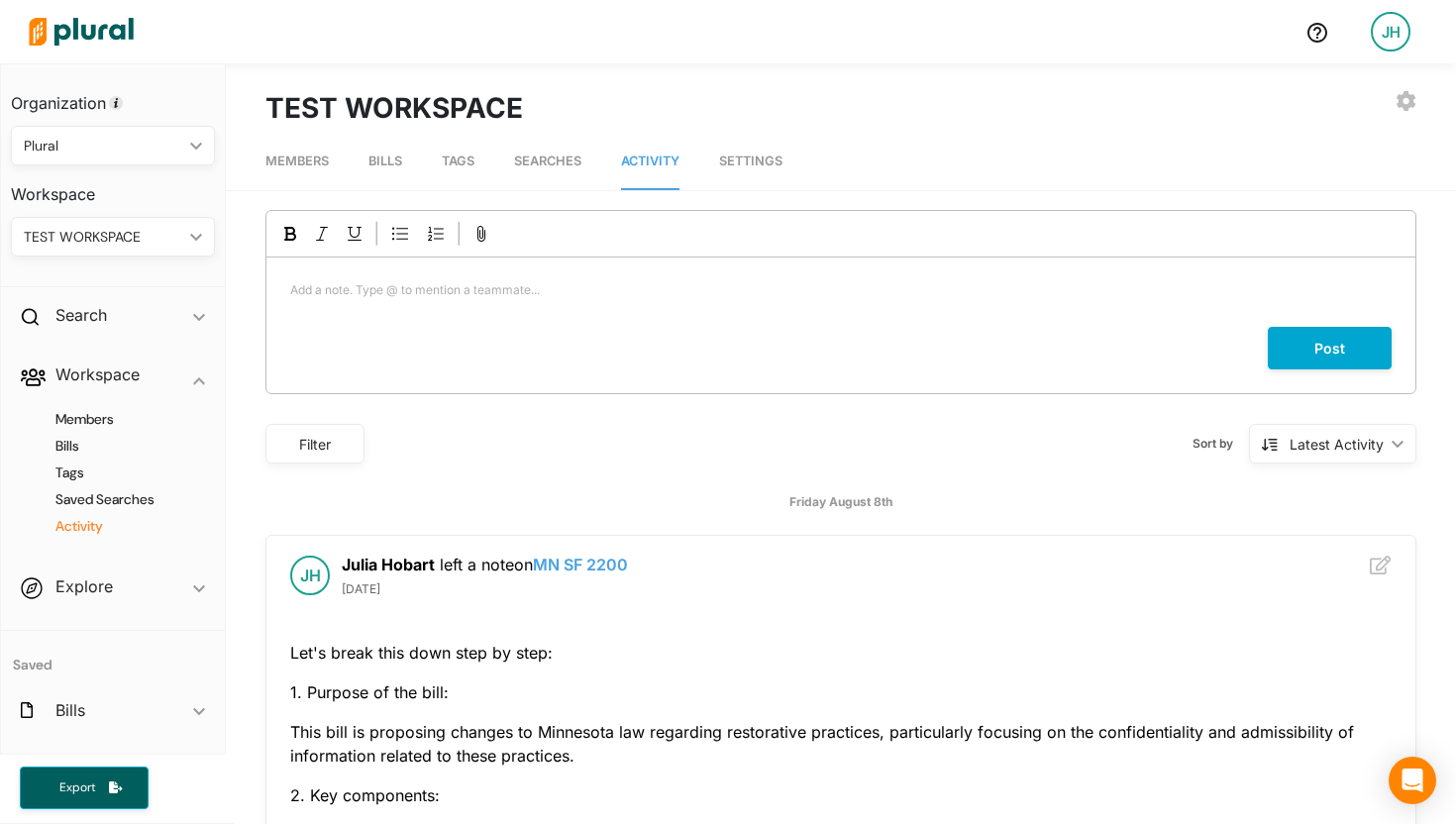 click on "Members" at bounding box center [297, 160] 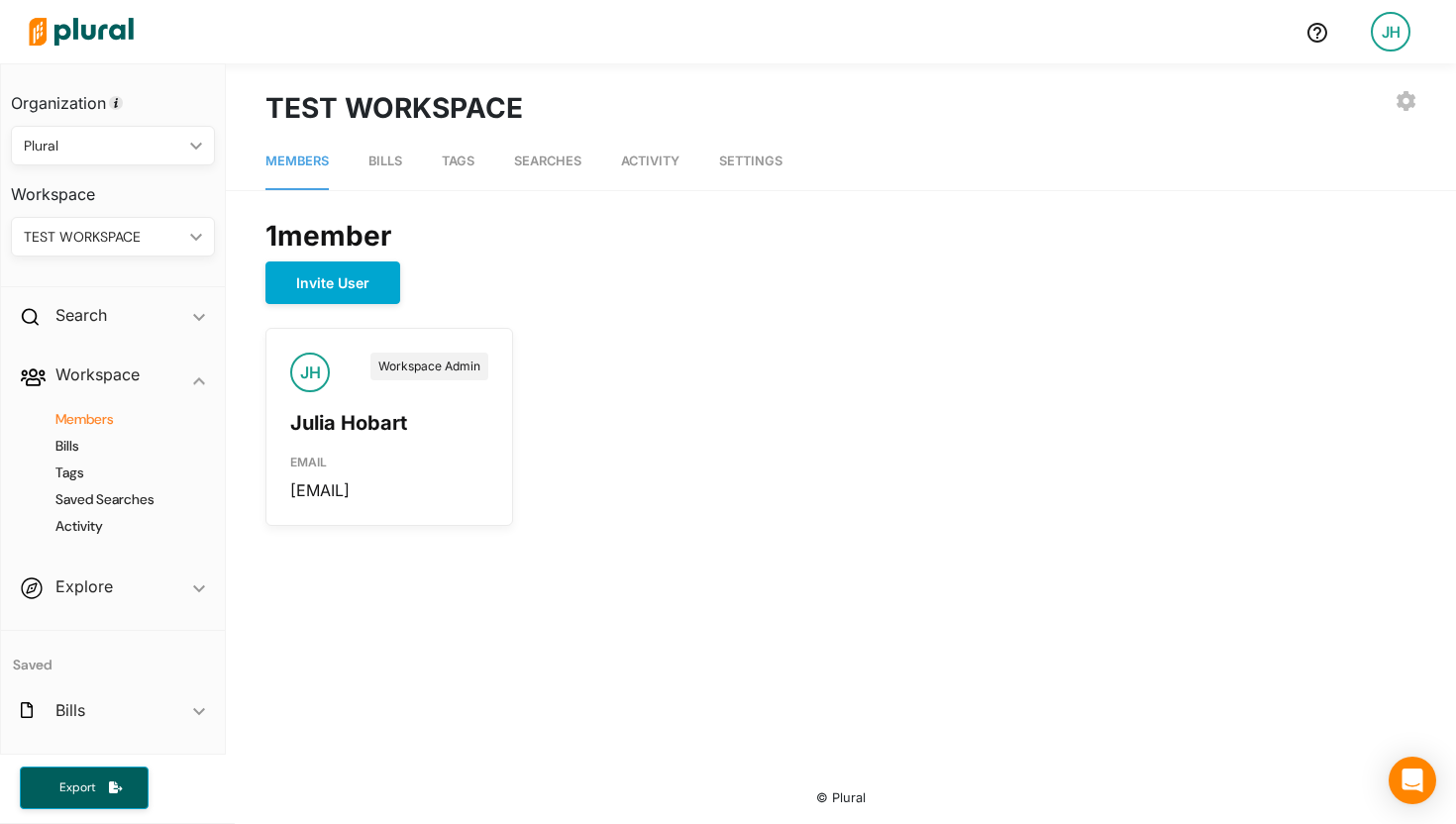 click on "Activity" at bounding box center (650, 161) 